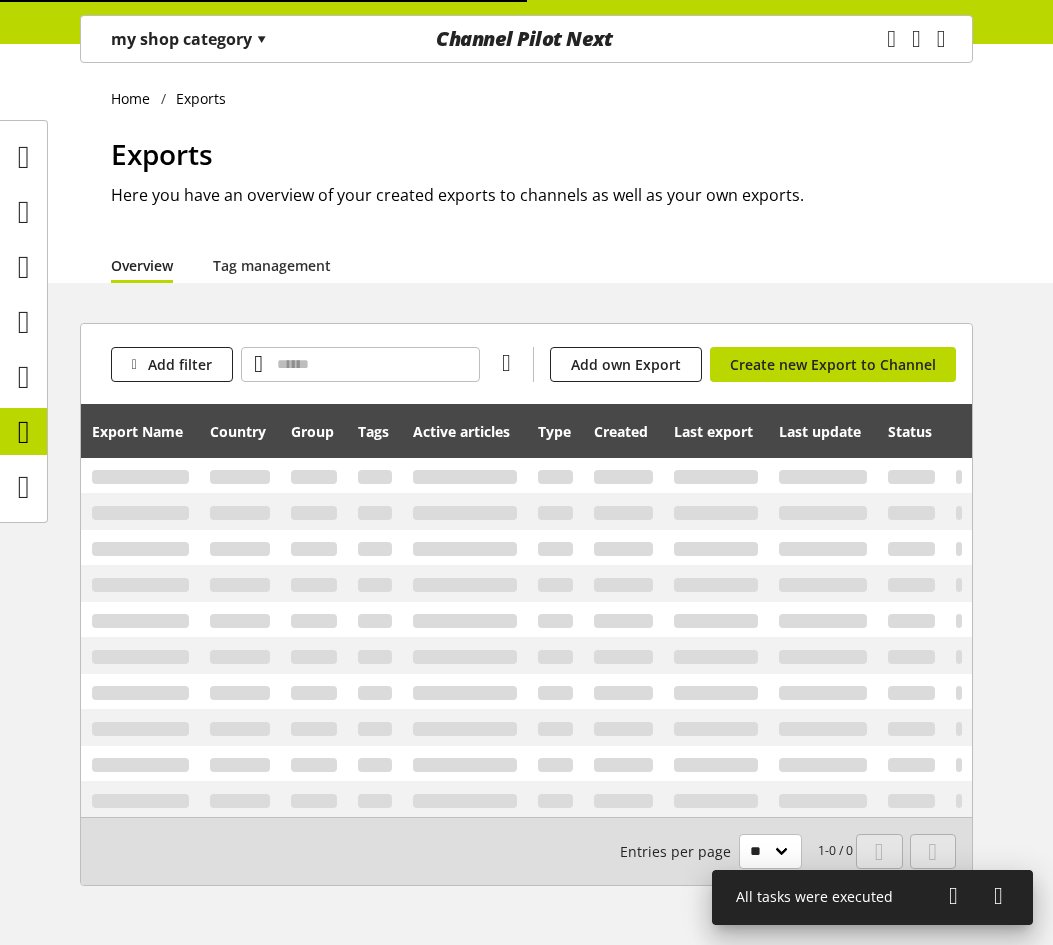 scroll, scrollTop: 0, scrollLeft: 0, axis: both 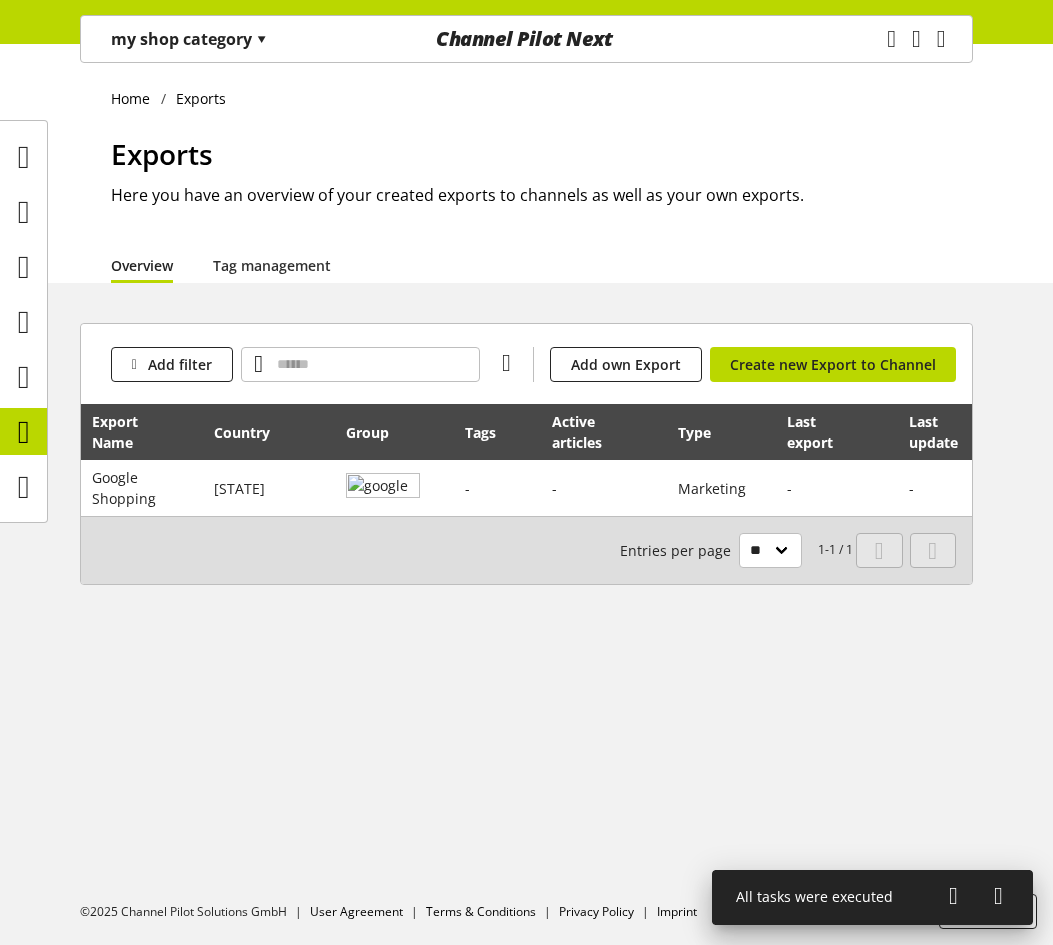 click on "my shop category ▾" at bounding box center (189, 39) 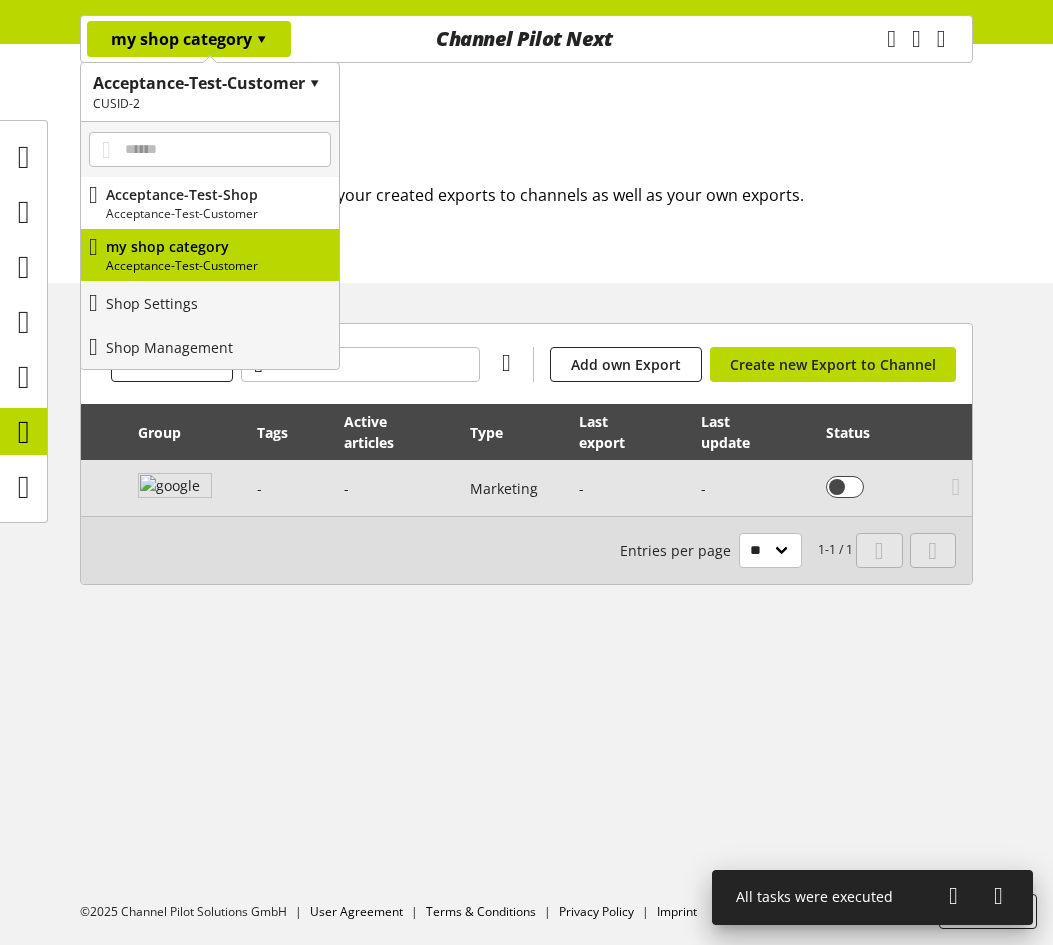 scroll, scrollTop: 0, scrollLeft: 218, axis: horizontal 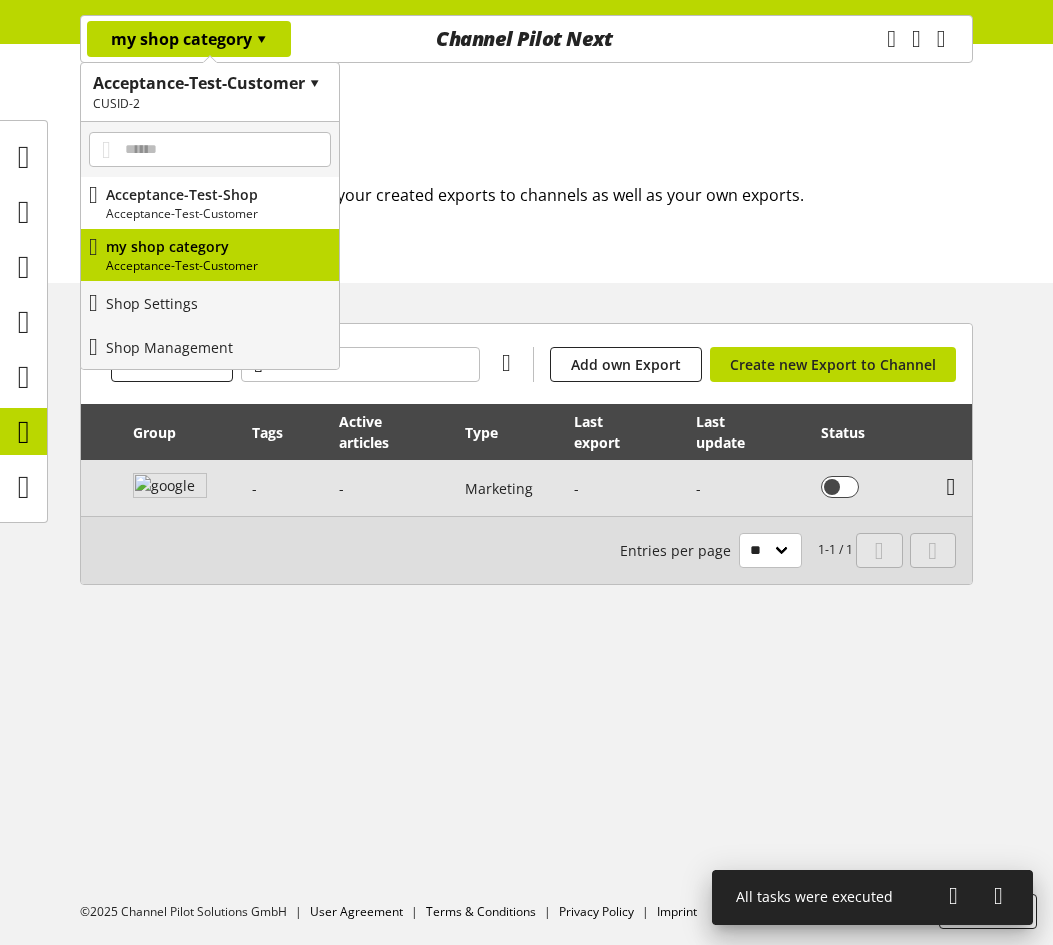 click at bounding box center (951, 488) 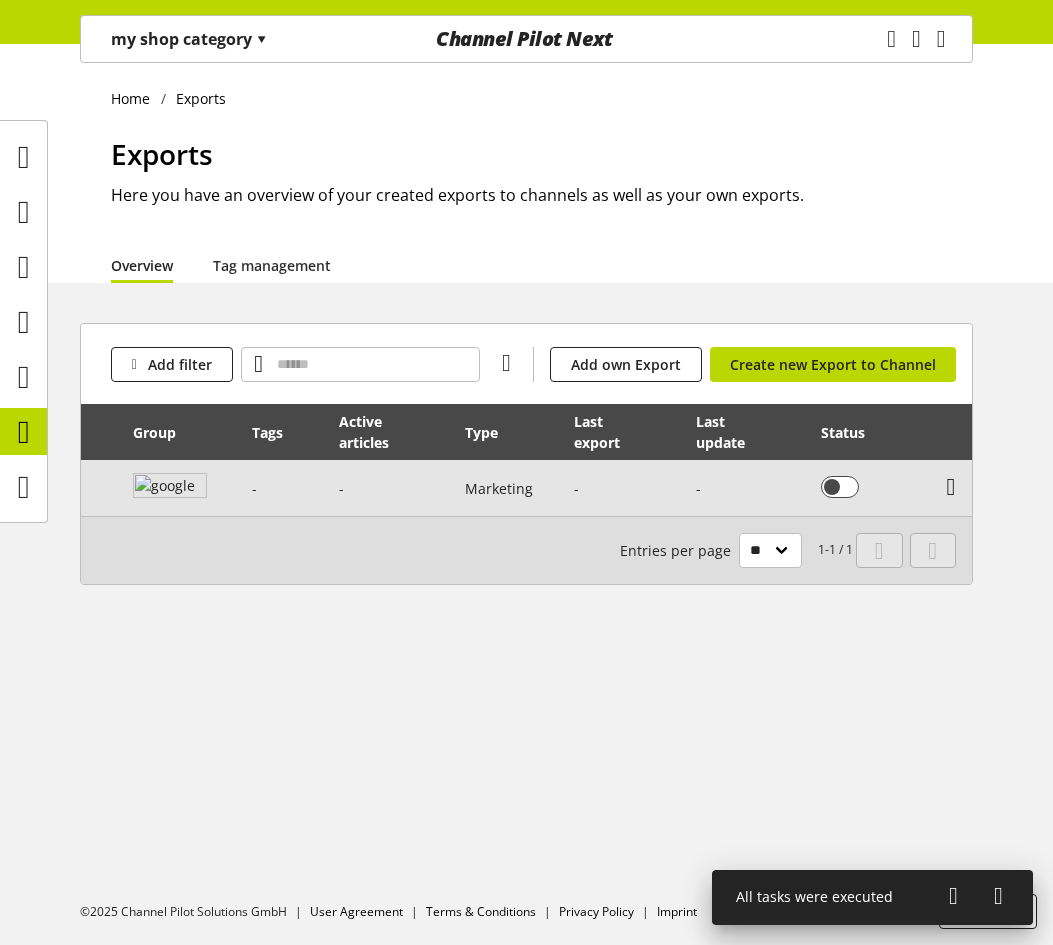 click at bounding box center [951, 487] 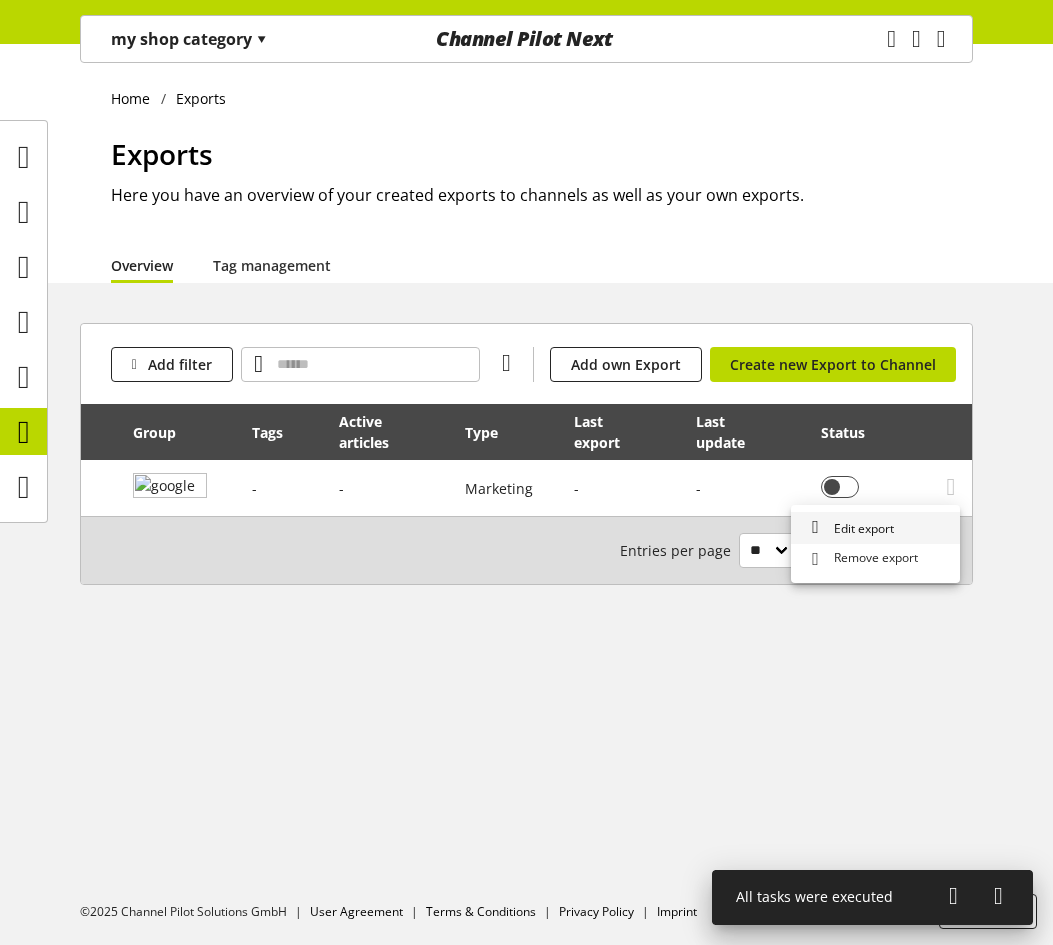 click on "Edit export" at bounding box center (875, 528) 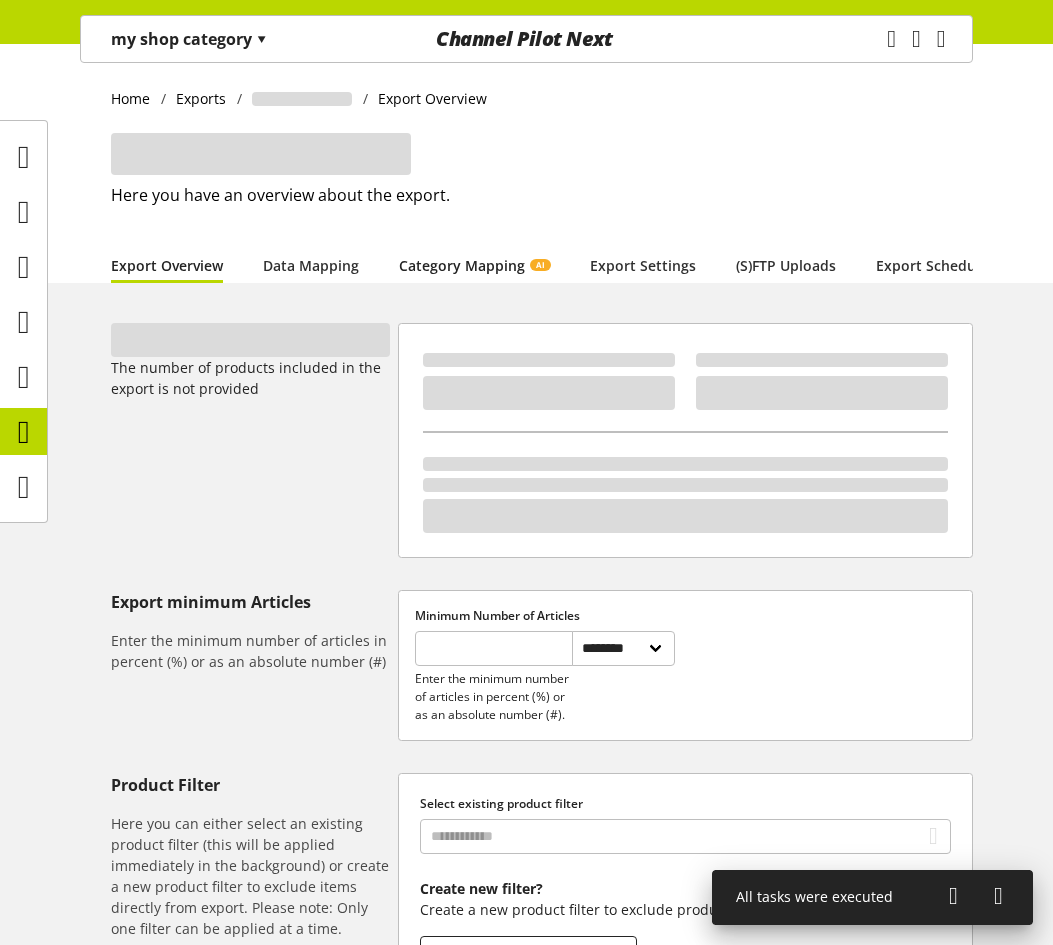click on "Category Mapping AI" at bounding box center (474, 265) 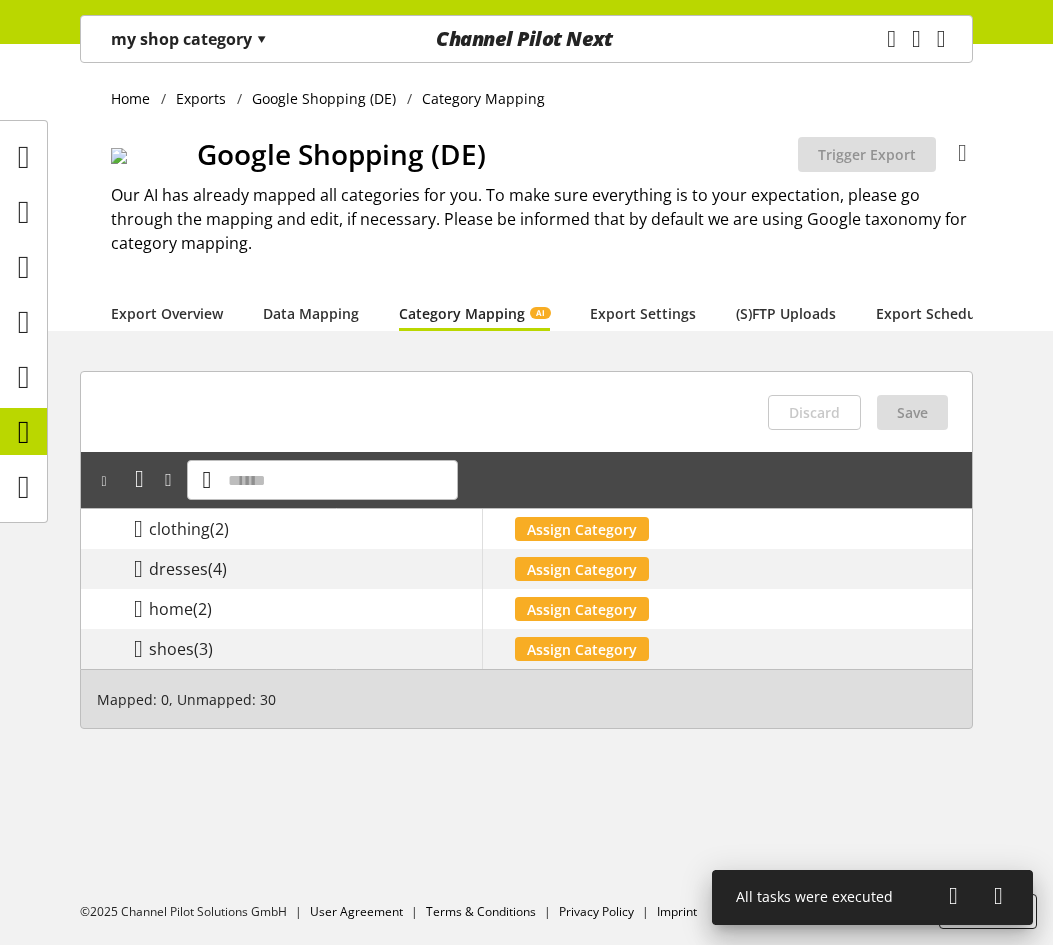 click on "my shop category ▾" at bounding box center [189, 39] 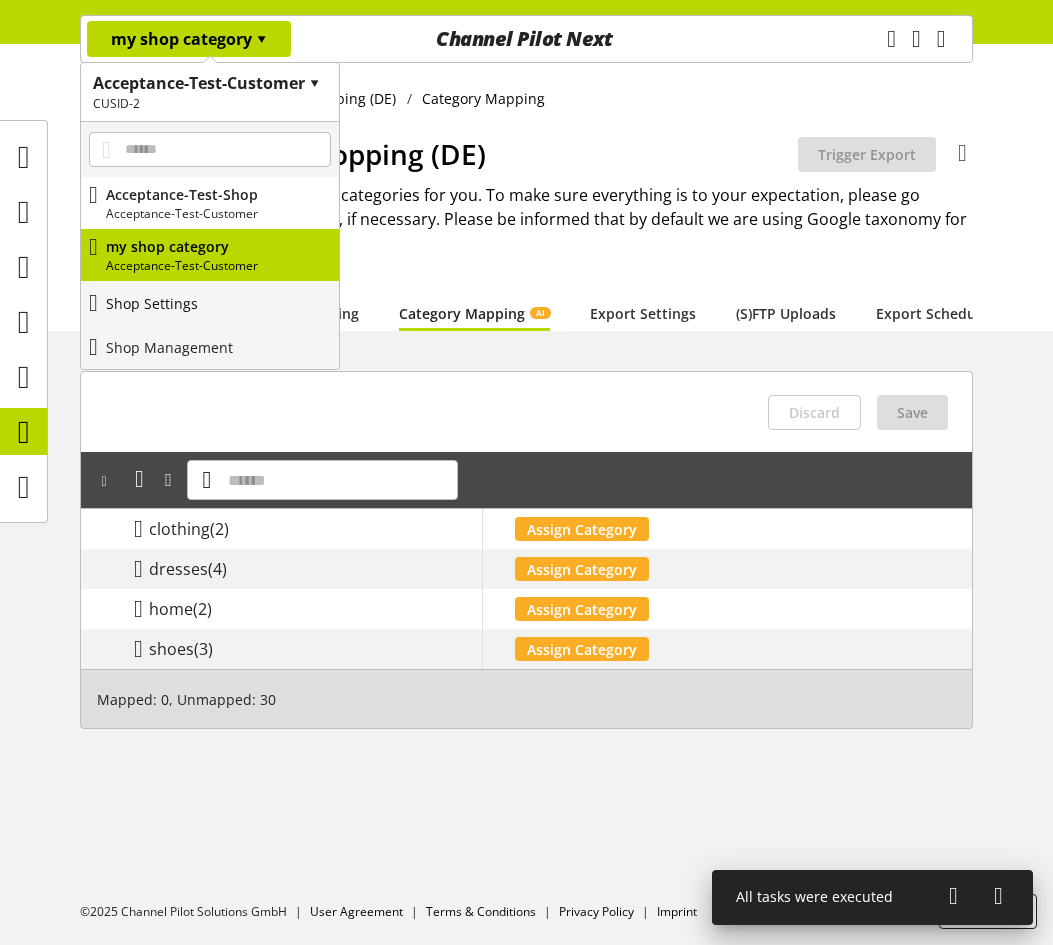 click on "Shop Settings" at bounding box center (210, 303) 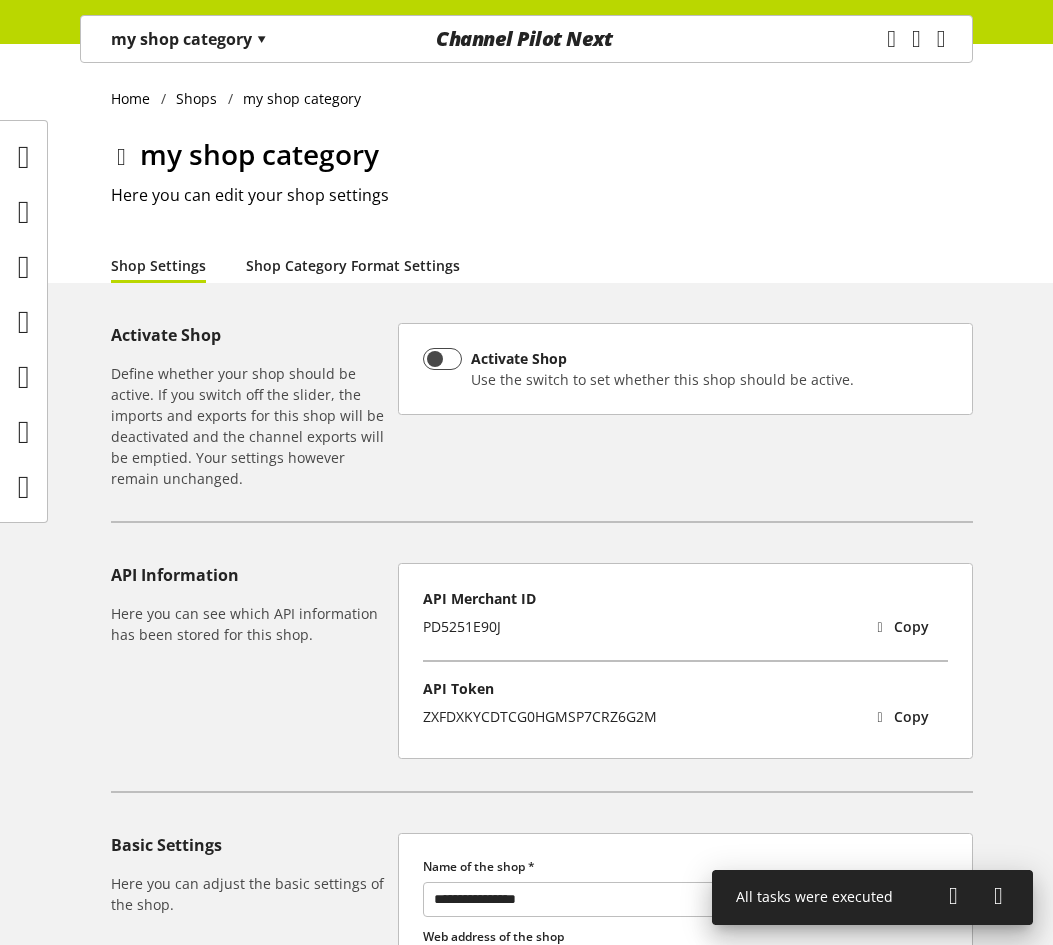 click on "Shop Category Format Settings" at bounding box center [353, 265] 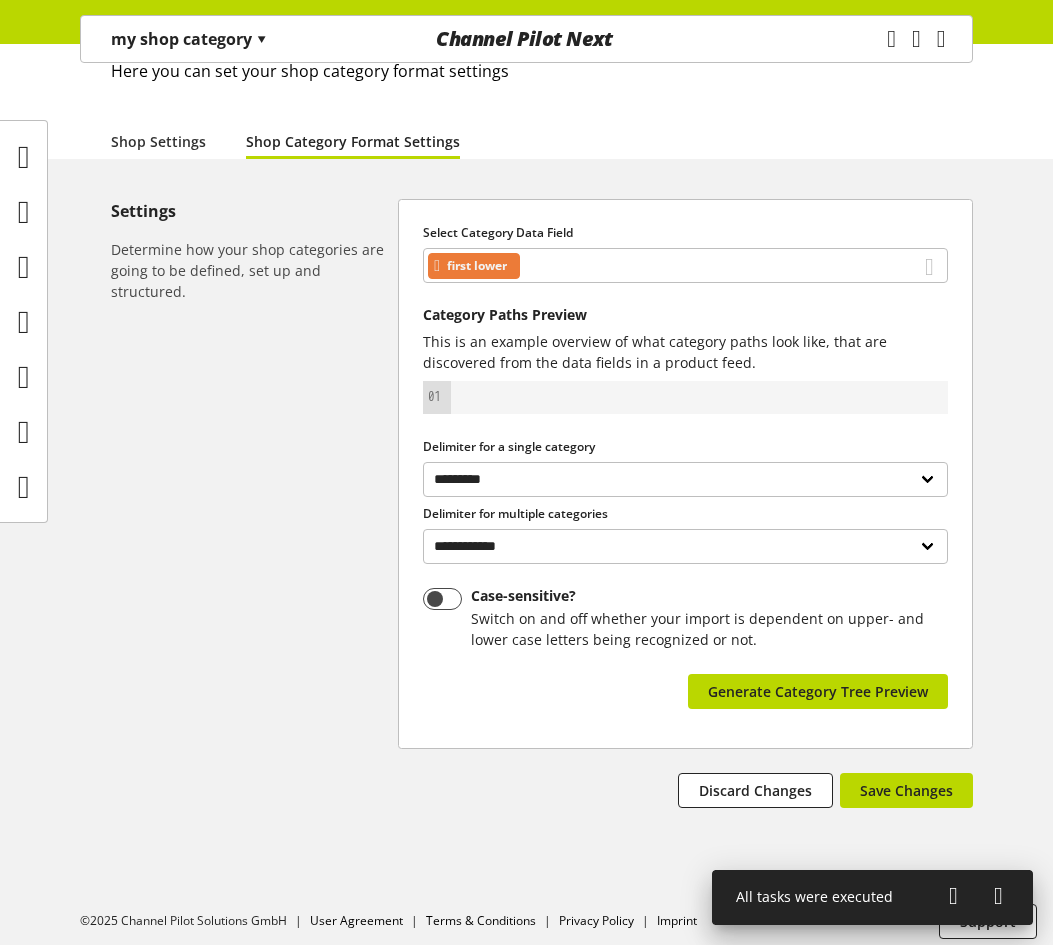 scroll, scrollTop: 134, scrollLeft: 0, axis: vertical 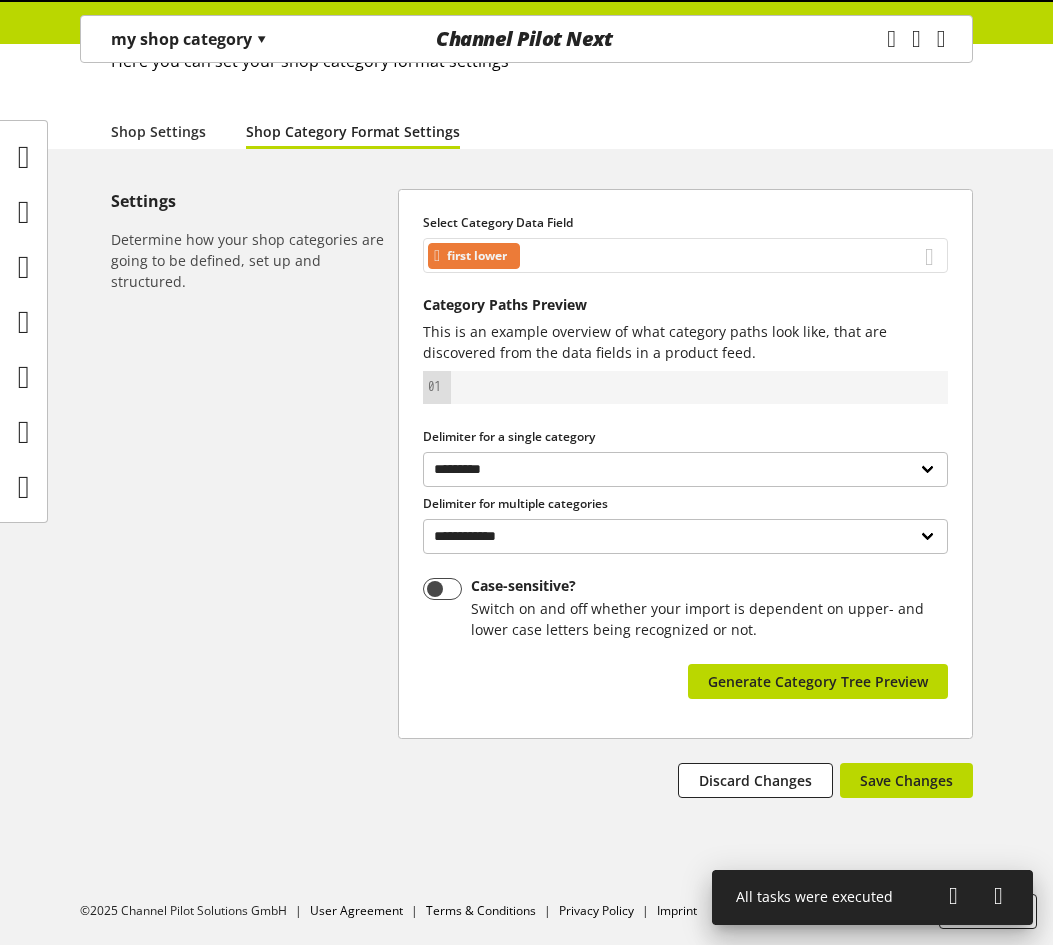 click on "first lower" at bounding box center [685, 255] 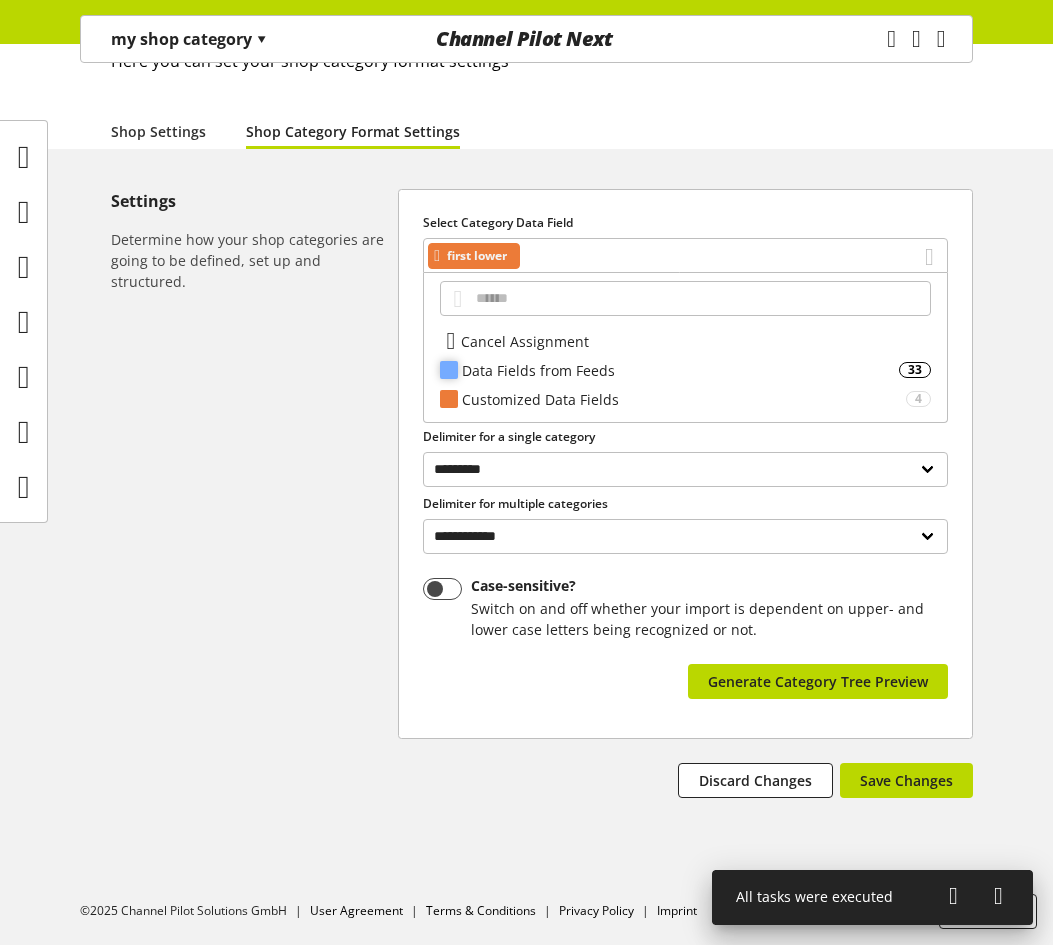 click on "Data Fields from Feeds" at bounding box center (680, 370) 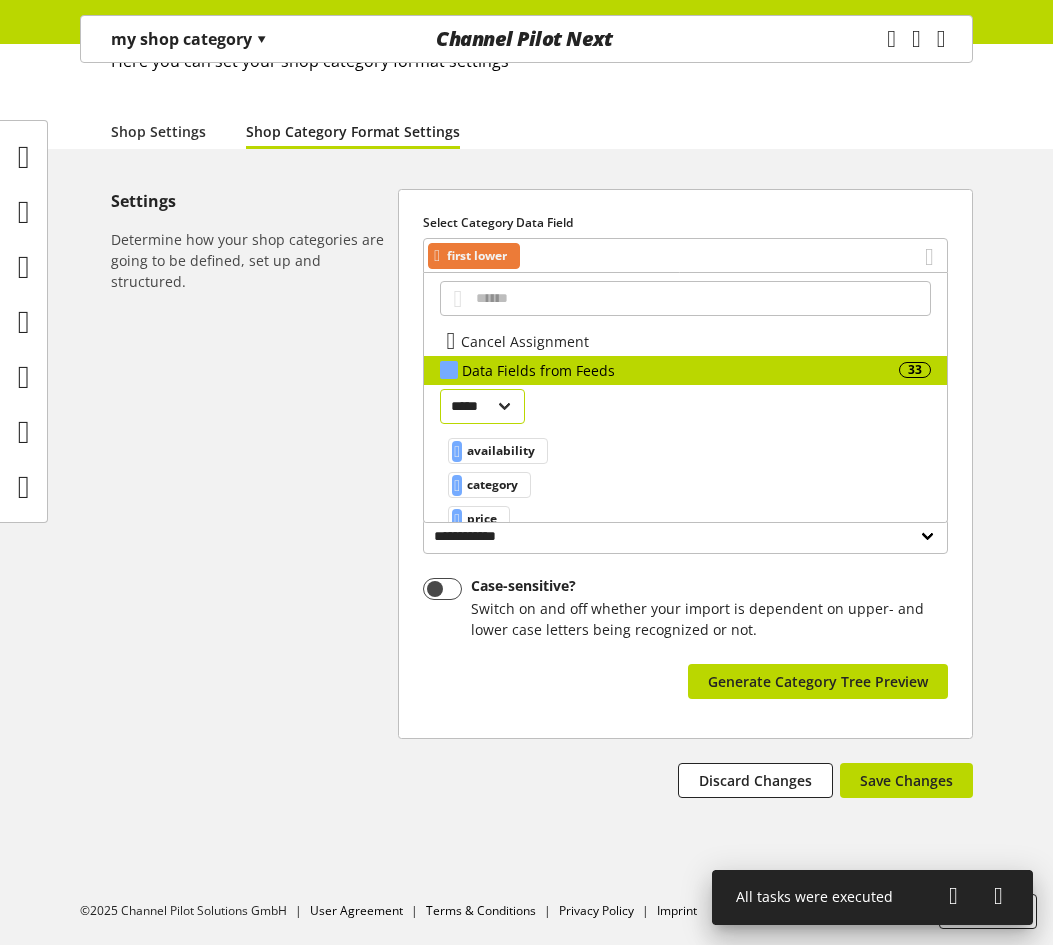 click on "[MASKED_NAME]" at bounding box center [482, 406] 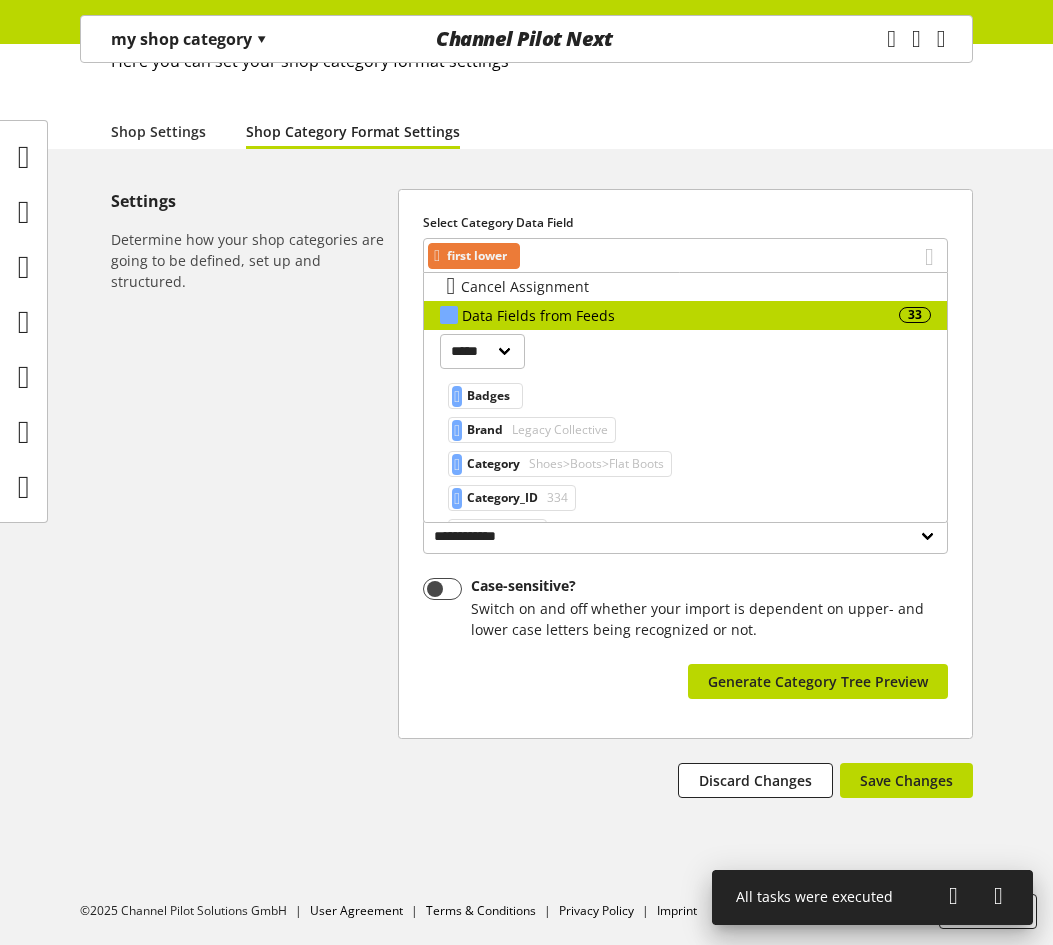 scroll, scrollTop: 100, scrollLeft: 0, axis: vertical 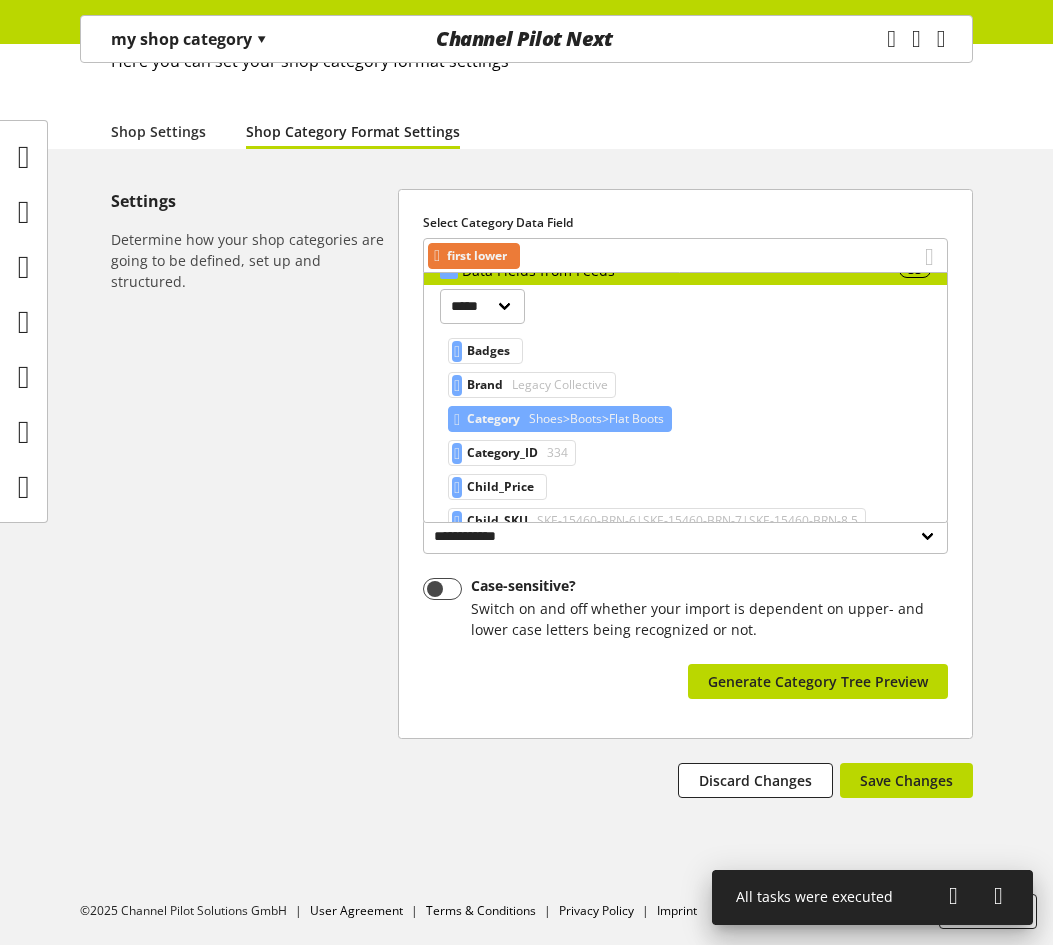 click on "Shoes>Boots>Flat Boots" at bounding box center (558, 385) 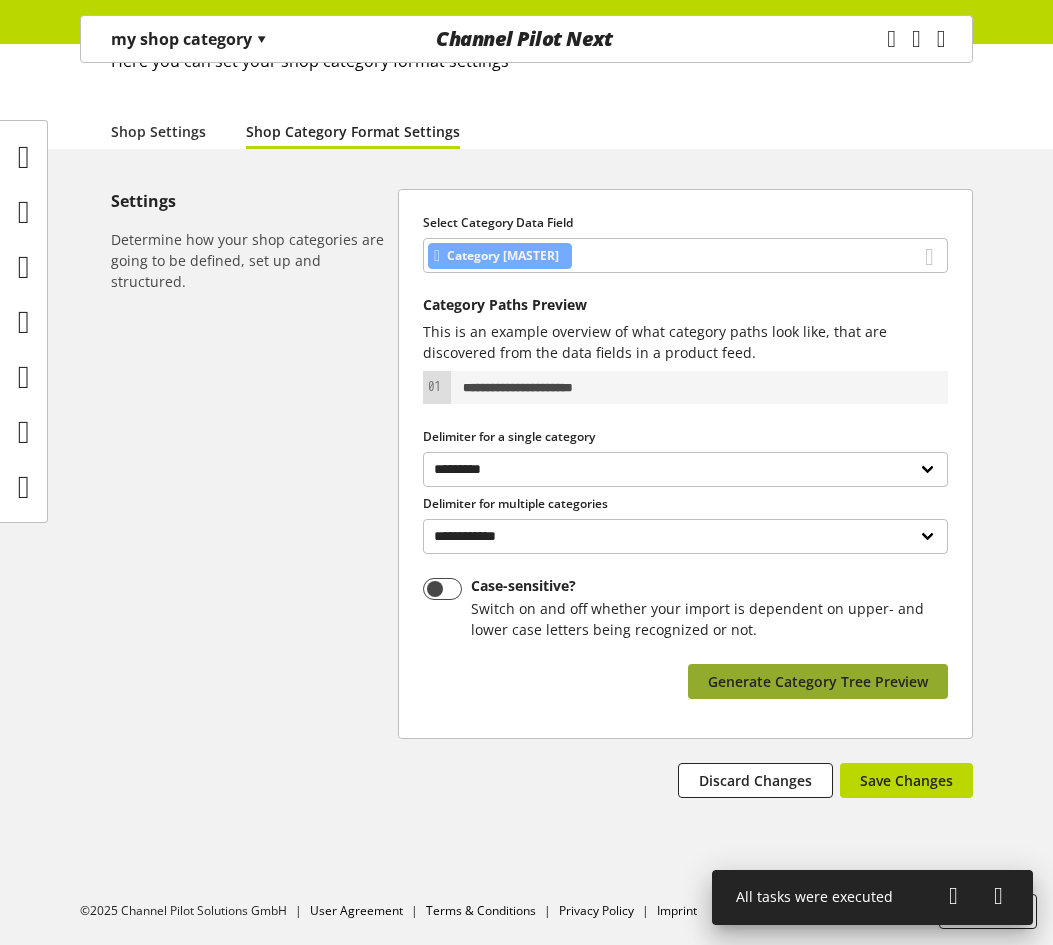 click on "Generate Category Tree Preview" at bounding box center [818, 681] 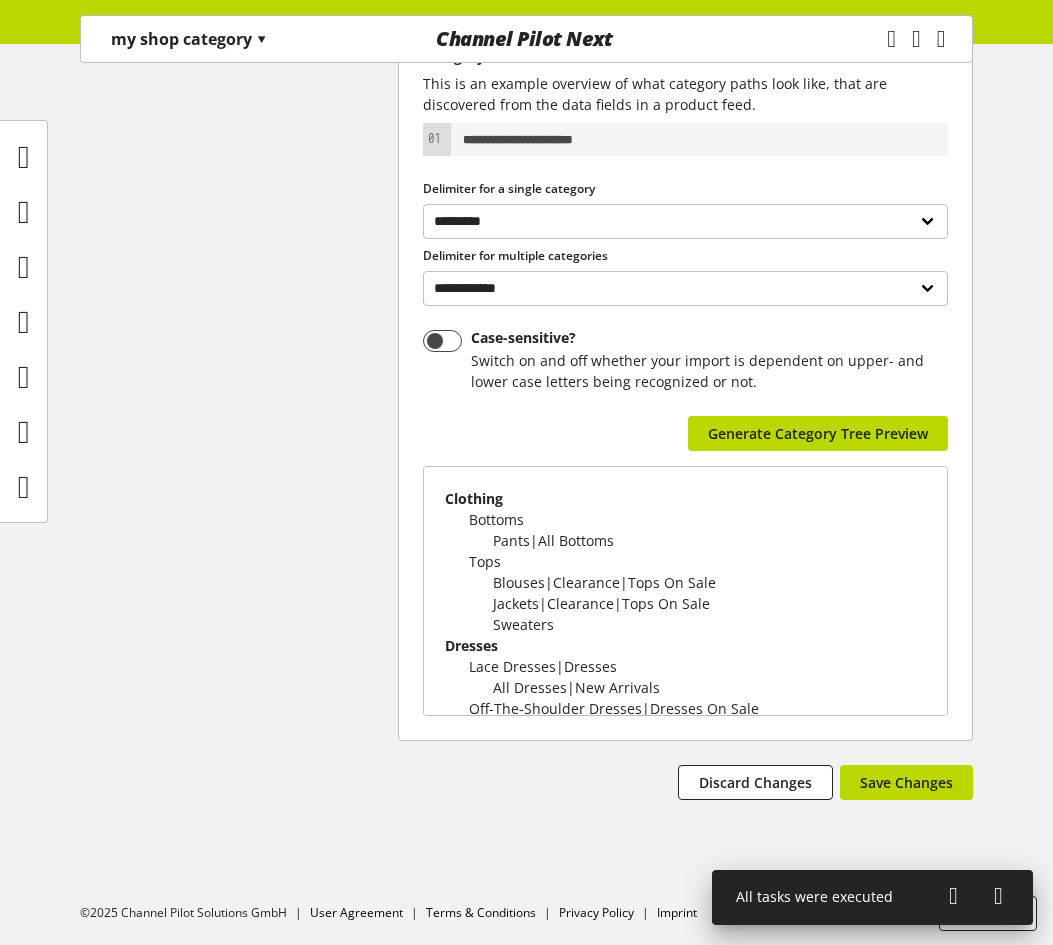 scroll, scrollTop: 384, scrollLeft: 0, axis: vertical 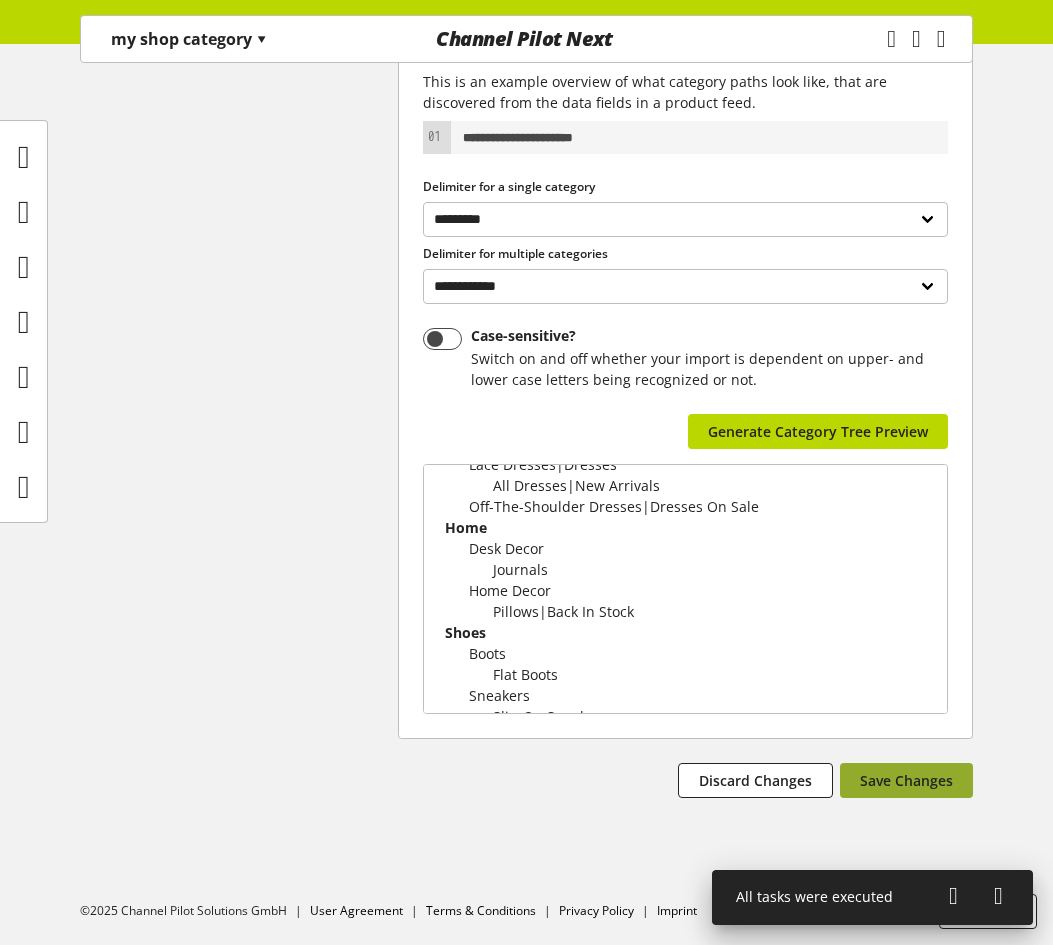 click on "Save Changes" at bounding box center (906, 780) 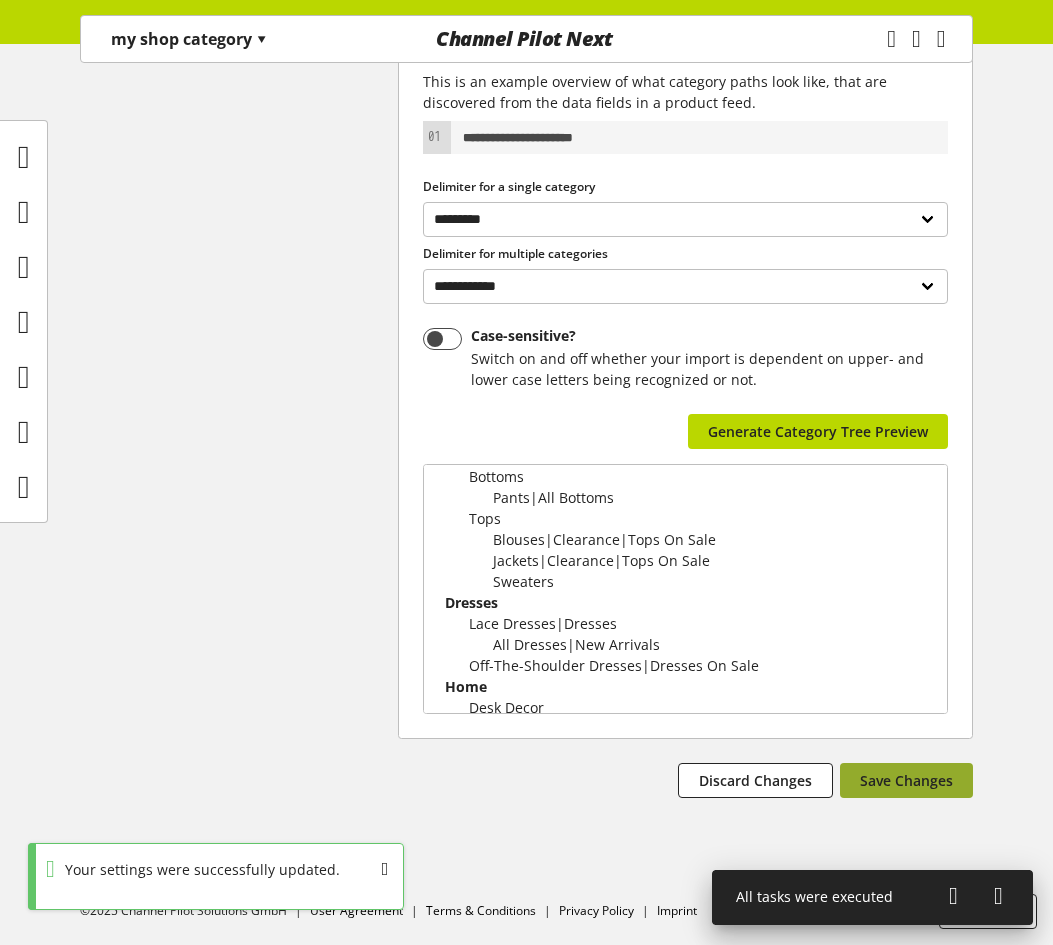 scroll, scrollTop: 0, scrollLeft: 0, axis: both 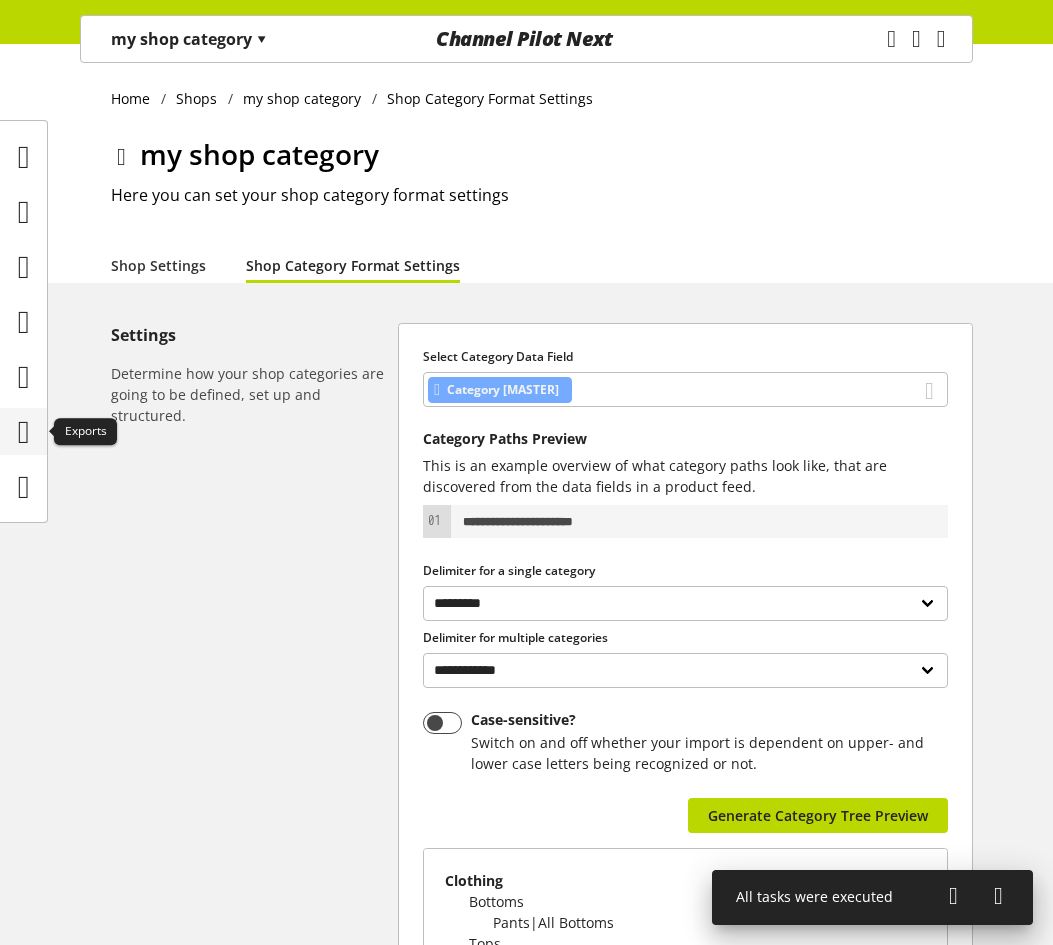 click at bounding box center [24, 432] 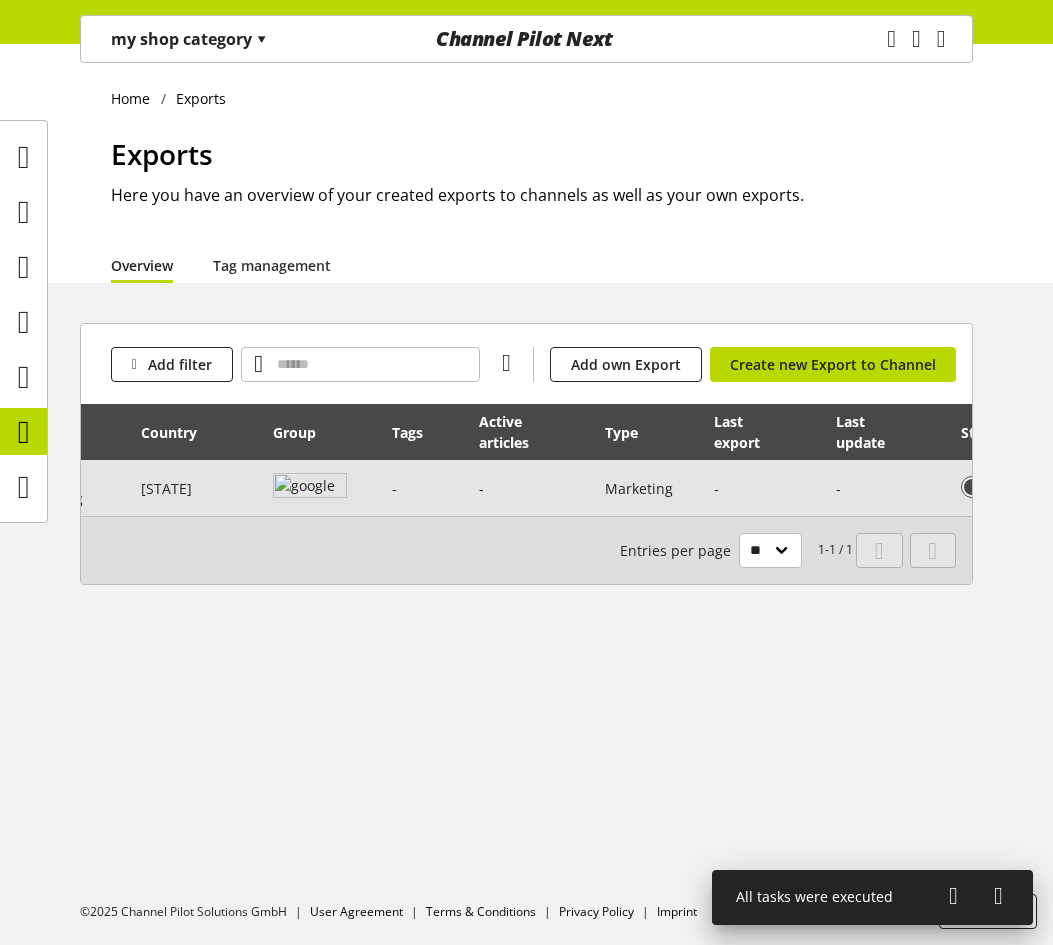 scroll, scrollTop: 0, scrollLeft: 218, axis: horizontal 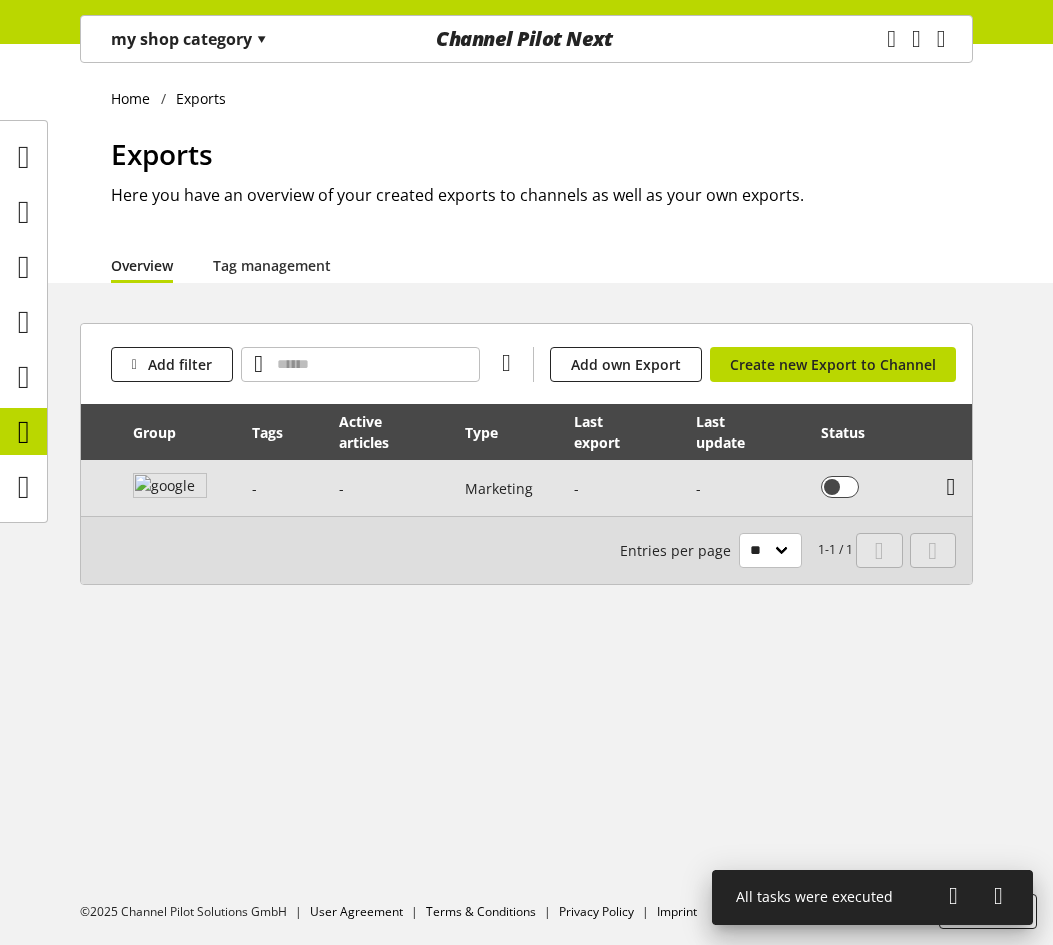 click at bounding box center (951, 487) 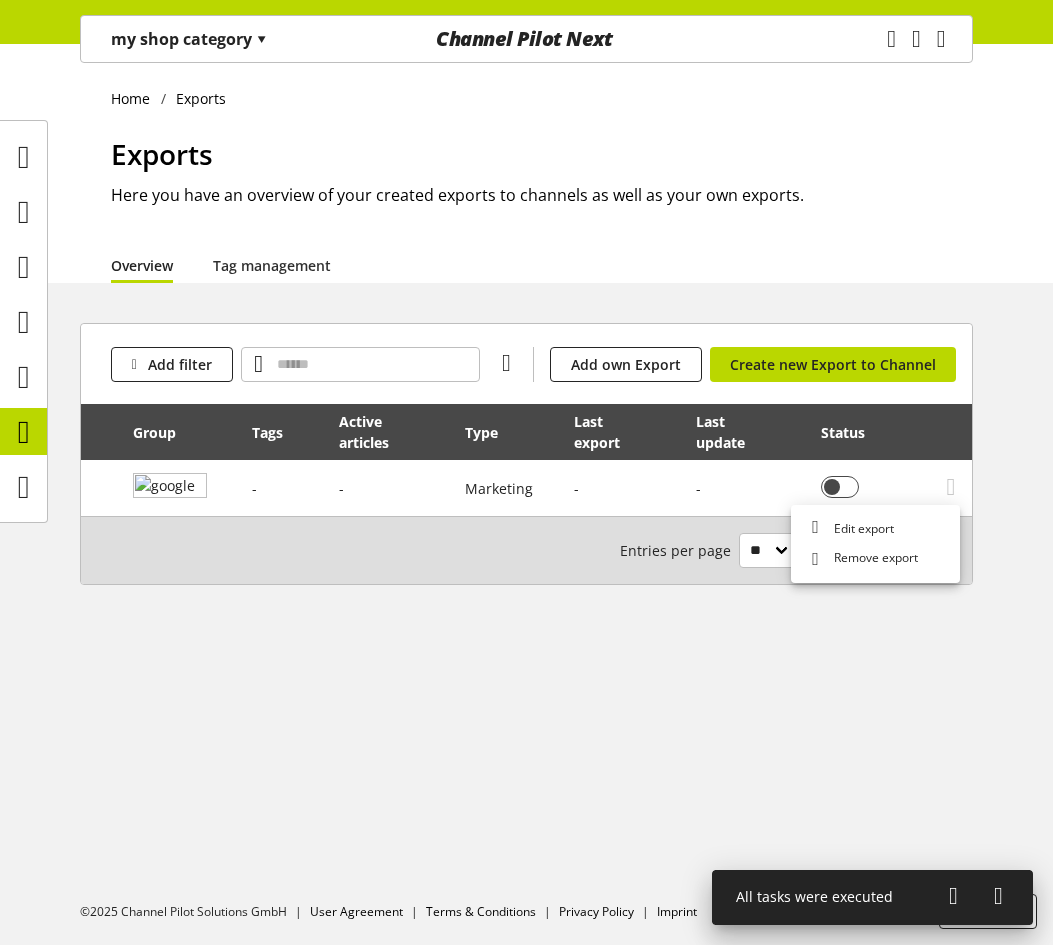 click on "You don't have permission to edit an export Edit export This export is active and cannot be deleted. Remove export" at bounding box center [875, 544] 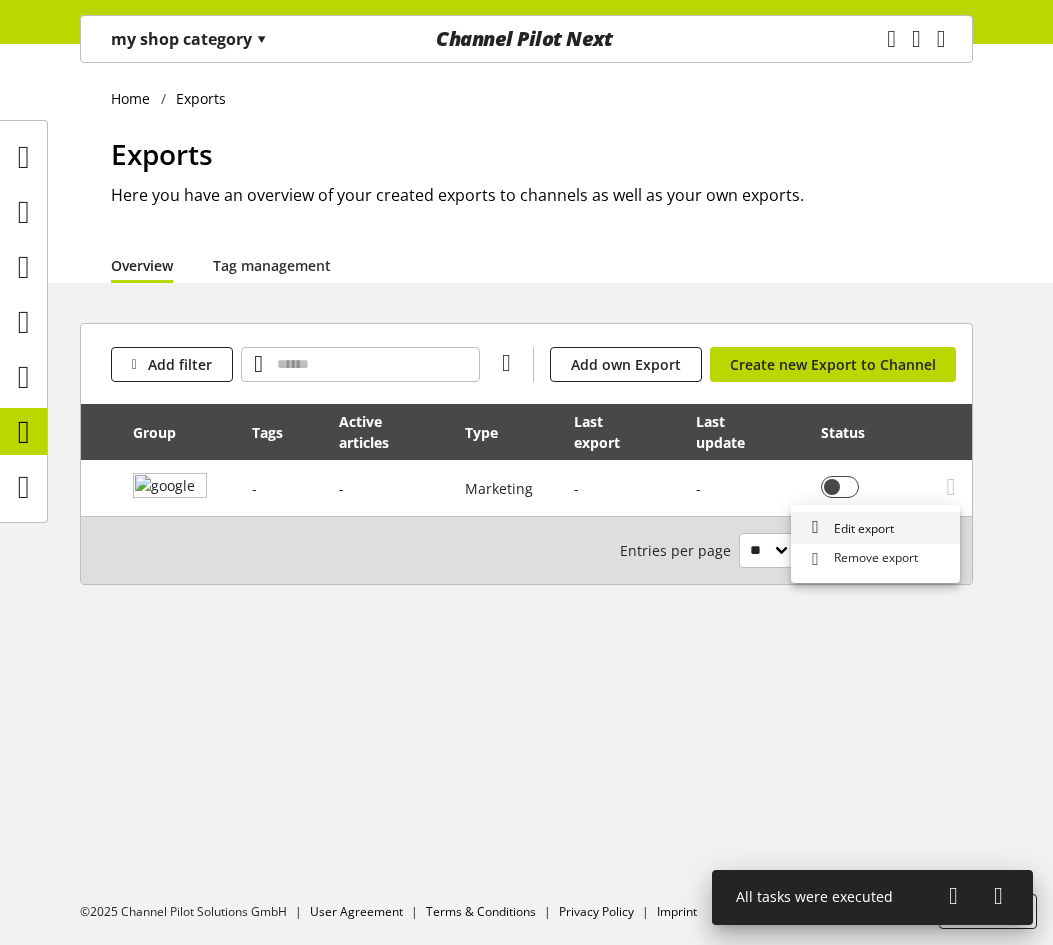 click on "Edit export" at bounding box center [875, 528] 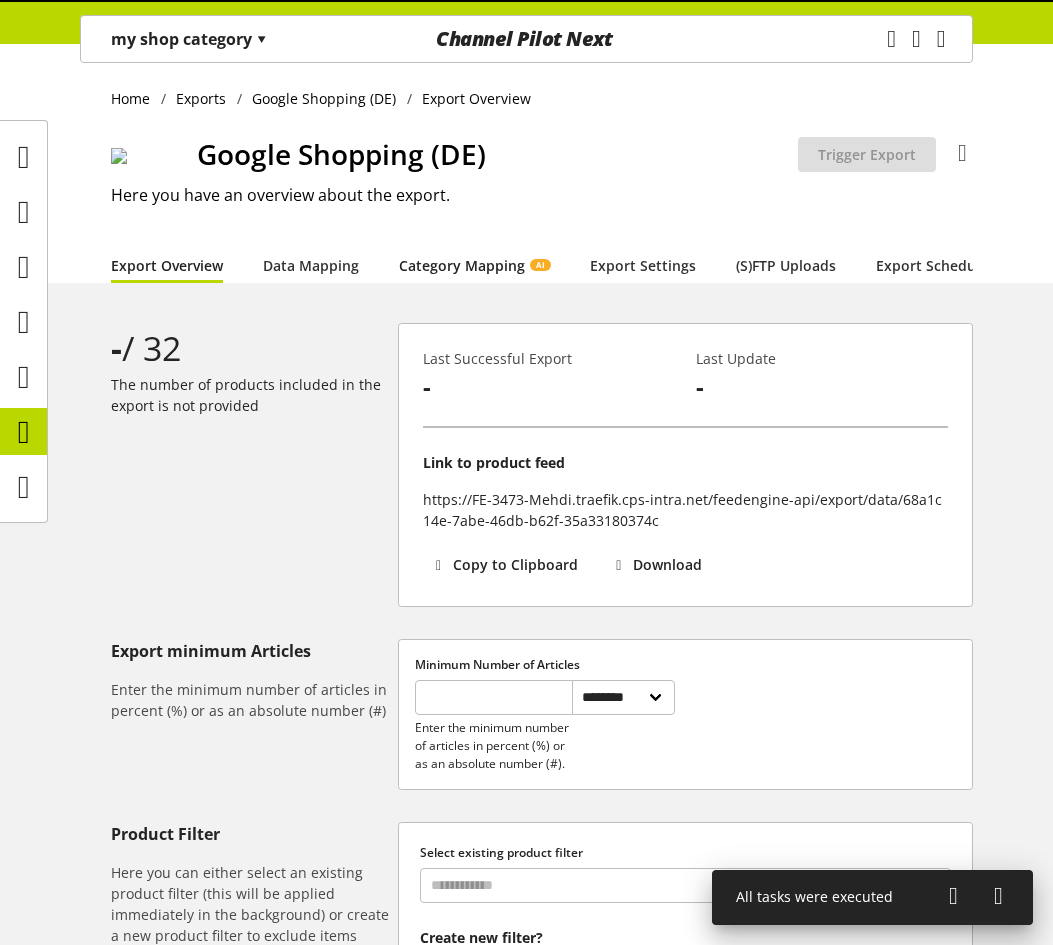 click on "Category Mapping AI" at bounding box center [474, 265] 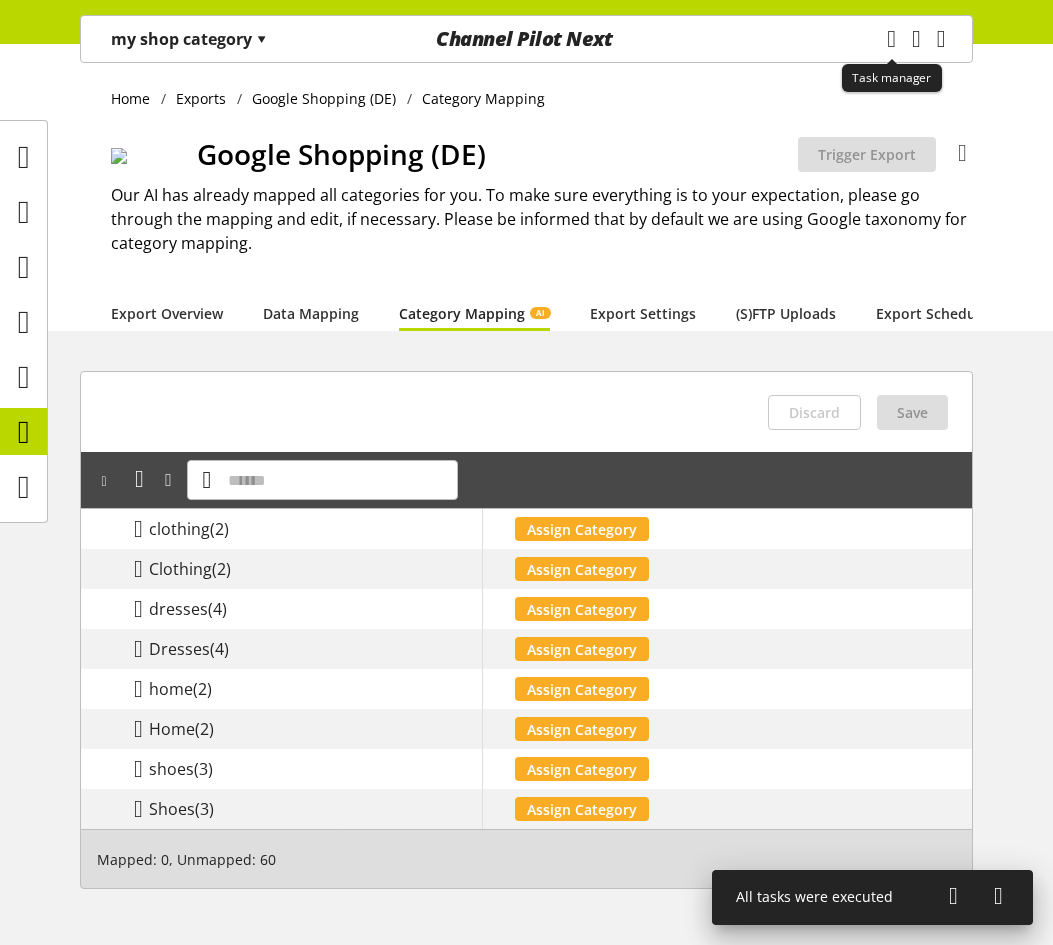 click at bounding box center (891, 39) 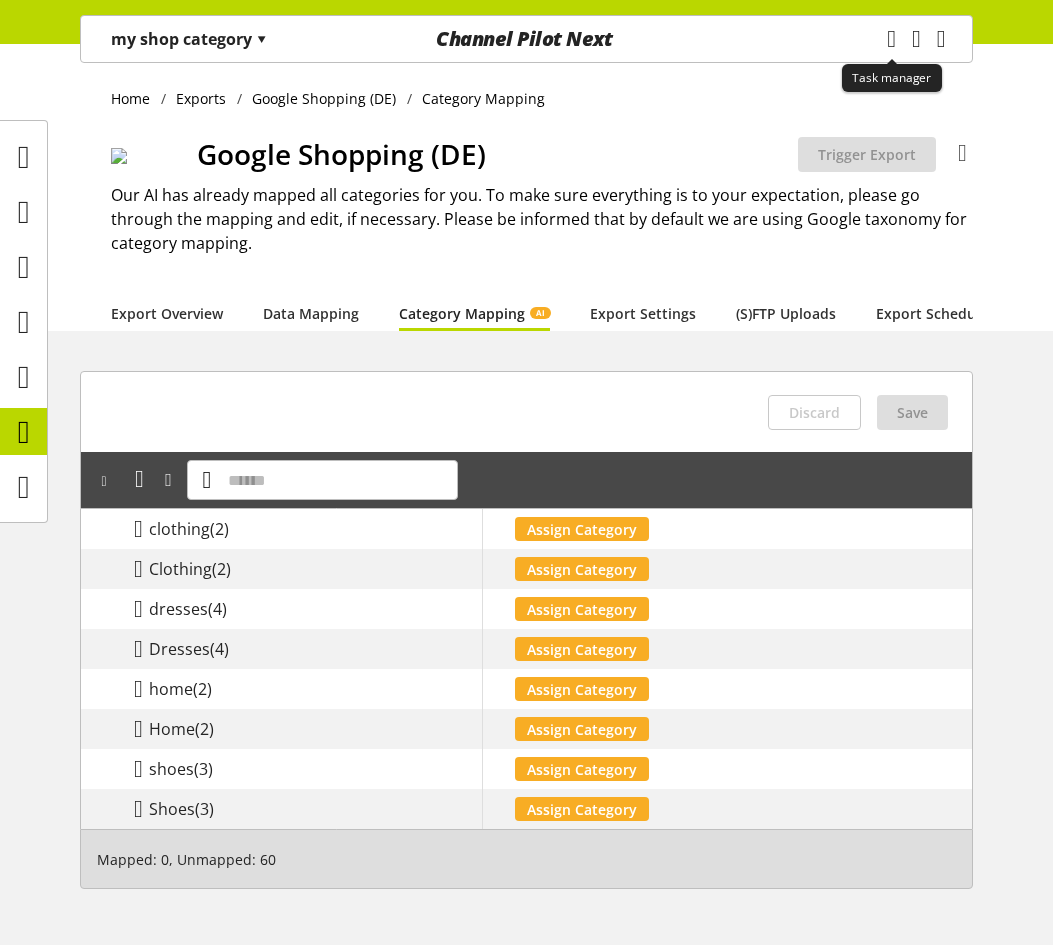 click at bounding box center (891, 39) 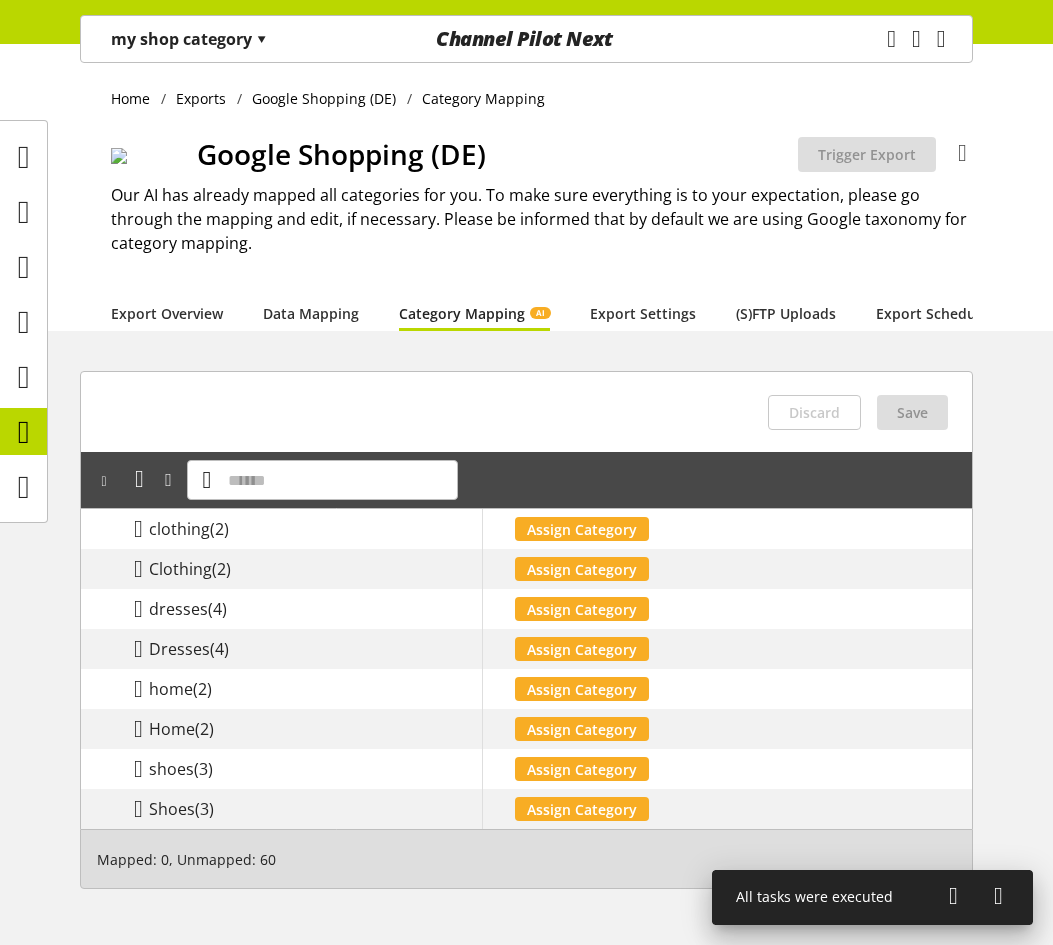 click at bounding box center (953, 896) 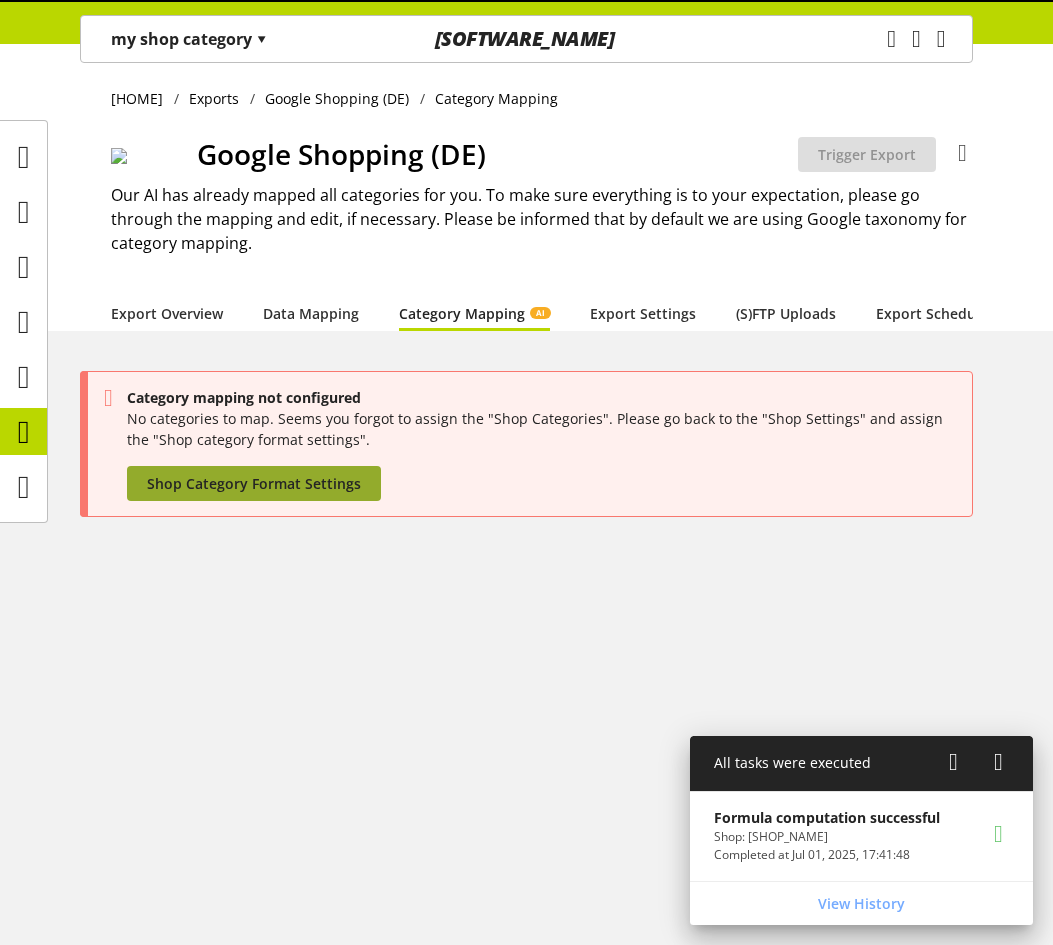 scroll, scrollTop: 0, scrollLeft: 0, axis: both 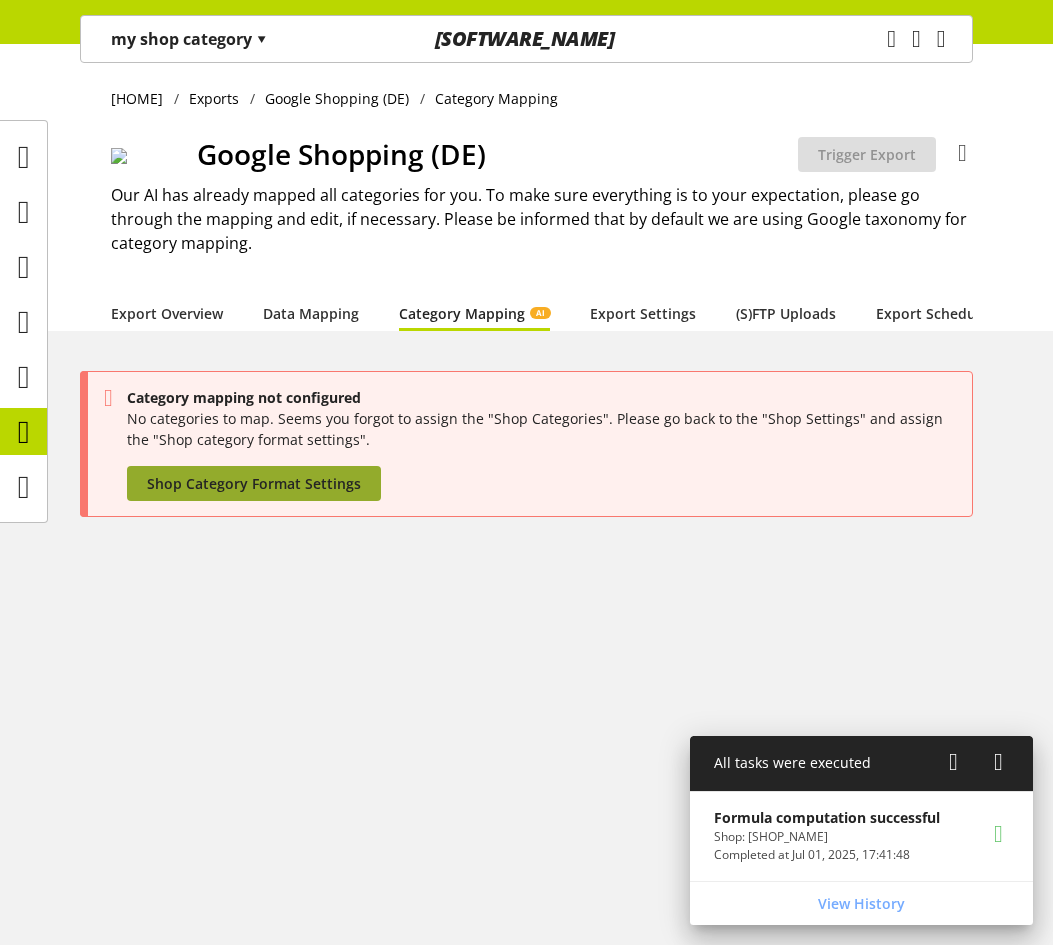 click on "Shop Category Format Settings" at bounding box center (254, 483) 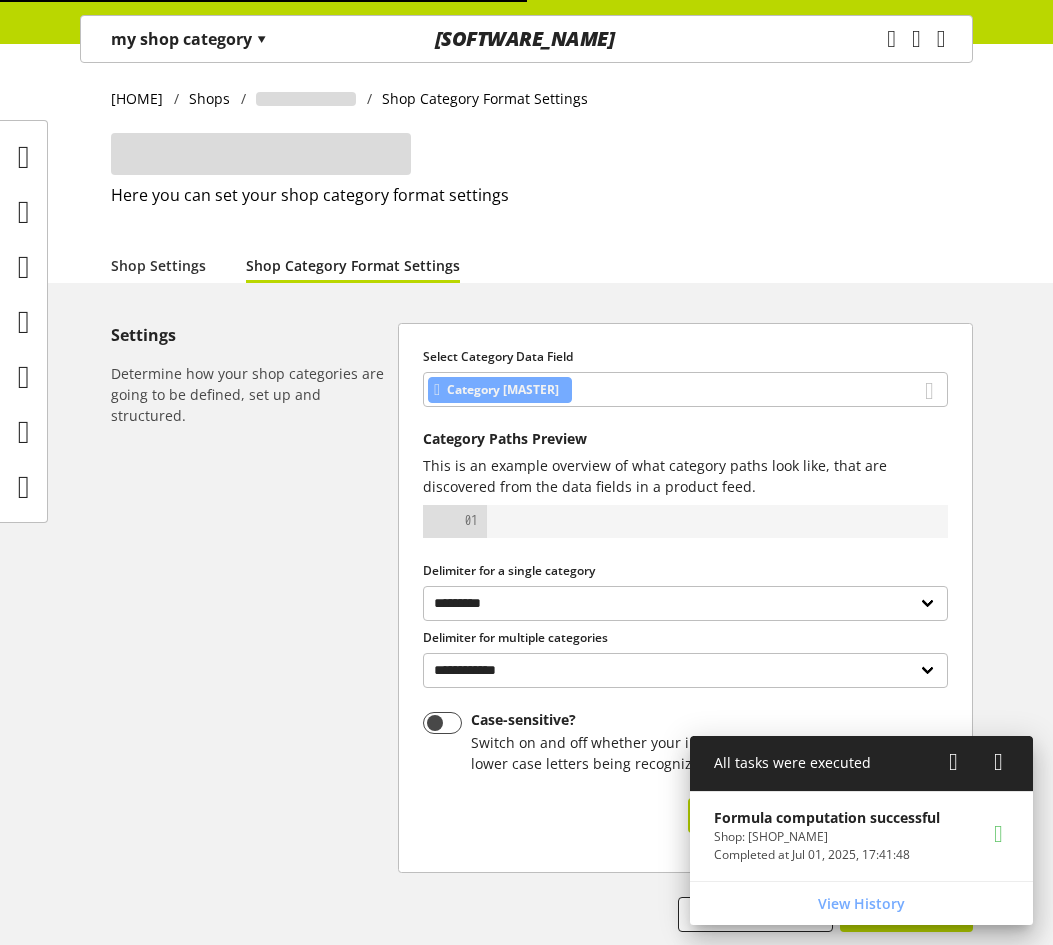 scroll, scrollTop: 65, scrollLeft: 0, axis: vertical 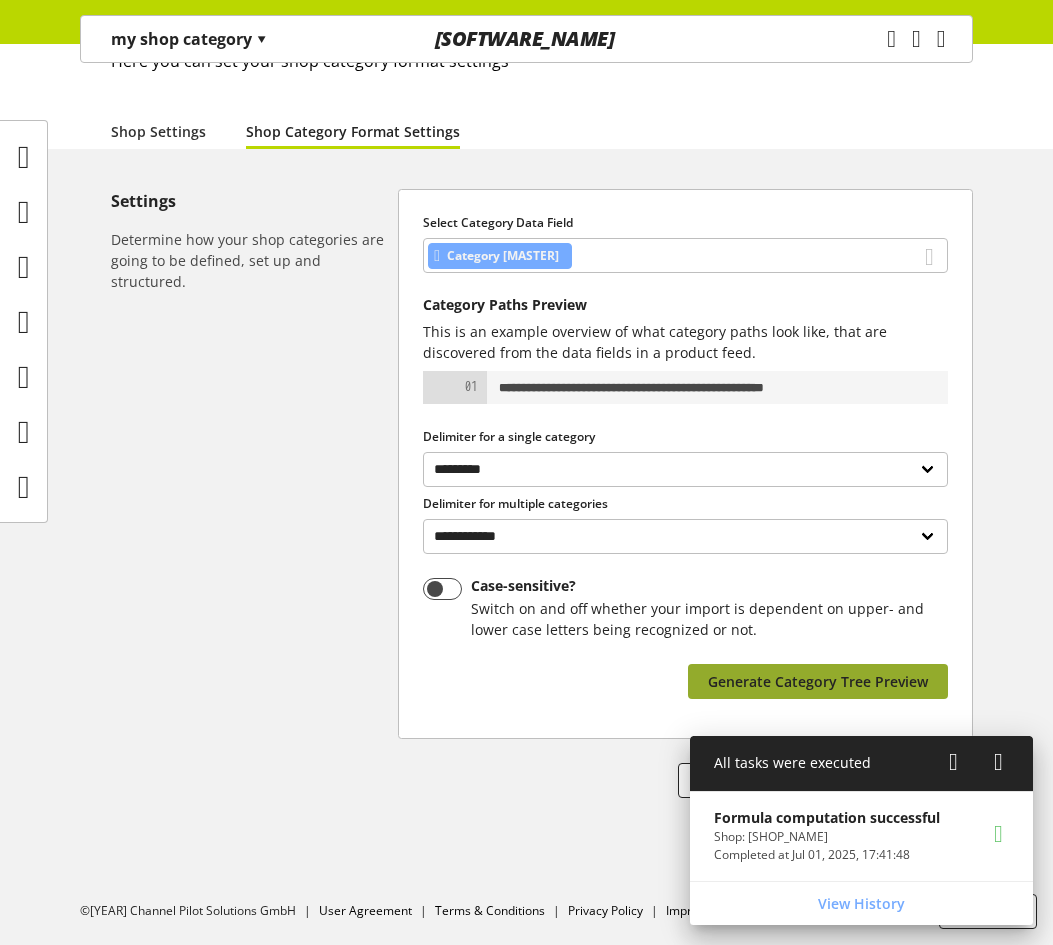 click on "Generate Category Tree Preview" at bounding box center [818, 681] 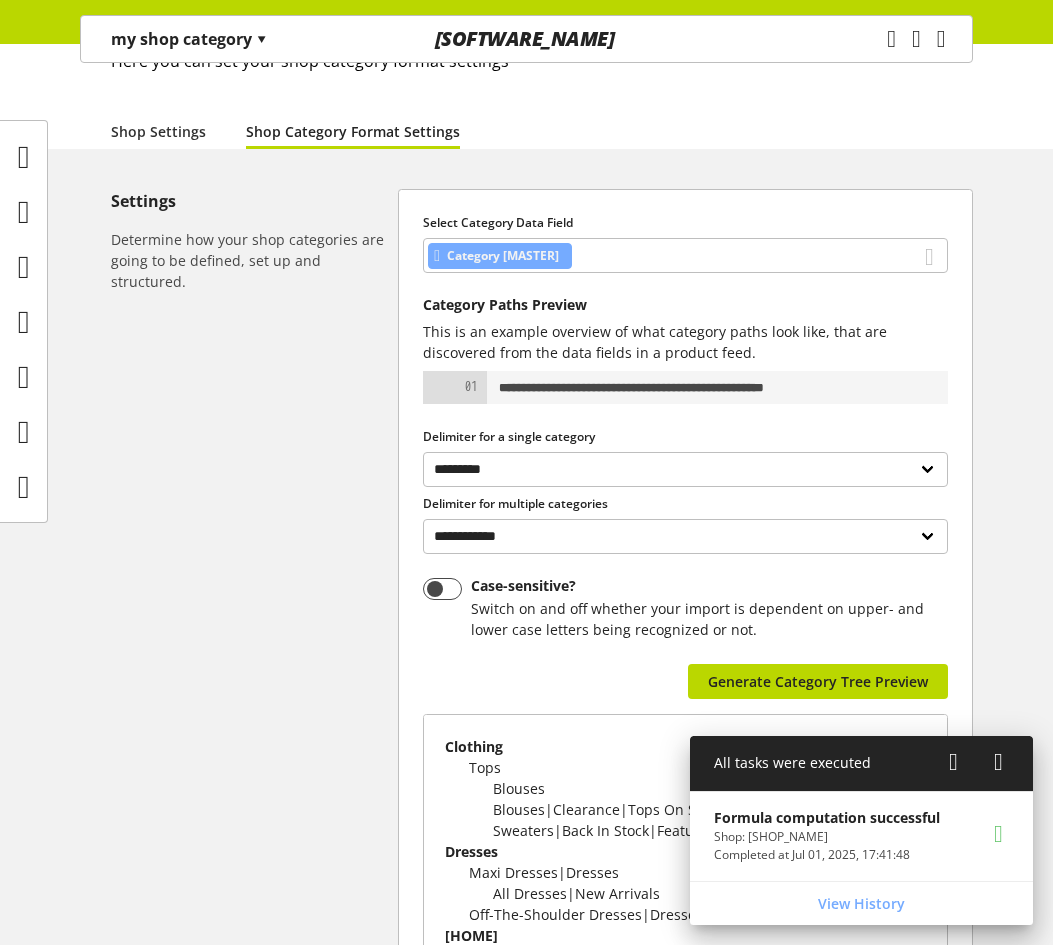 click at bounding box center [953, 762] 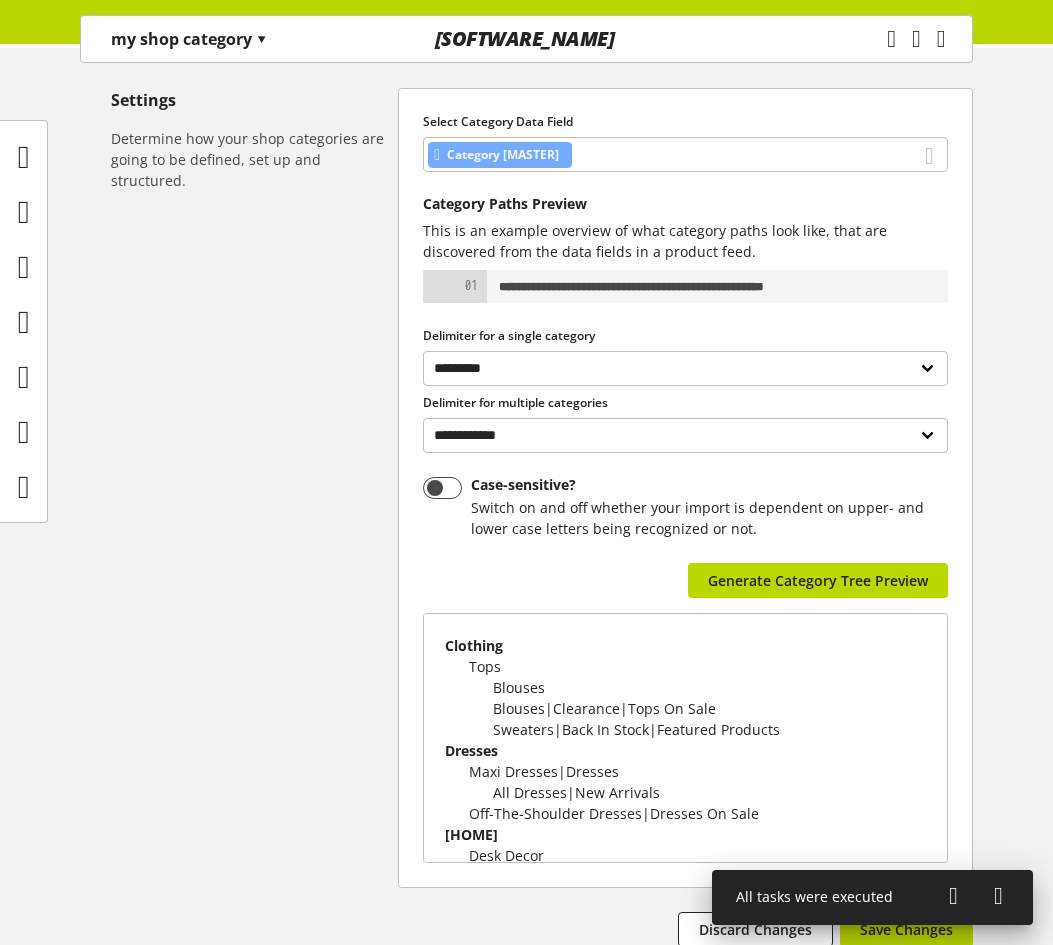 scroll, scrollTop: 384, scrollLeft: 0, axis: vertical 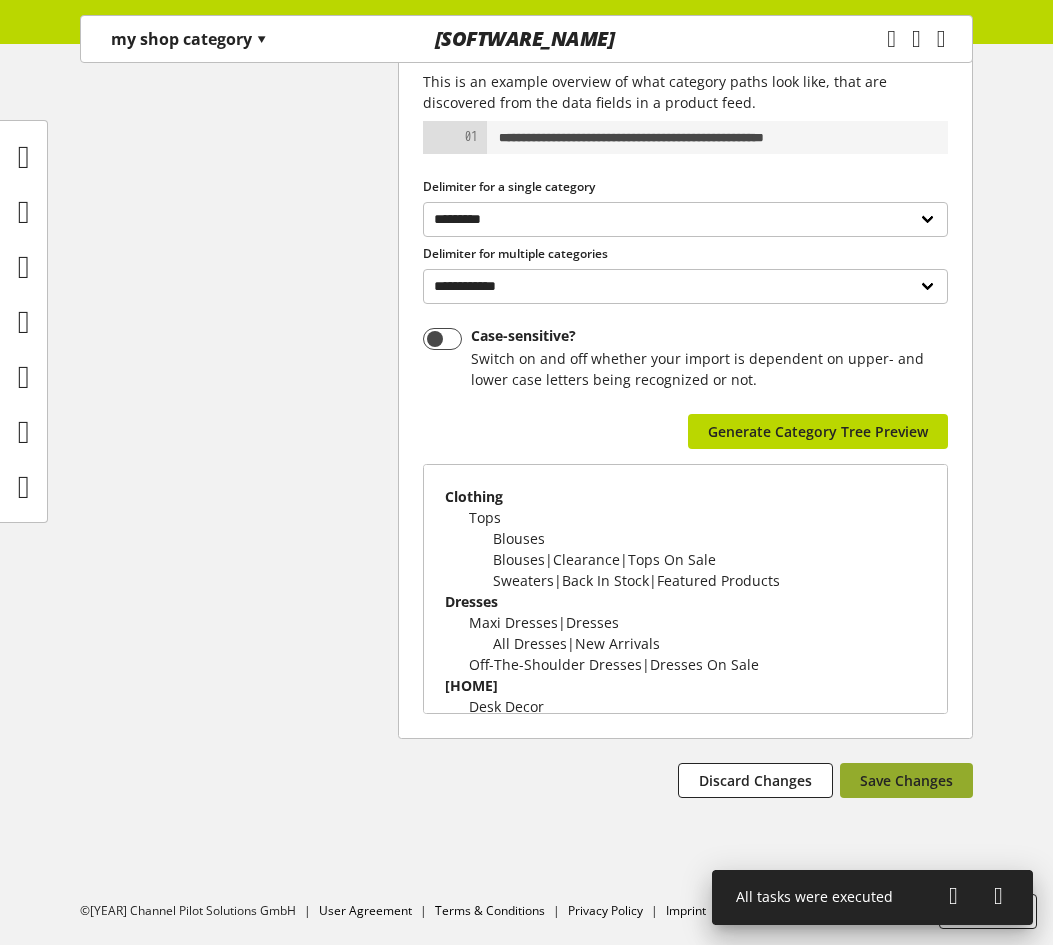 click on "Save Changes" at bounding box center (906, 780) 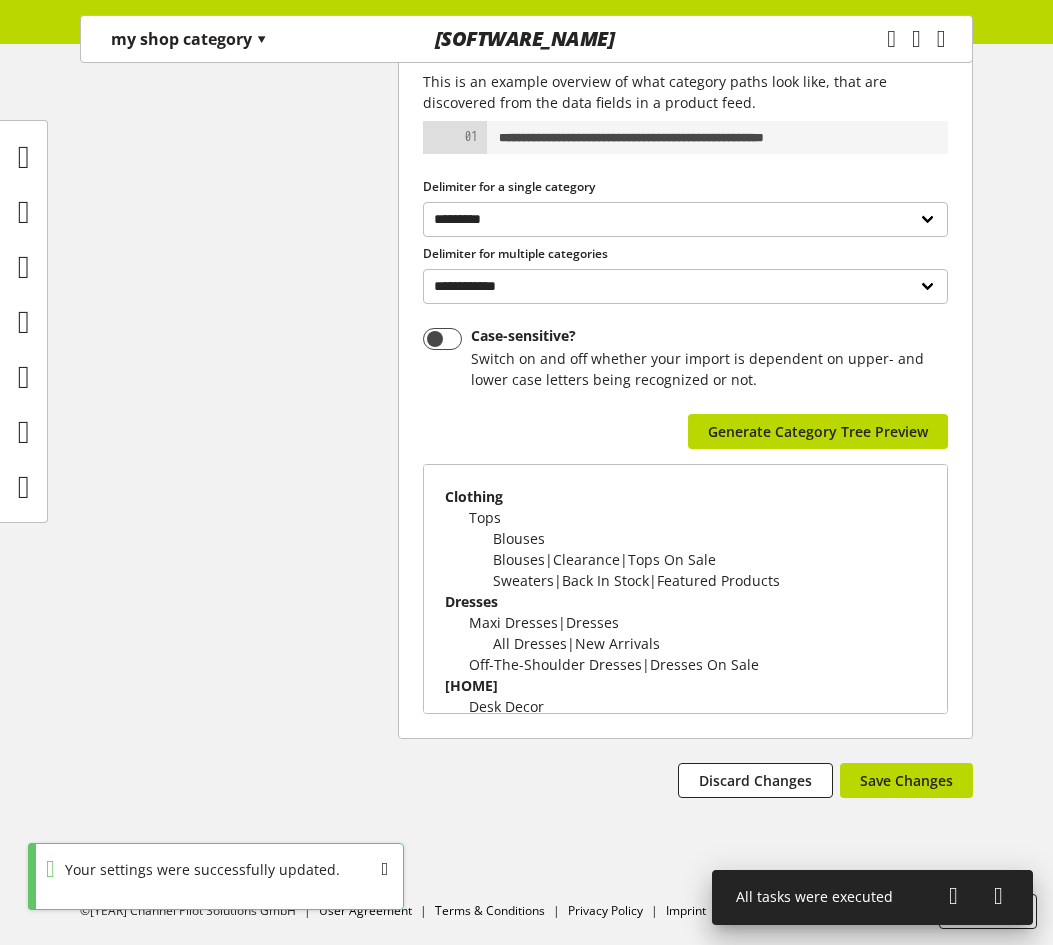 click at bounding box center [953, 896] 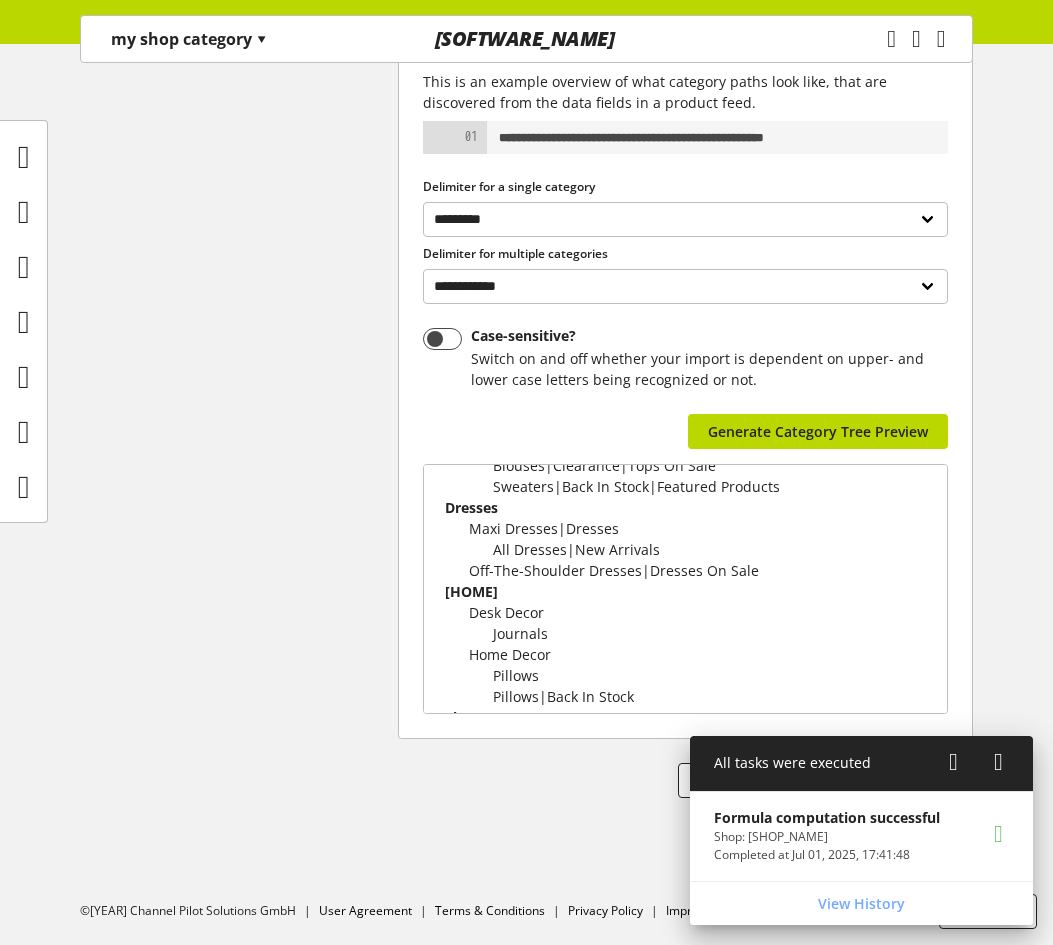 scroll, scrollTop: 214, scrollLeft: 0, axis: vertical 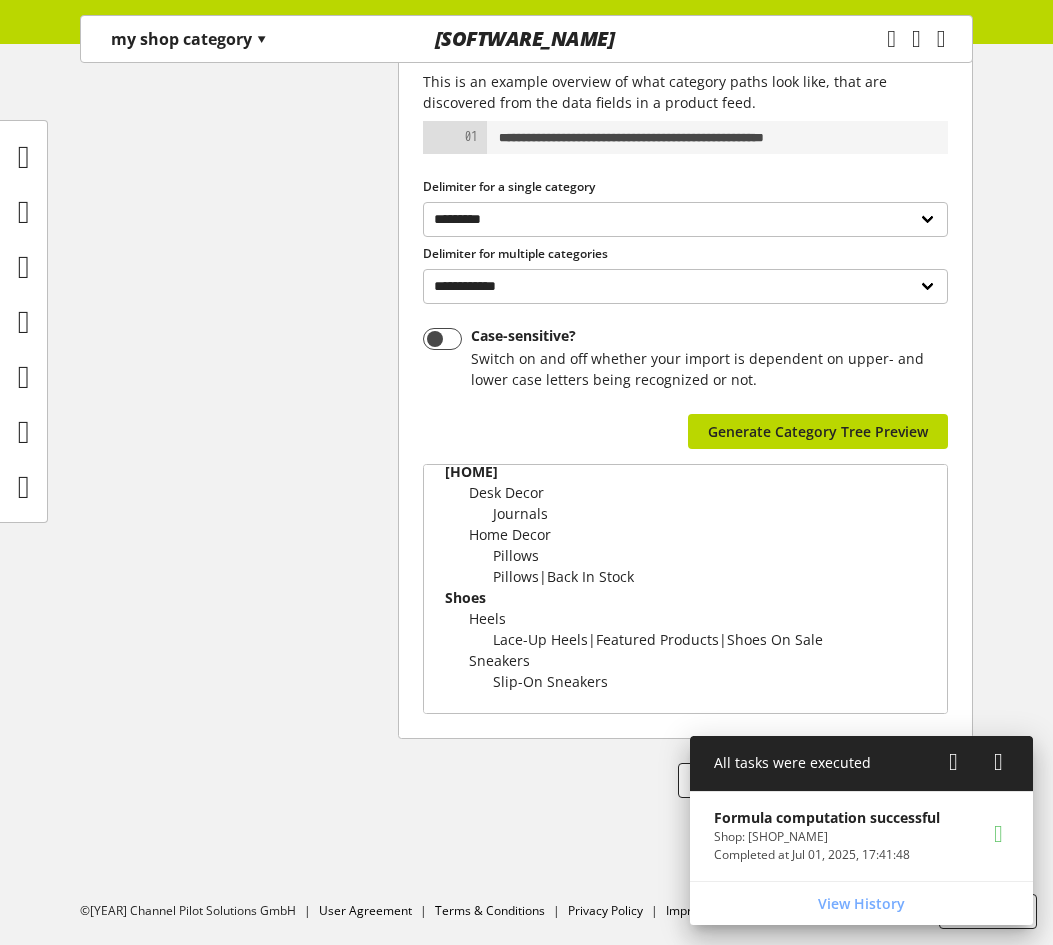 click at bounding box center (953, 762) 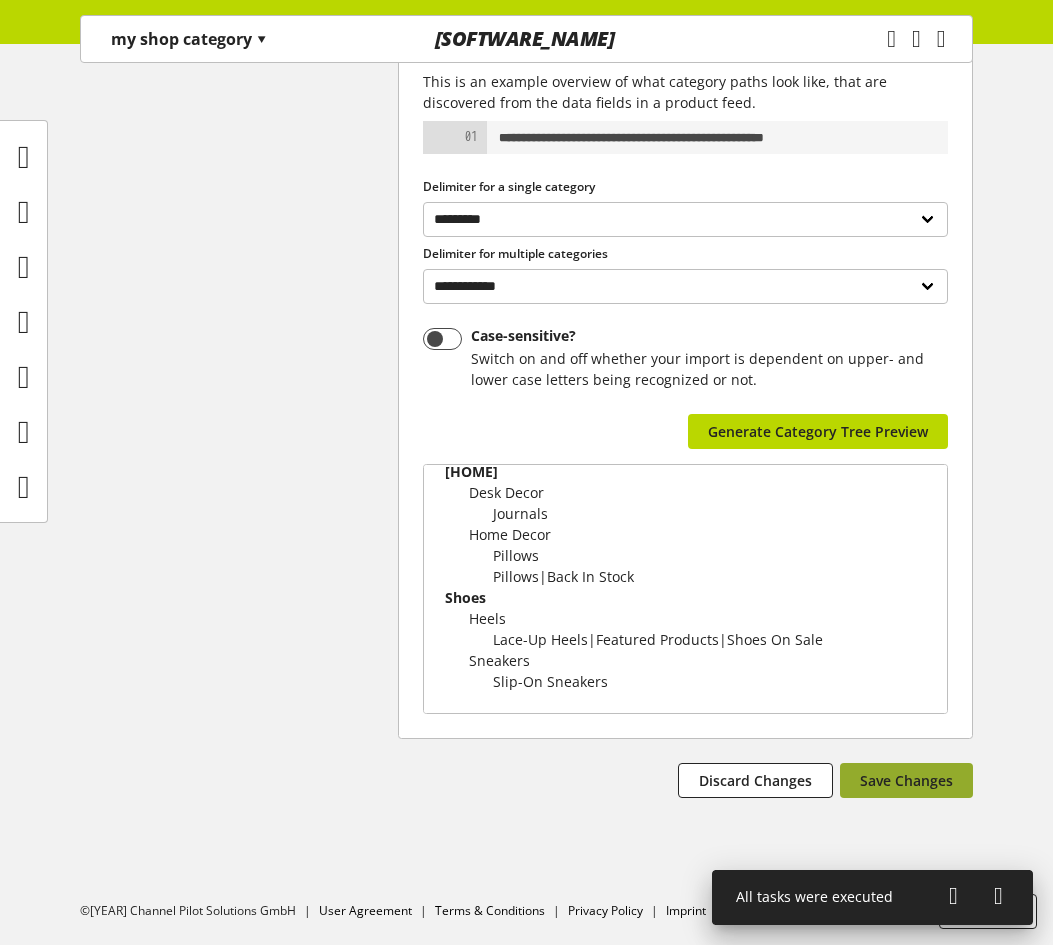 click on "Save Changes" at bounding box center (906, 780) 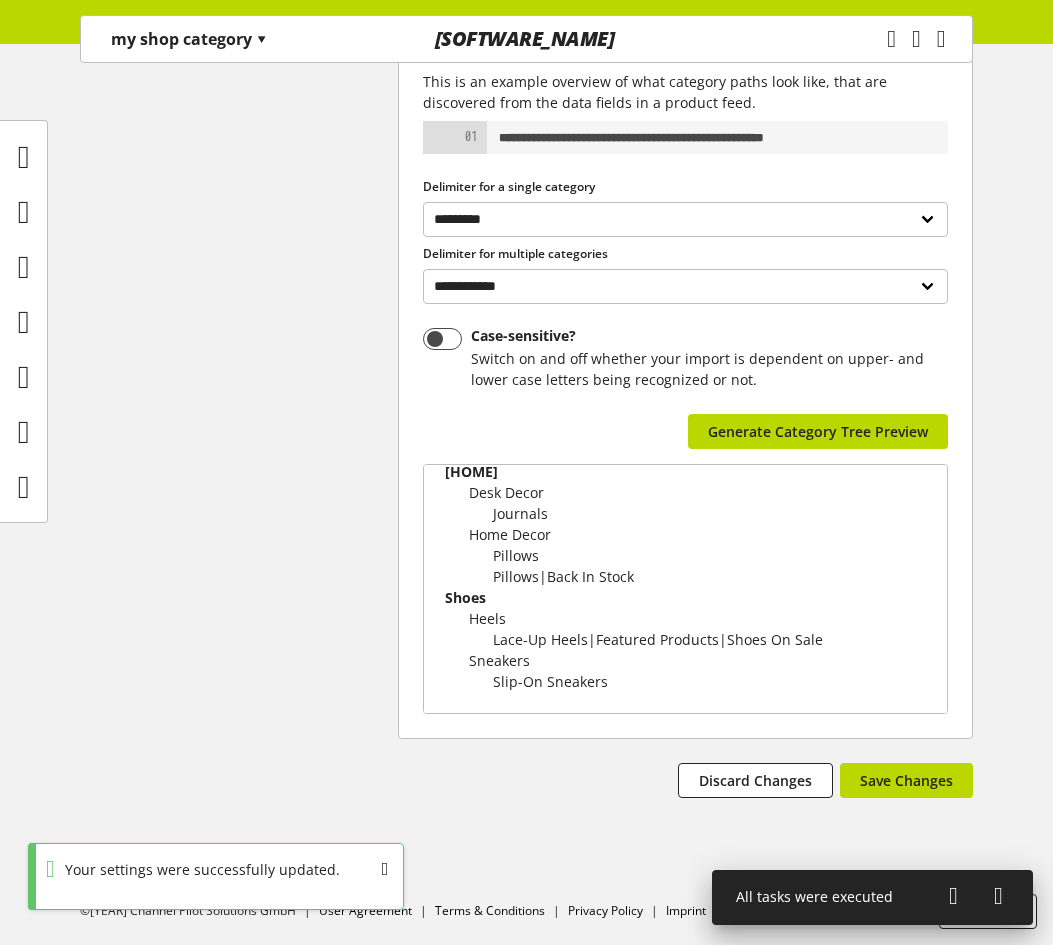 click at bounding box center (953, 896) 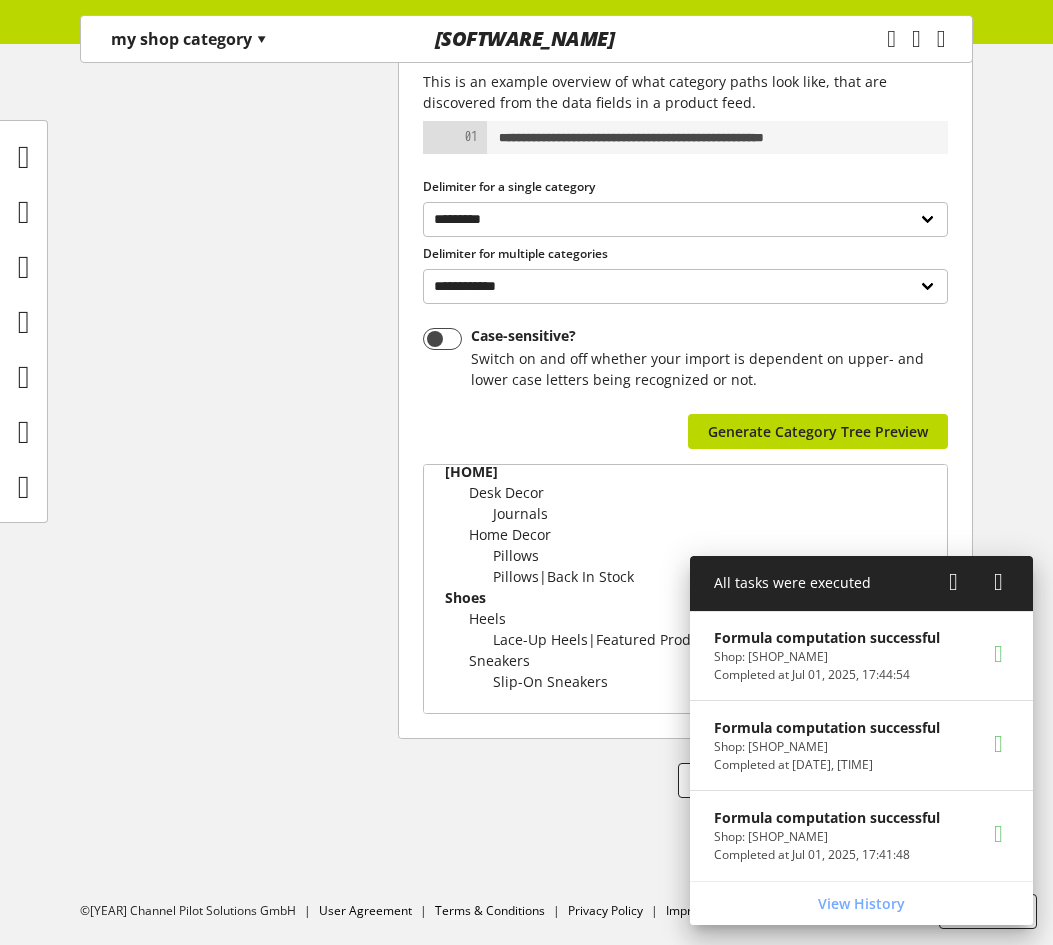 click at bounding box center (953, 582) 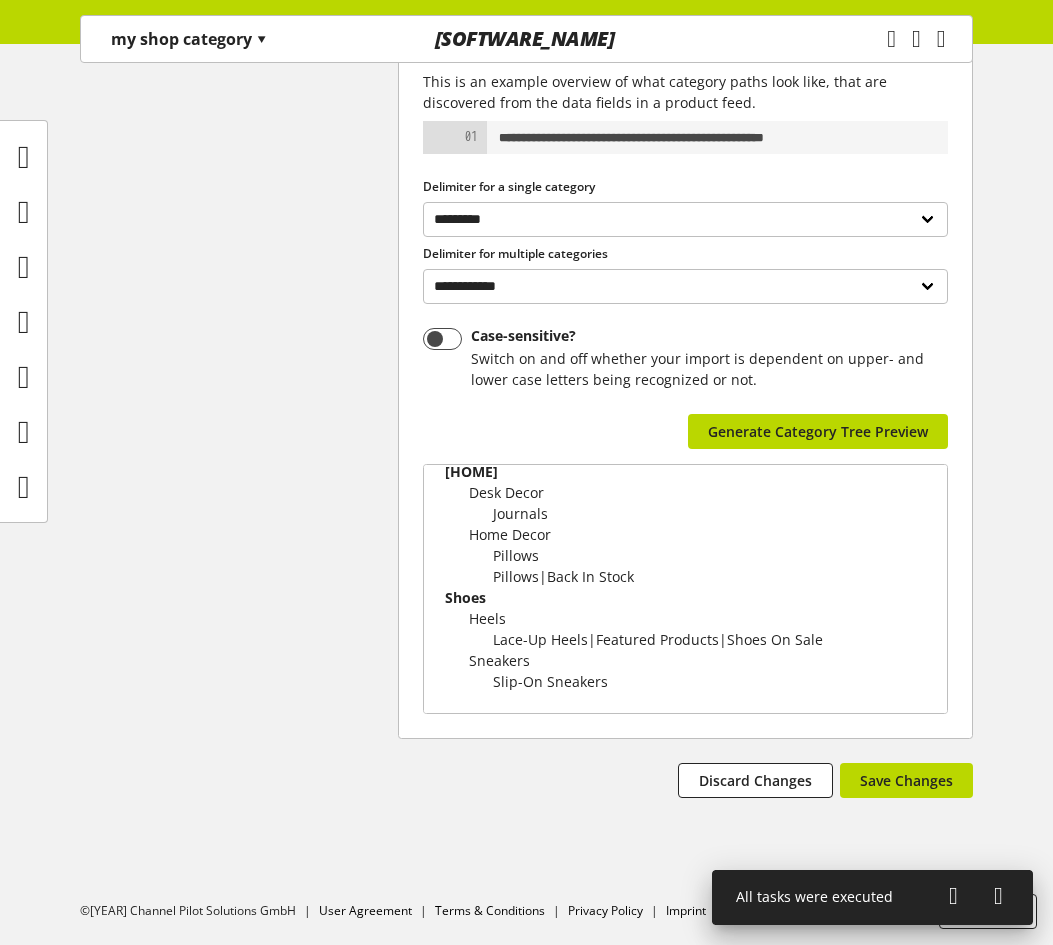 scroll, scrollTop: 0, scrollLeft: 0, axis: both 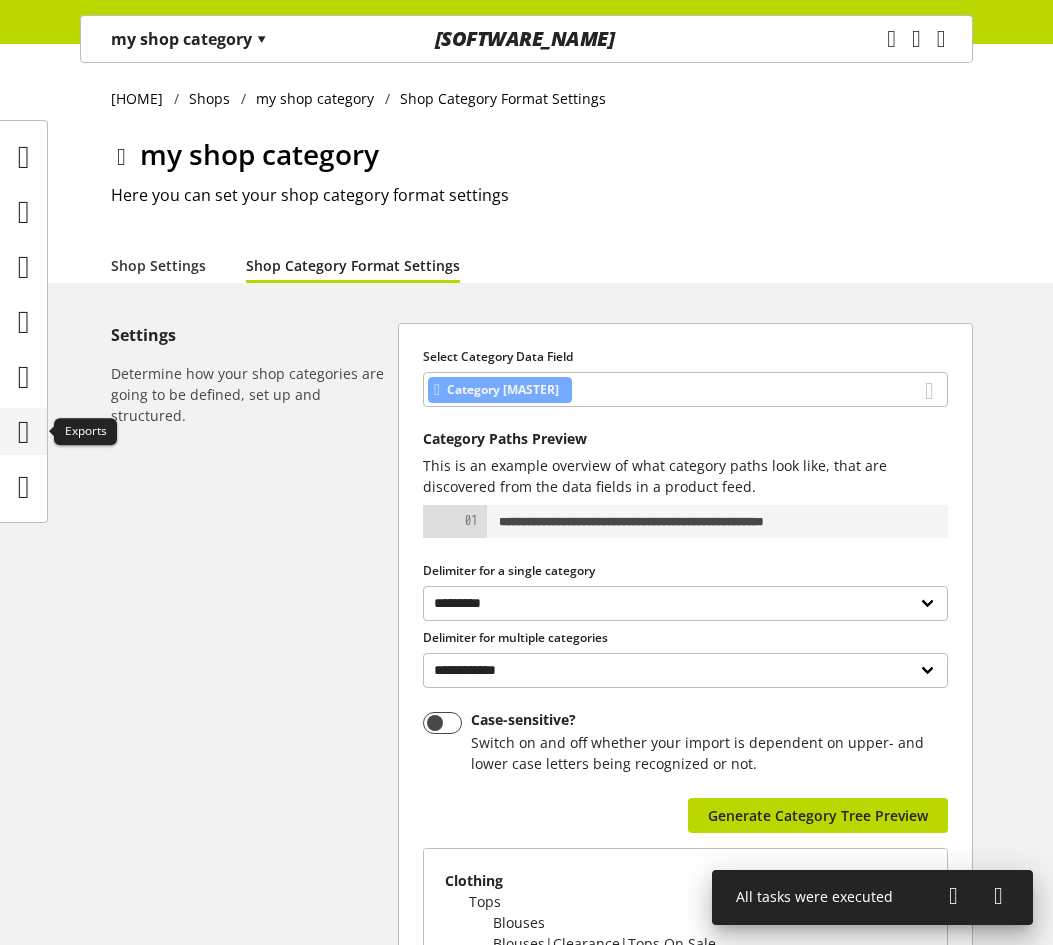 click at bounding box center (24, 432) 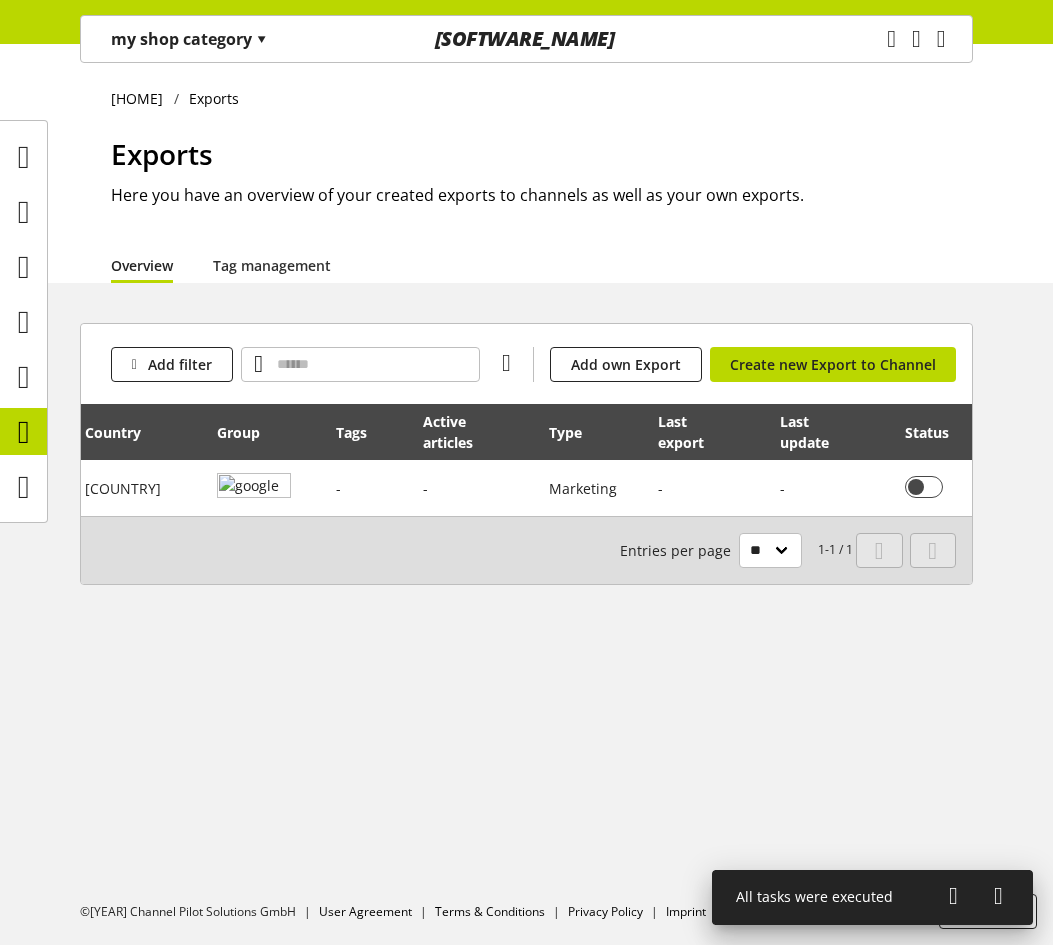 scroll, scrollTop: 0, scrollLeft: 218, axis: horizontal 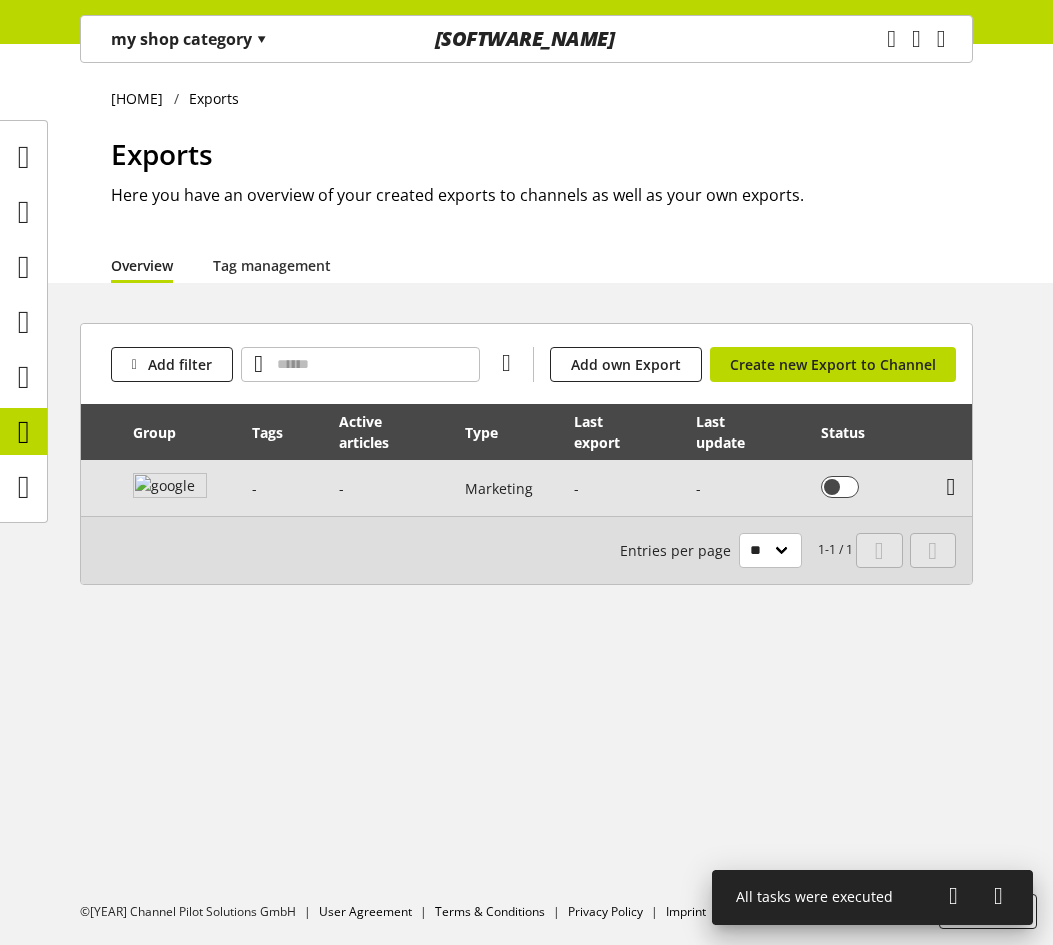 click at bounding box center (951, 487) 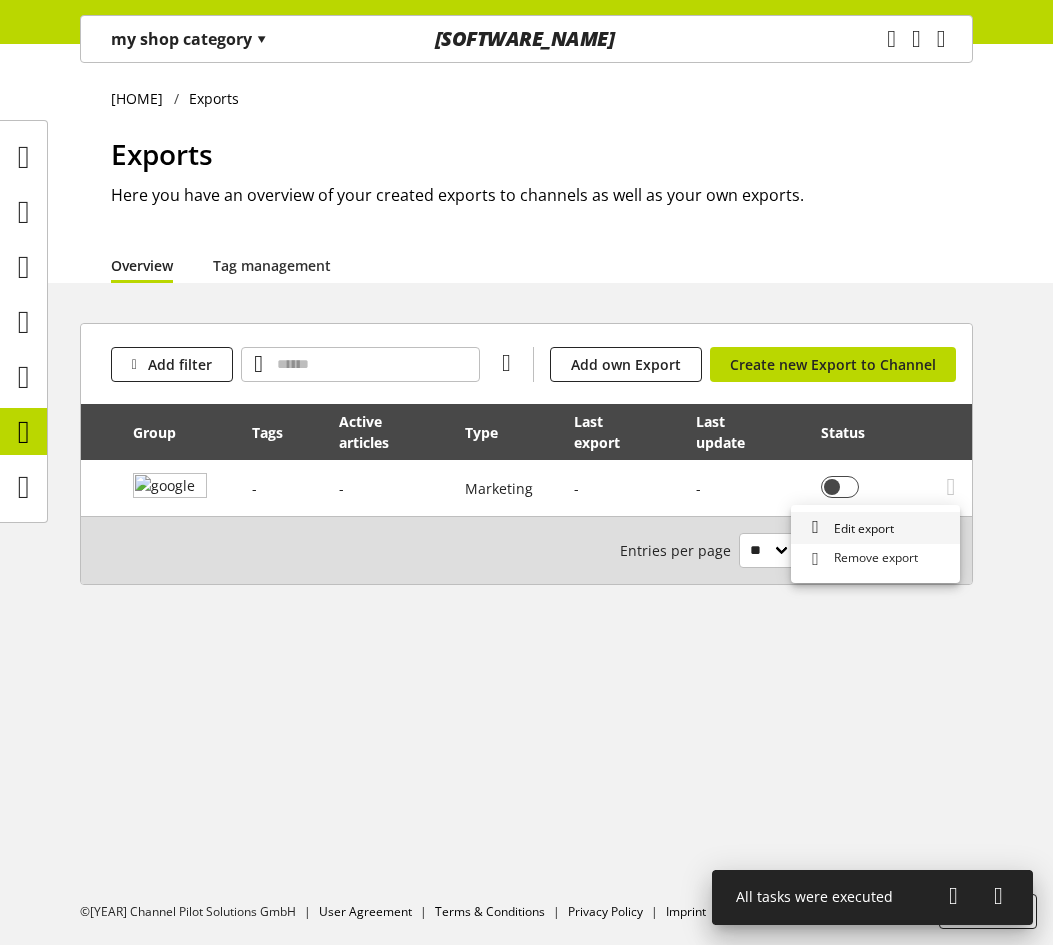 click on "Edit export" at bounding box center [875, 528] 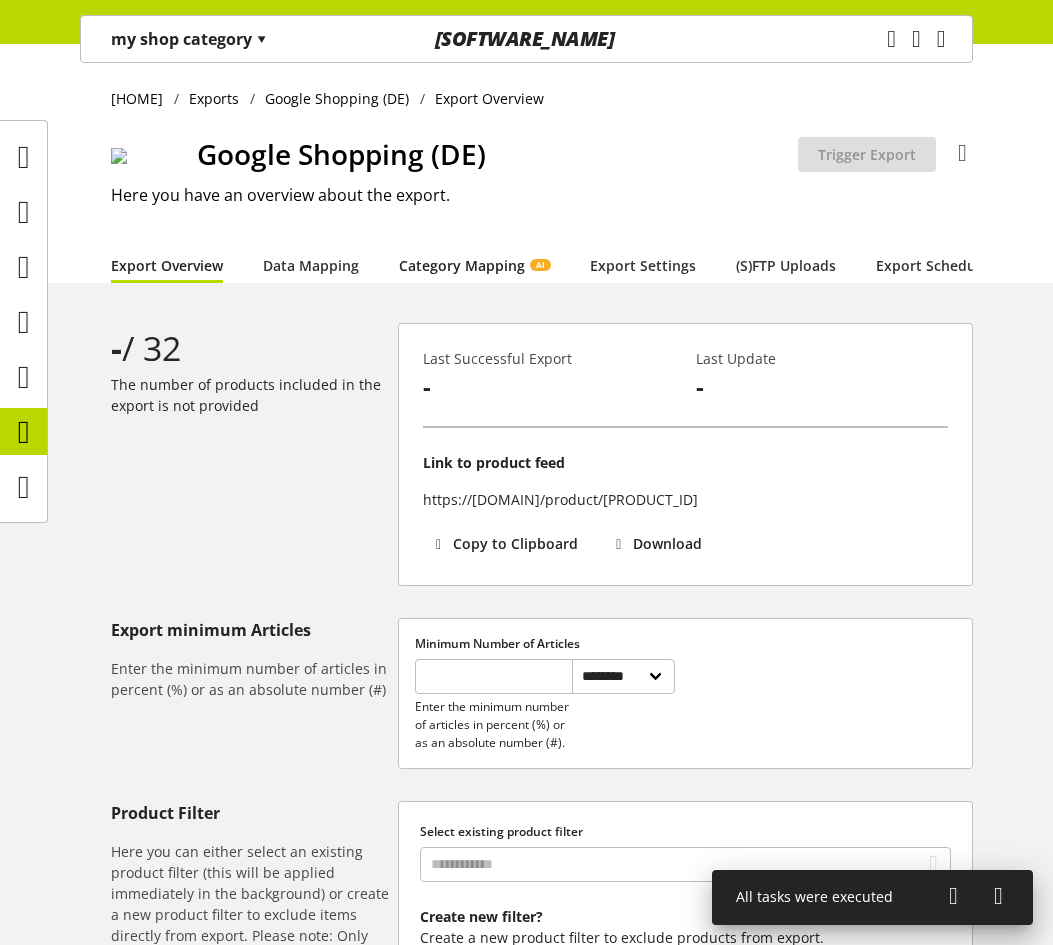 click on "Category Mapping AI" at bounding box center [474, 265] 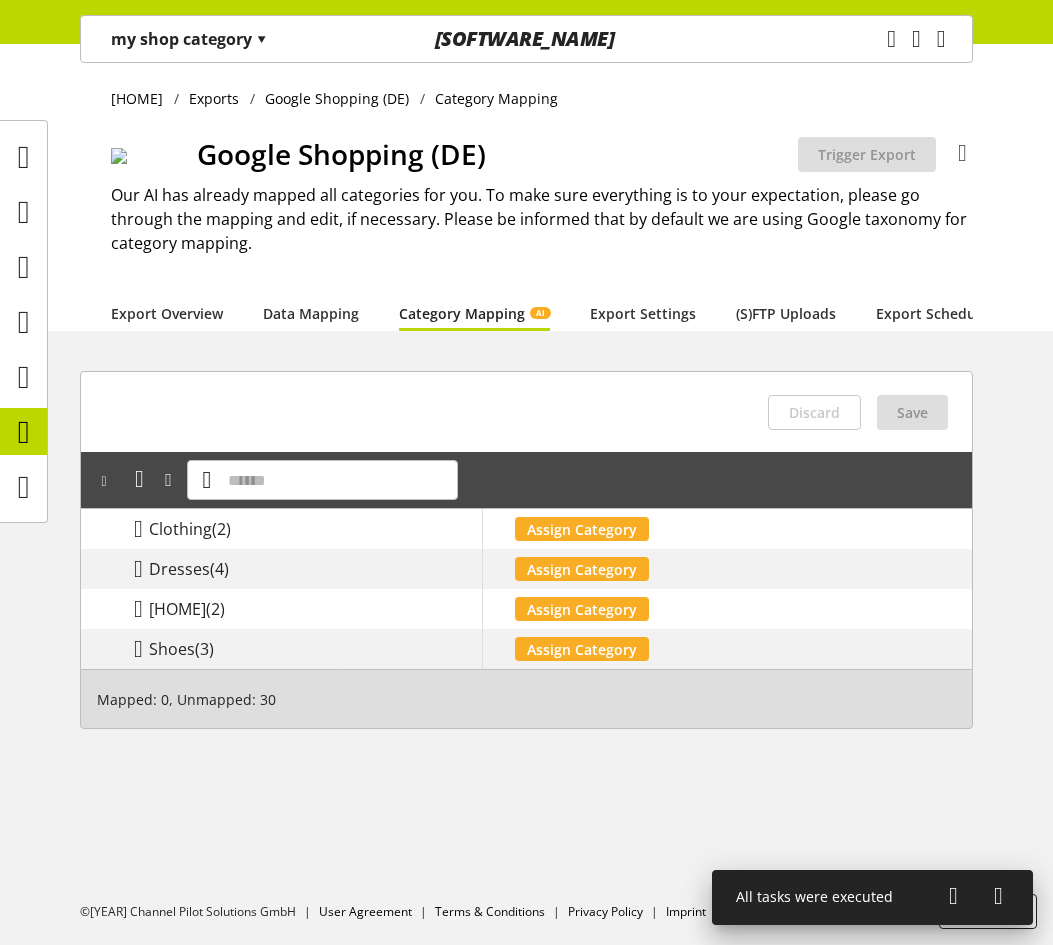 click on "my shop category ▾" at bounding box center [189, 39] 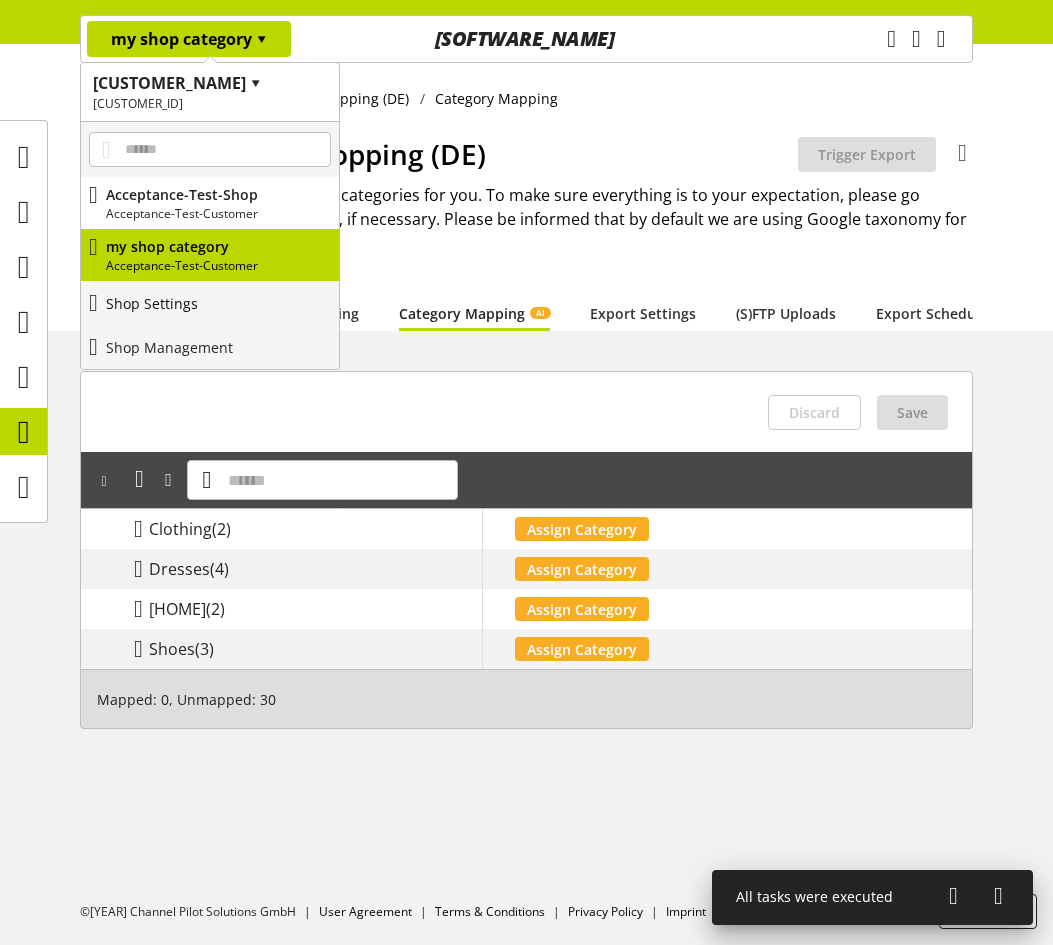 click on "Shop Settings" at bounding box center [210, 303] 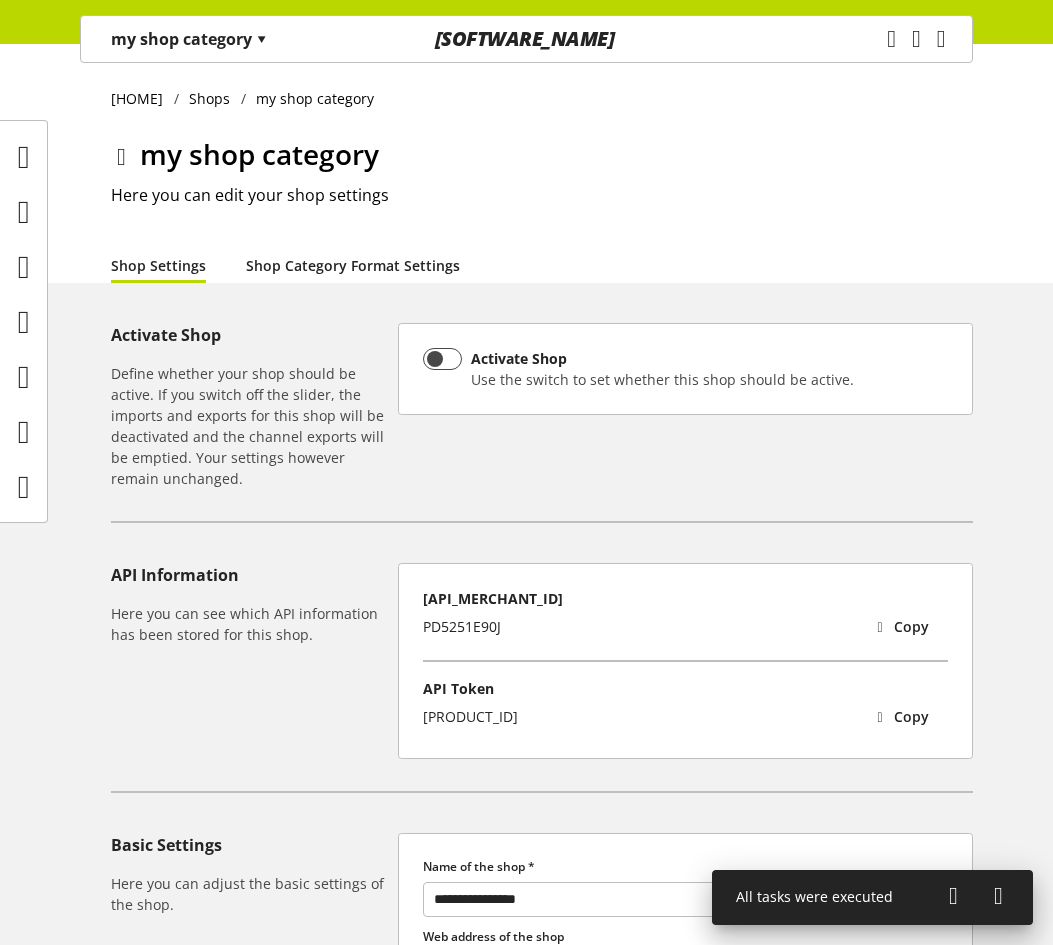 click on "Shop Category Format Settings" at bounding box center [353, 265] 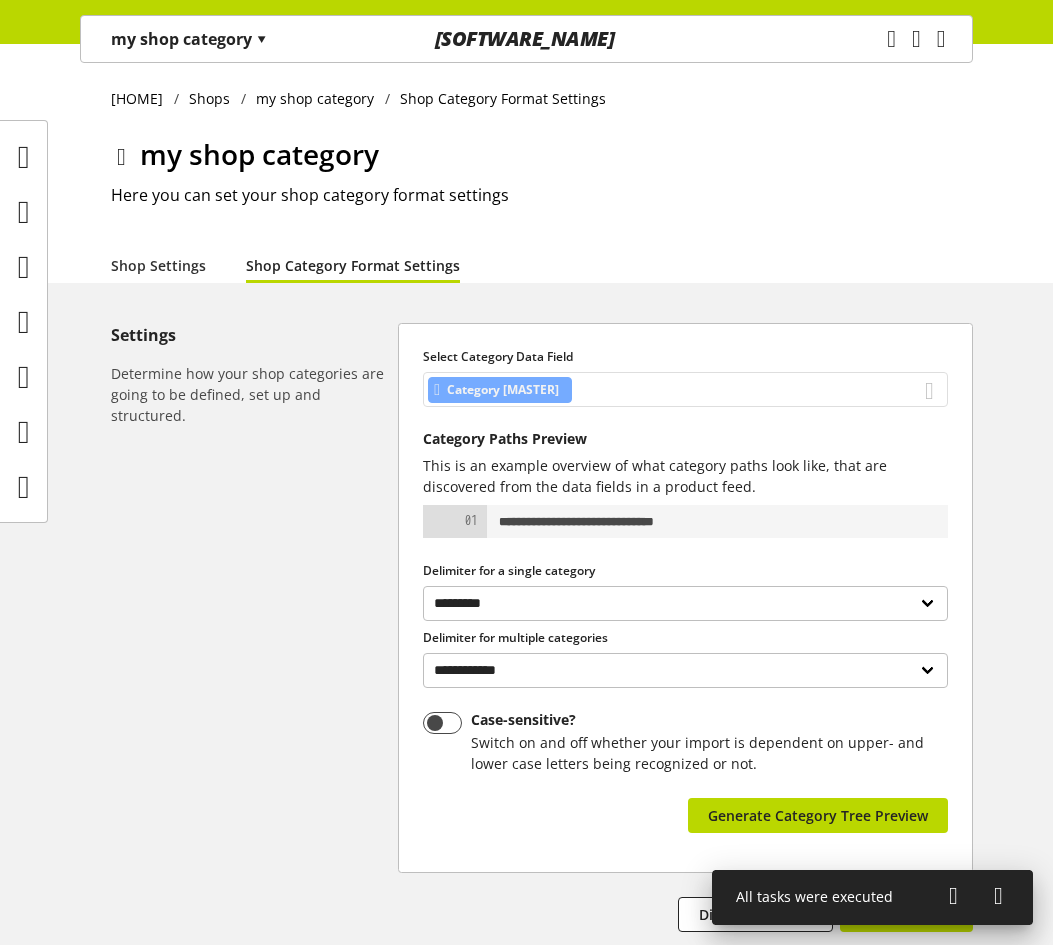 click on "Category [MASTER]" at bounding box center (685, 389) 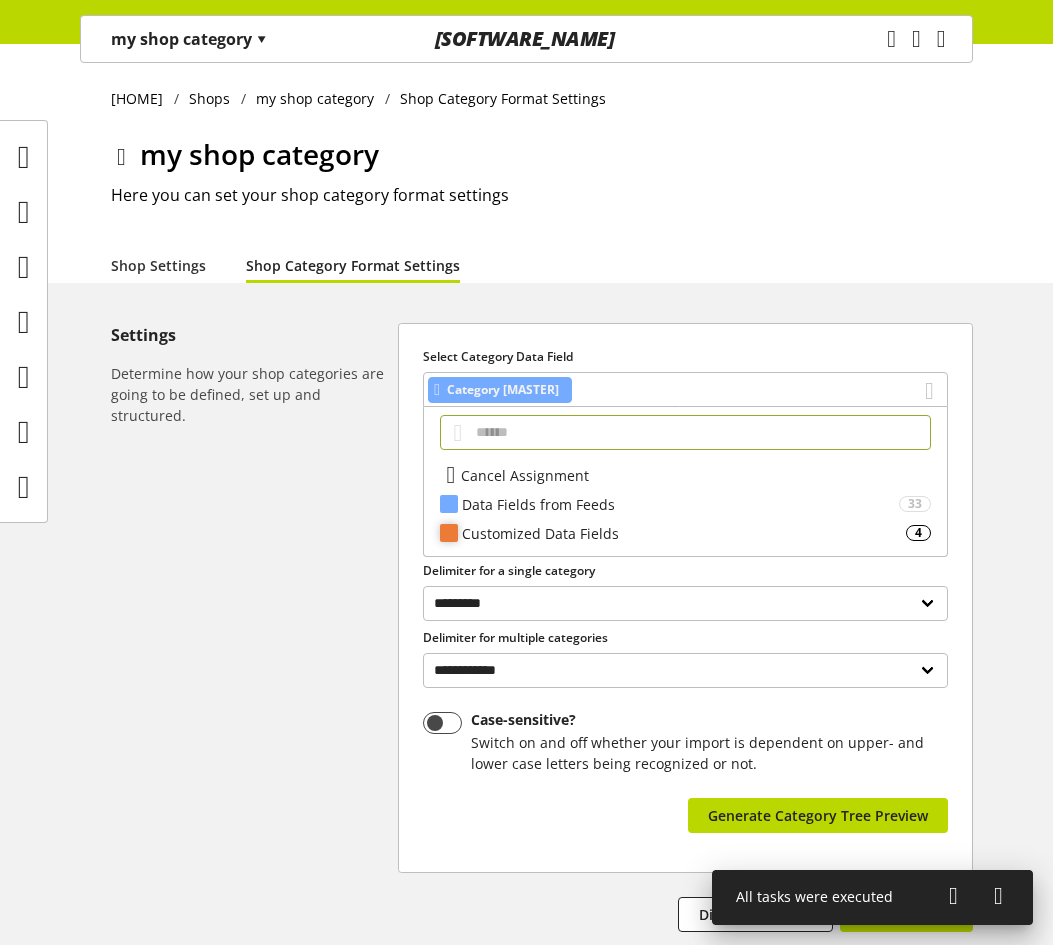 click on "Customized Data Fields" at bounding box center [680, 504] 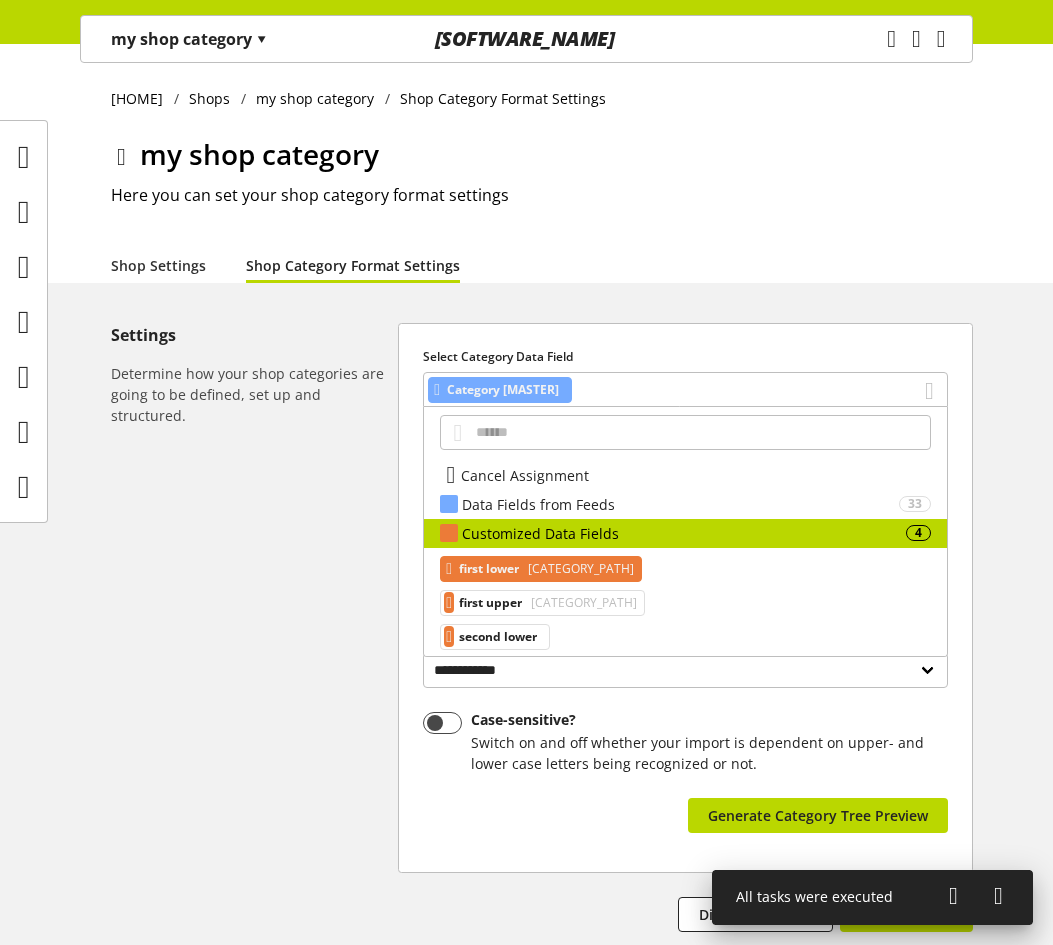 click on "[CATEGORY_PATH]" at bounding box center [579, 569] 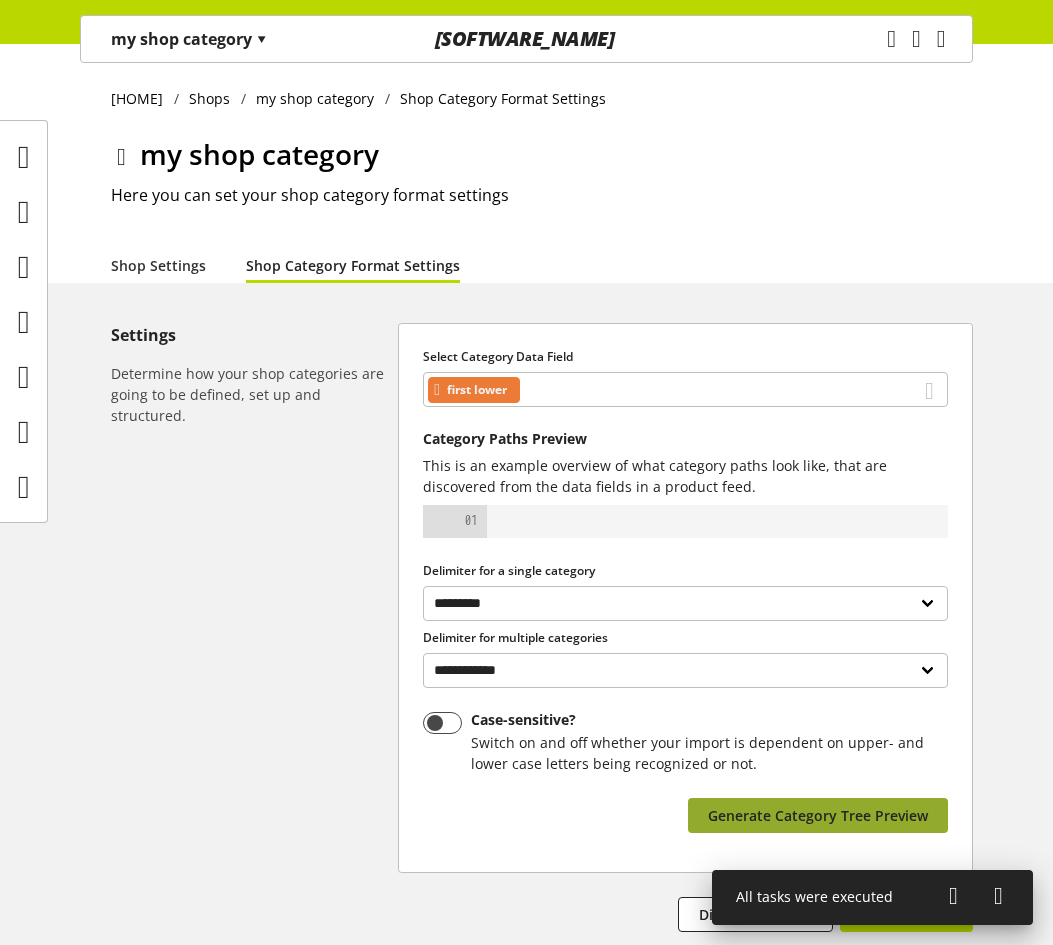 click on "Generate Category Tree Preview" at bounding box center (818, 815) 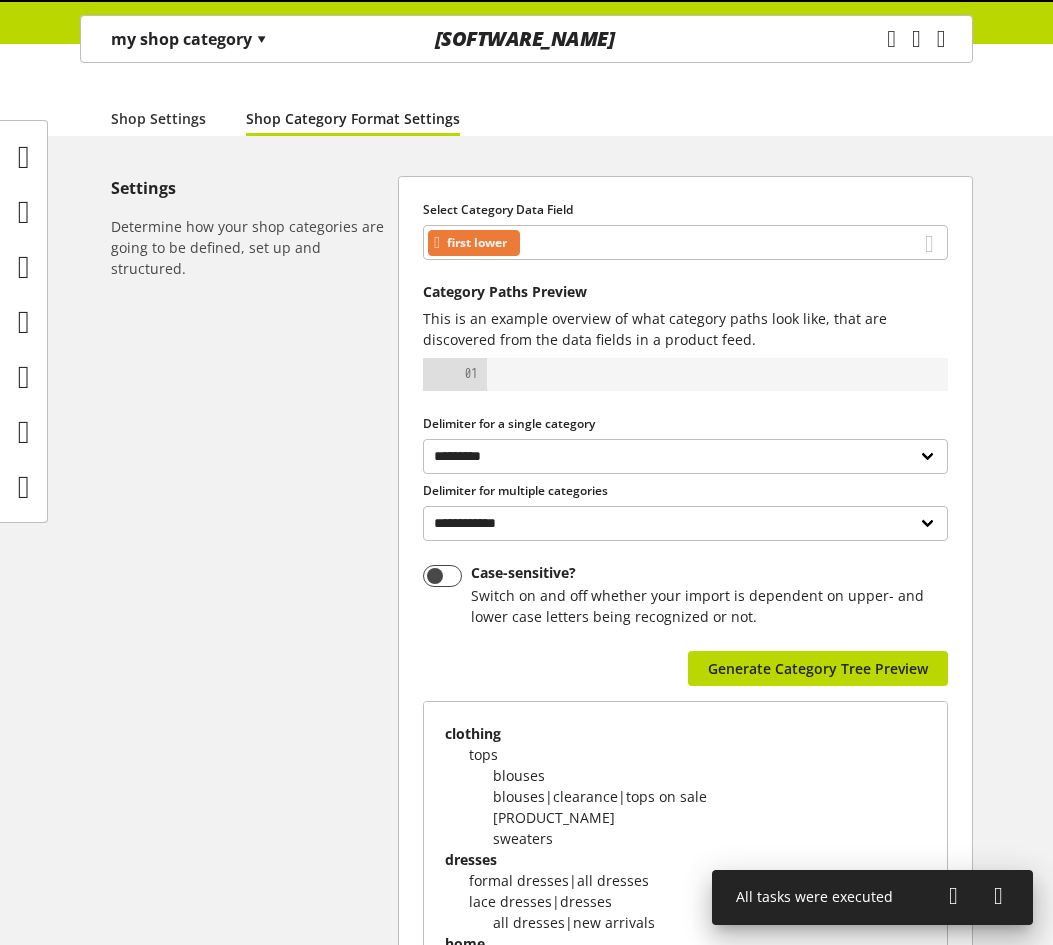 scroll, scrollTop: 384, scrollLeft: 0, axis: vertical 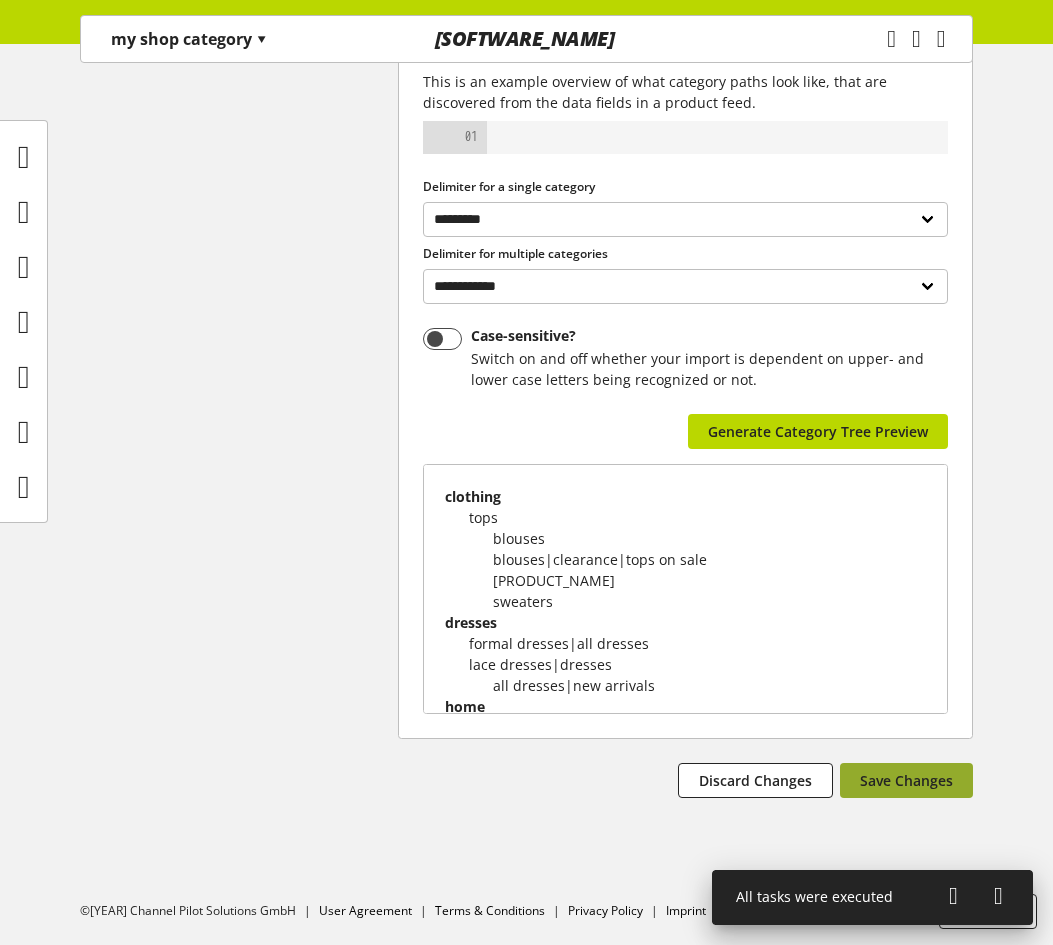 click on "Save Changes" at bounding box center (906, 780) 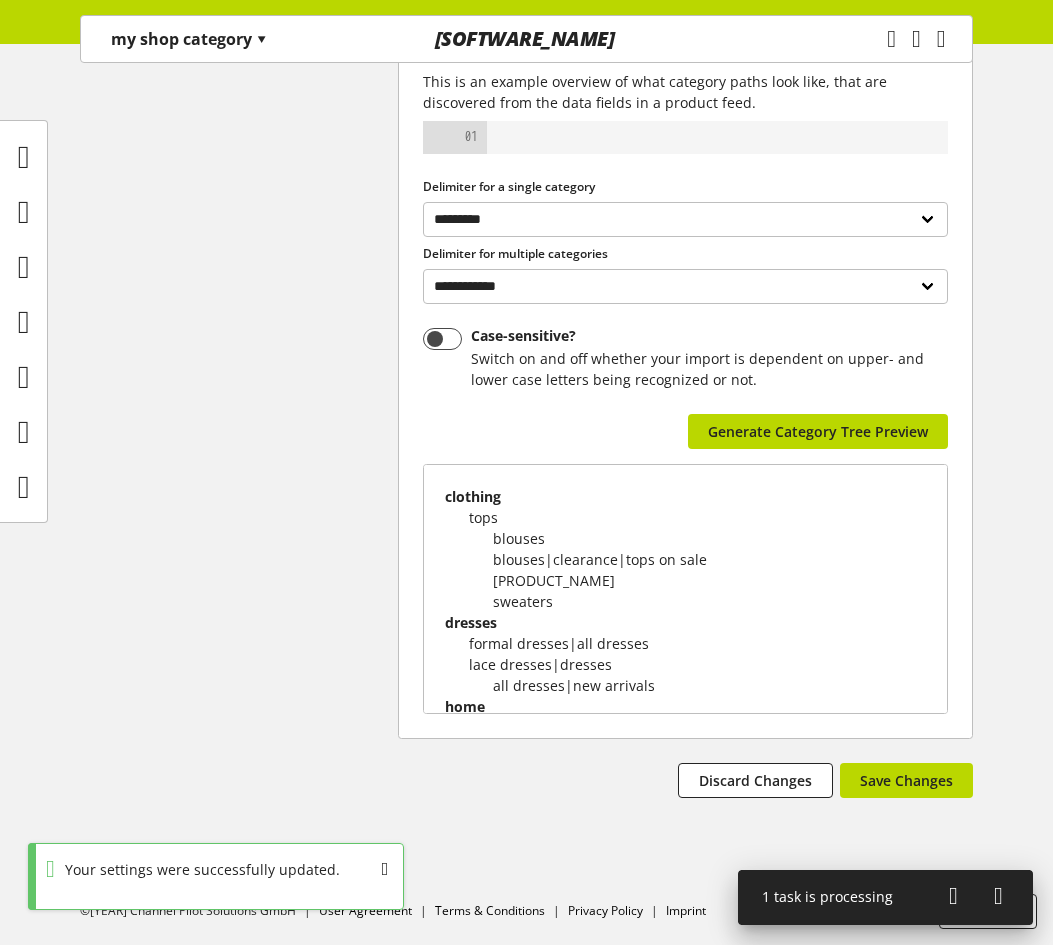 click at bounding box center (953, 896) 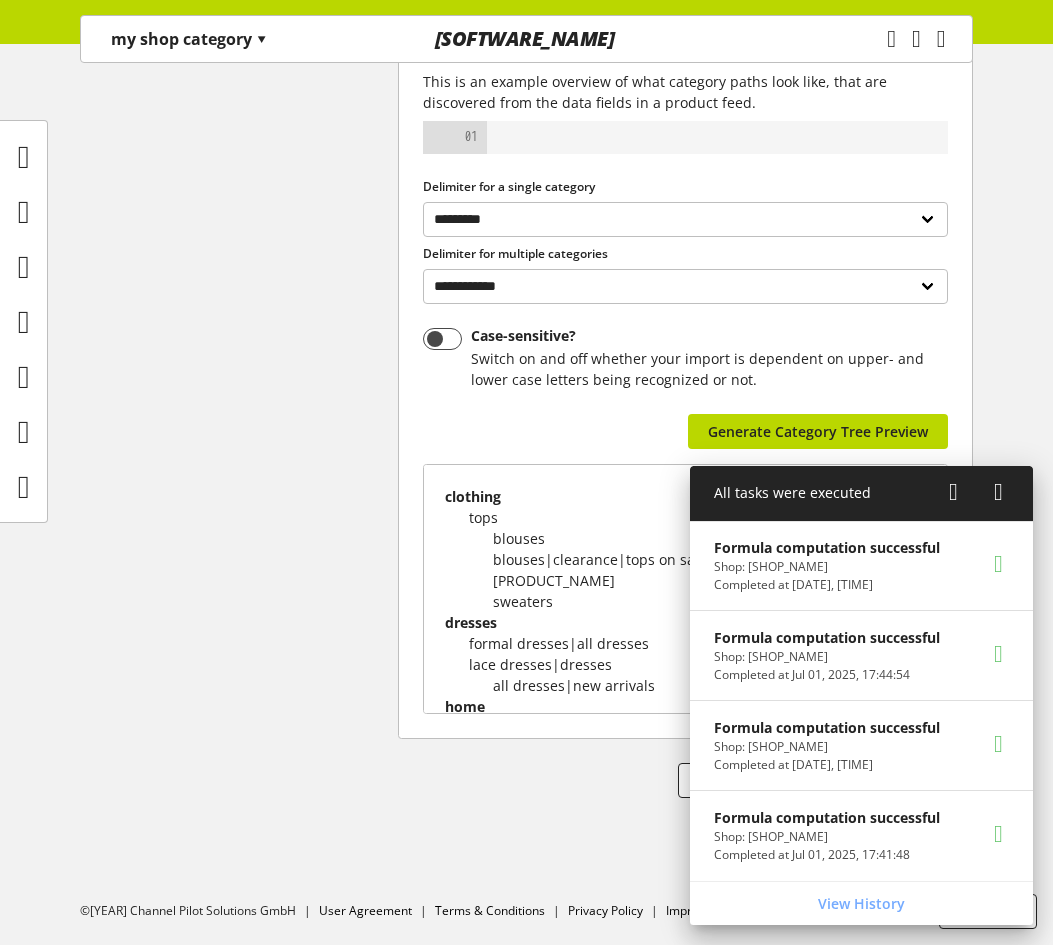 click at bounding box center (953, 492) 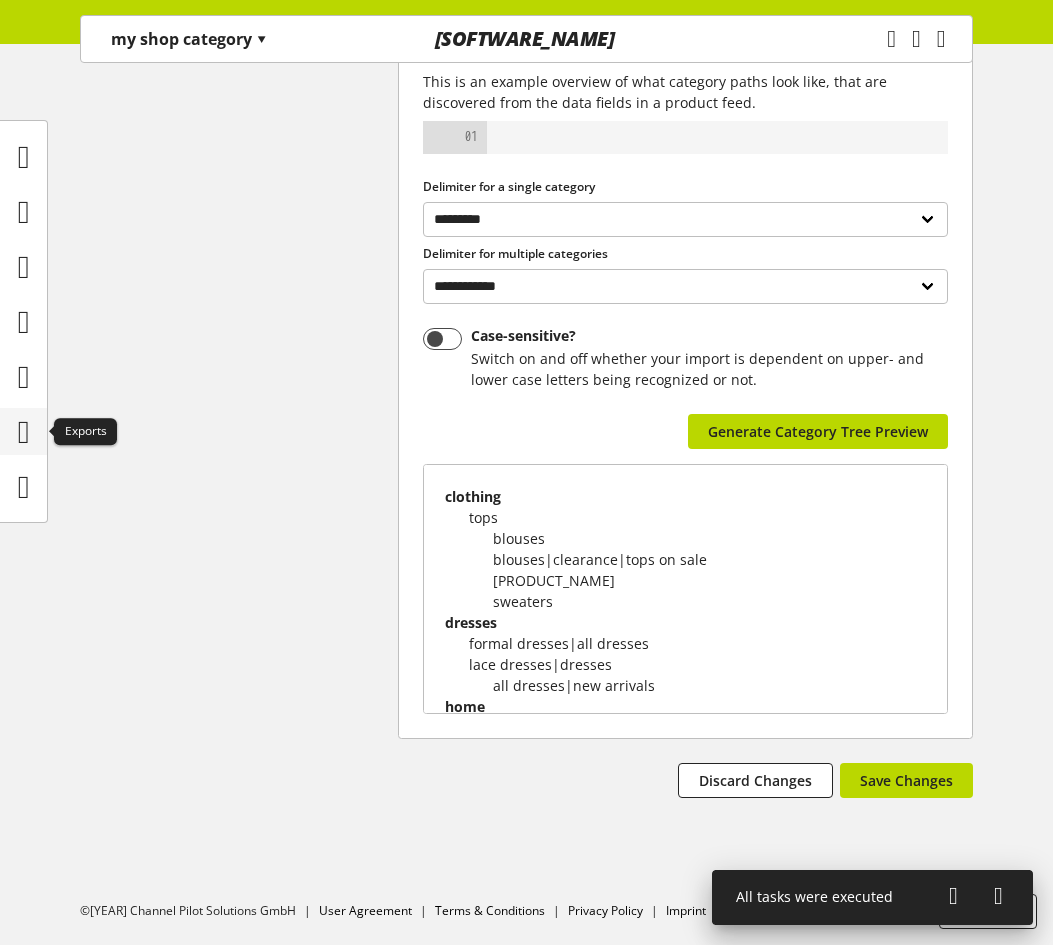 click at bounding box center (24, 432) 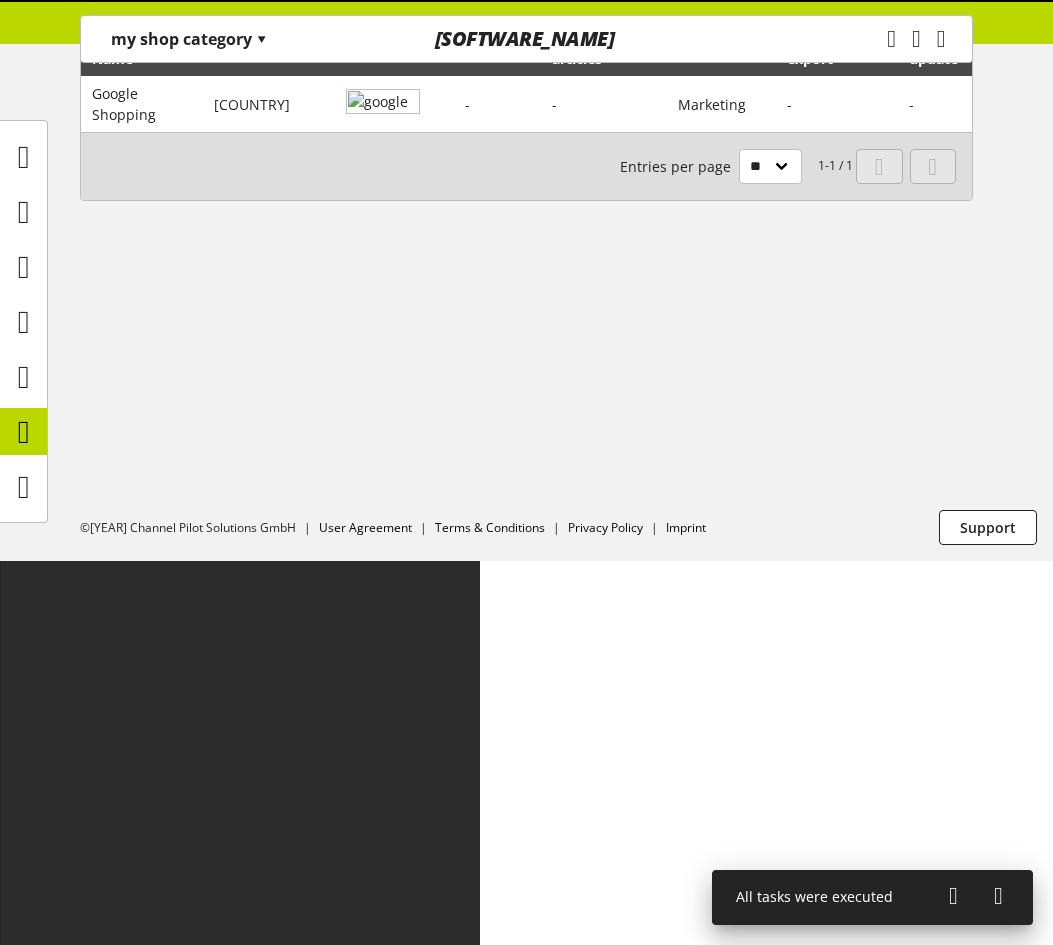 scroll, scrollTop: 0, scrollLeft: 0, axis: both 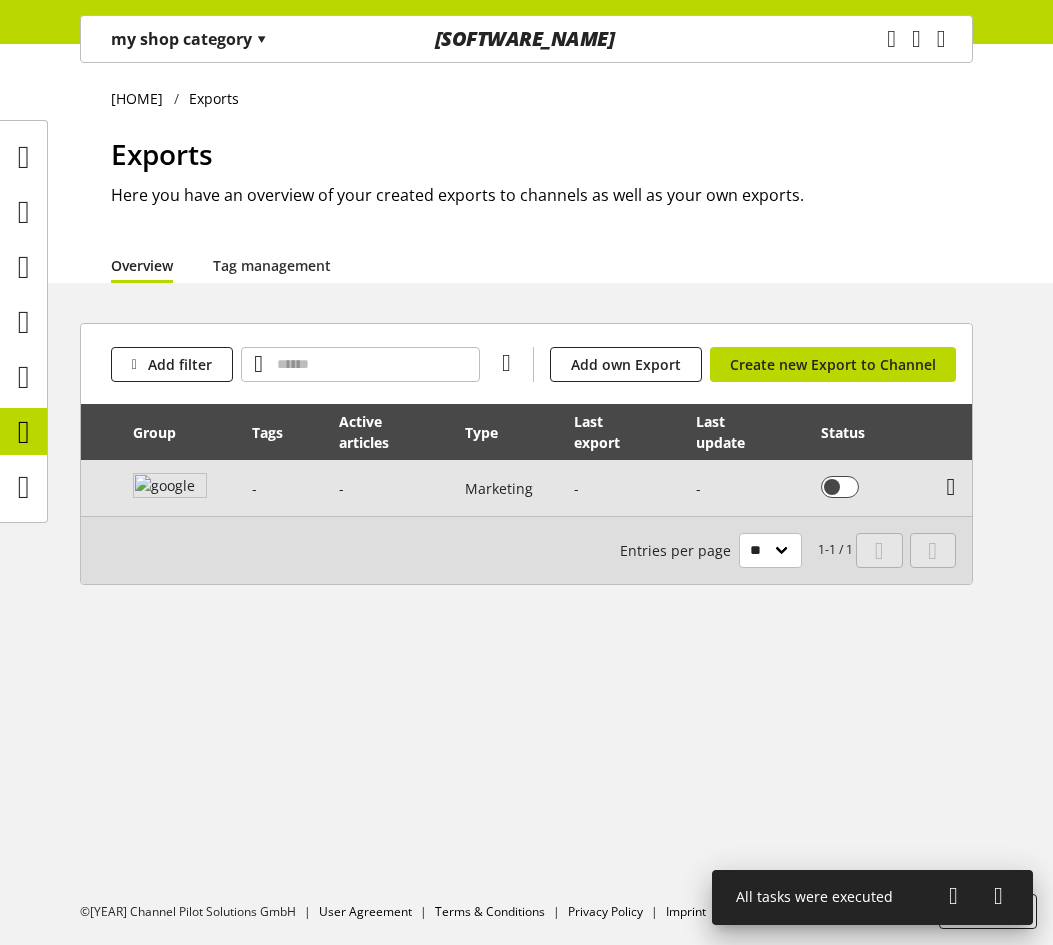 click at bounding box center (951, 487) 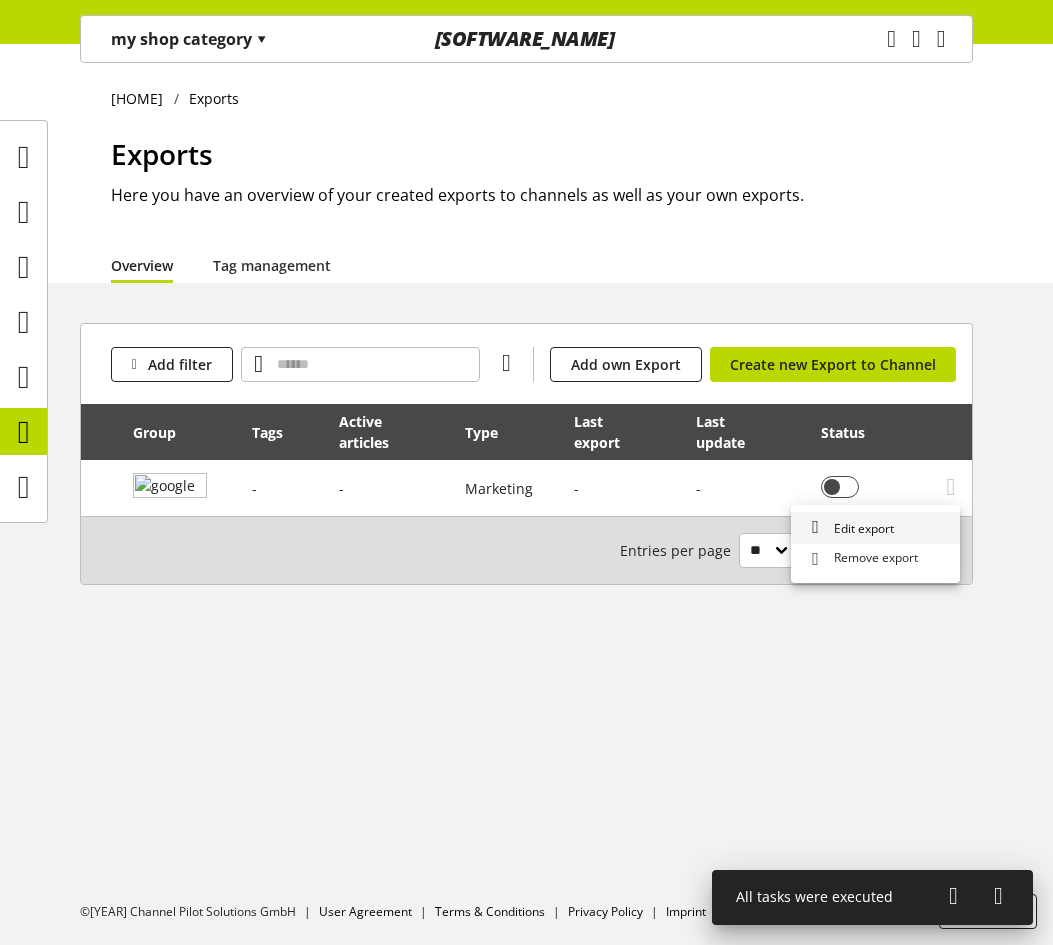 click on "Edit export" at bounding box center [875, 528] 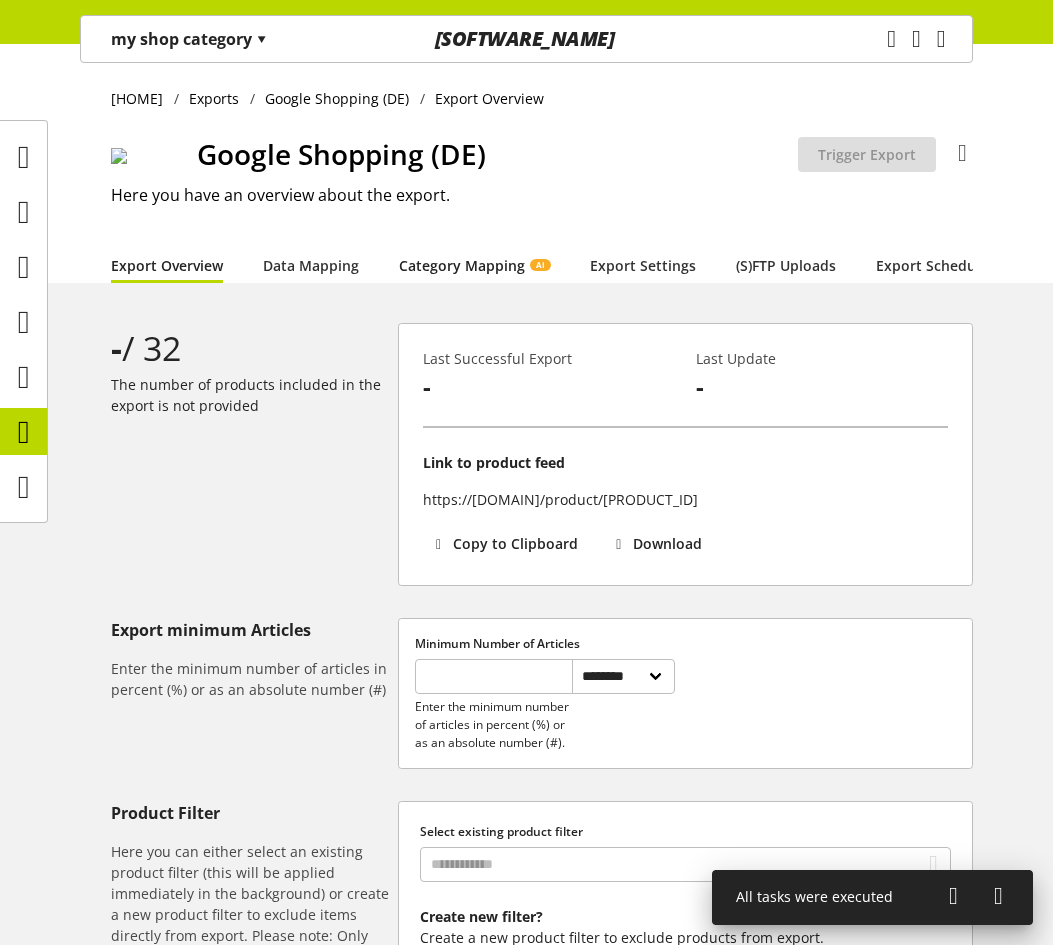 click on "AI" at bounding box center [540, 265] 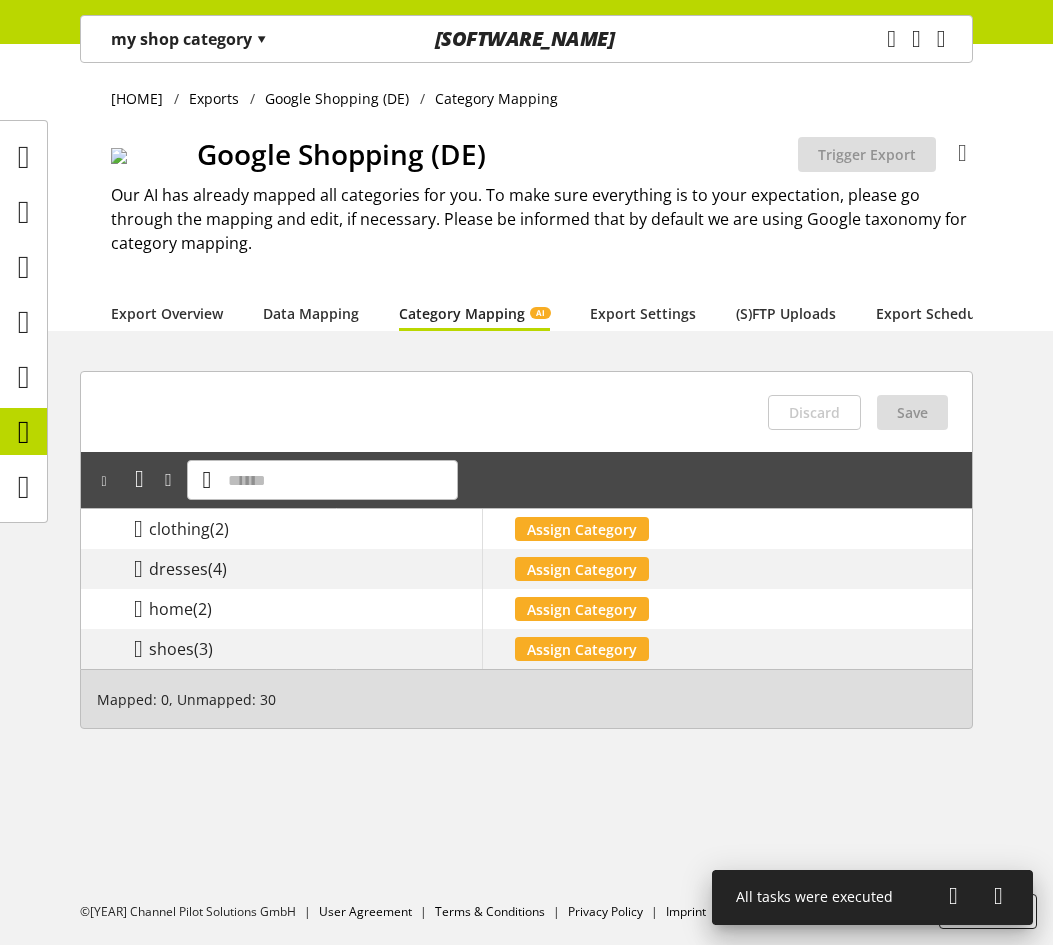click on "my shop category ▾" at bounding box center (189, 39) 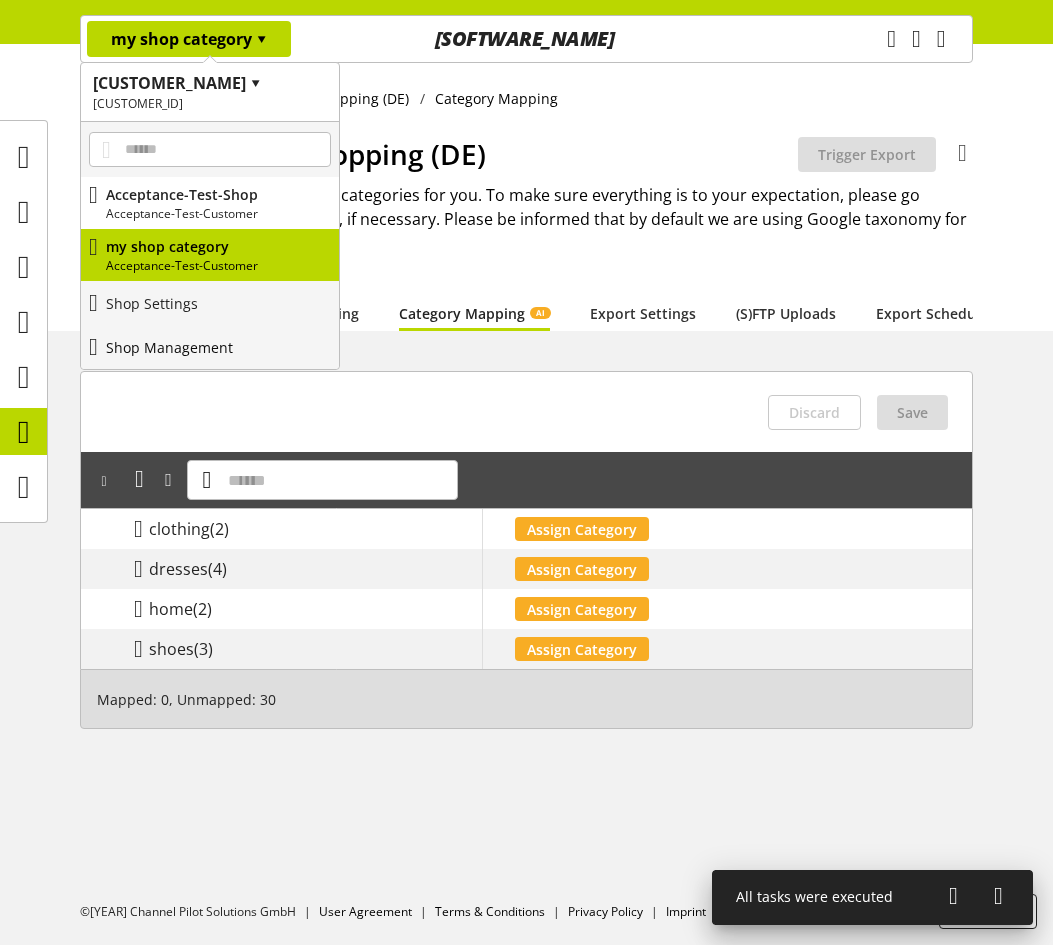 click on "Shop Management" at bounding box center [210, 347] 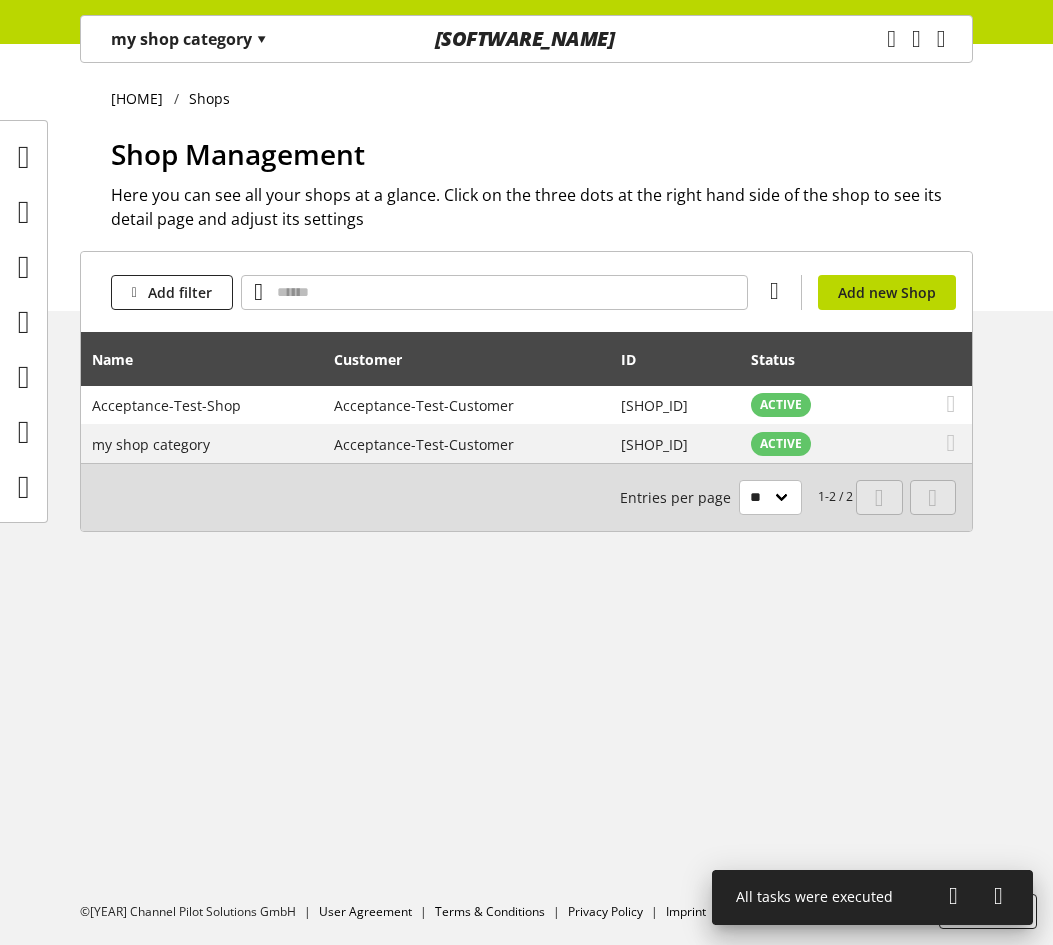 click on "my shop category ▾" at bounding box center [189, 39] 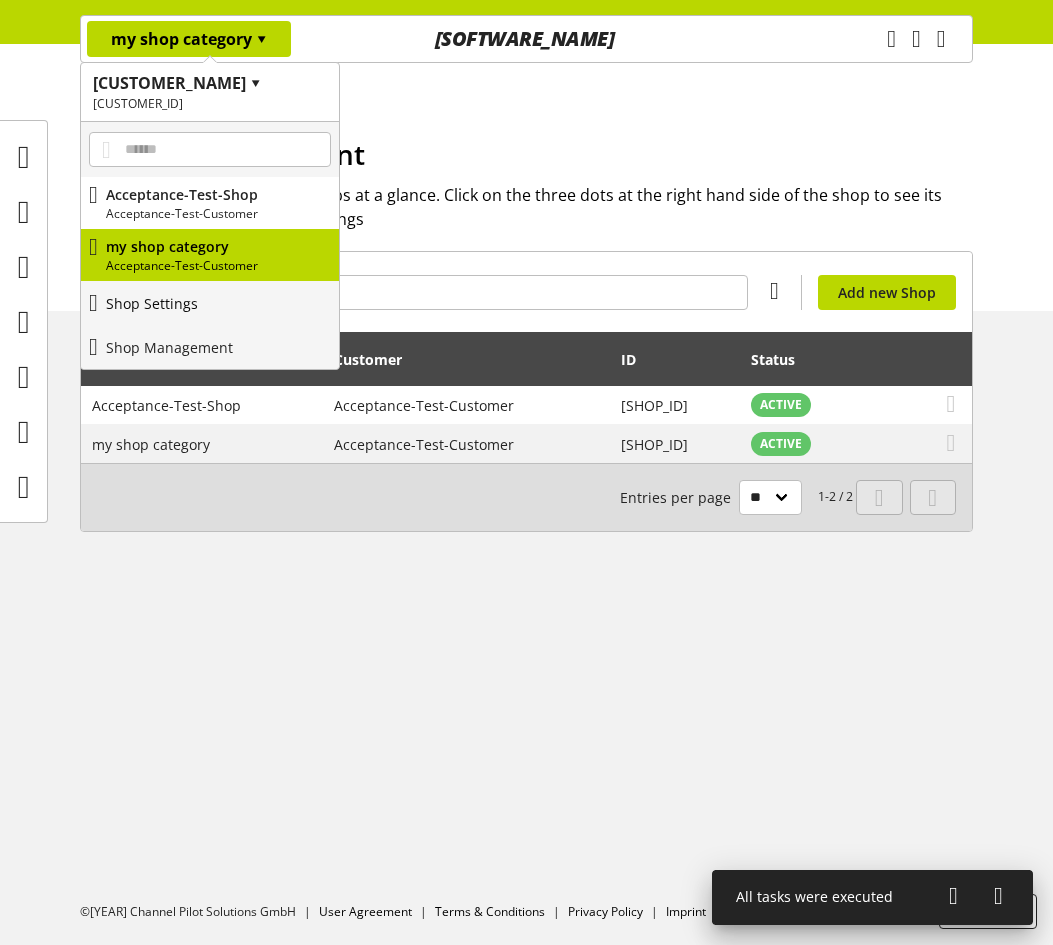 click on "Shop Settings" at bounding box center (210, 303) 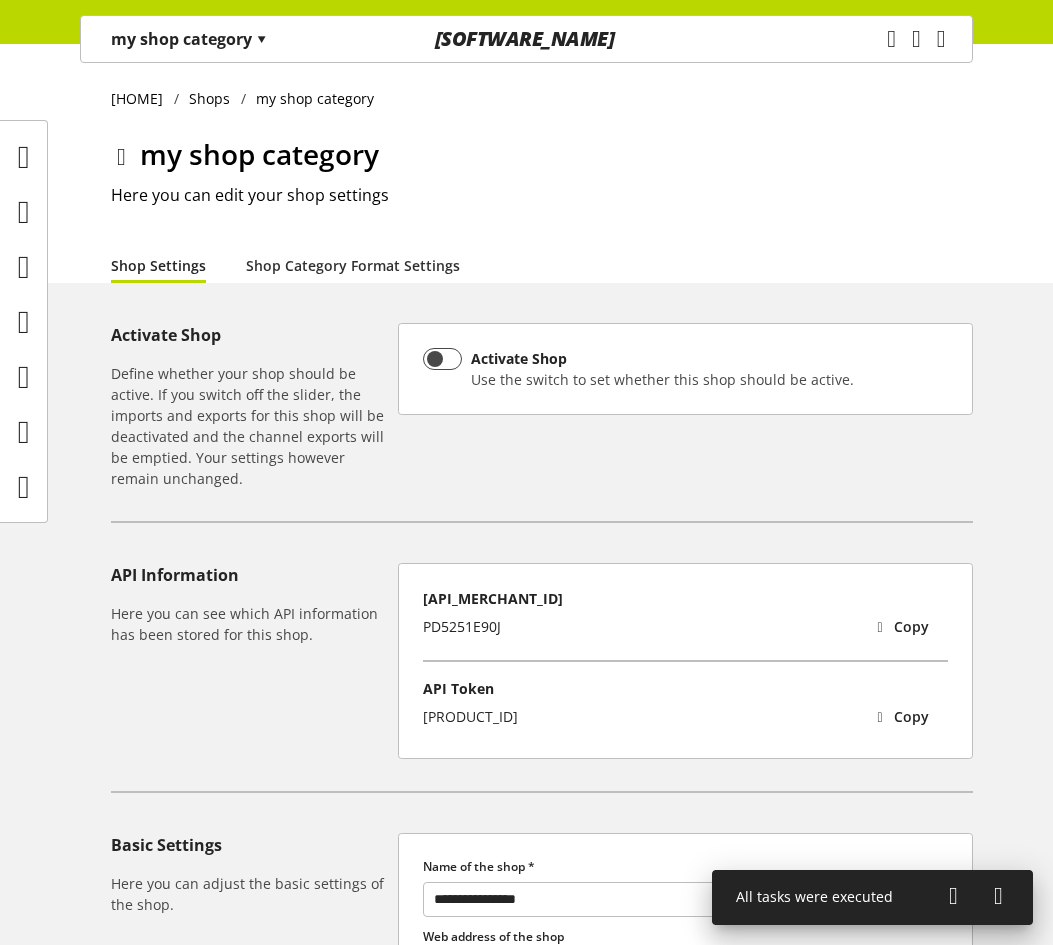 click on "my shop category Here you can edit your shop settings" at bounding box center [542, 190] 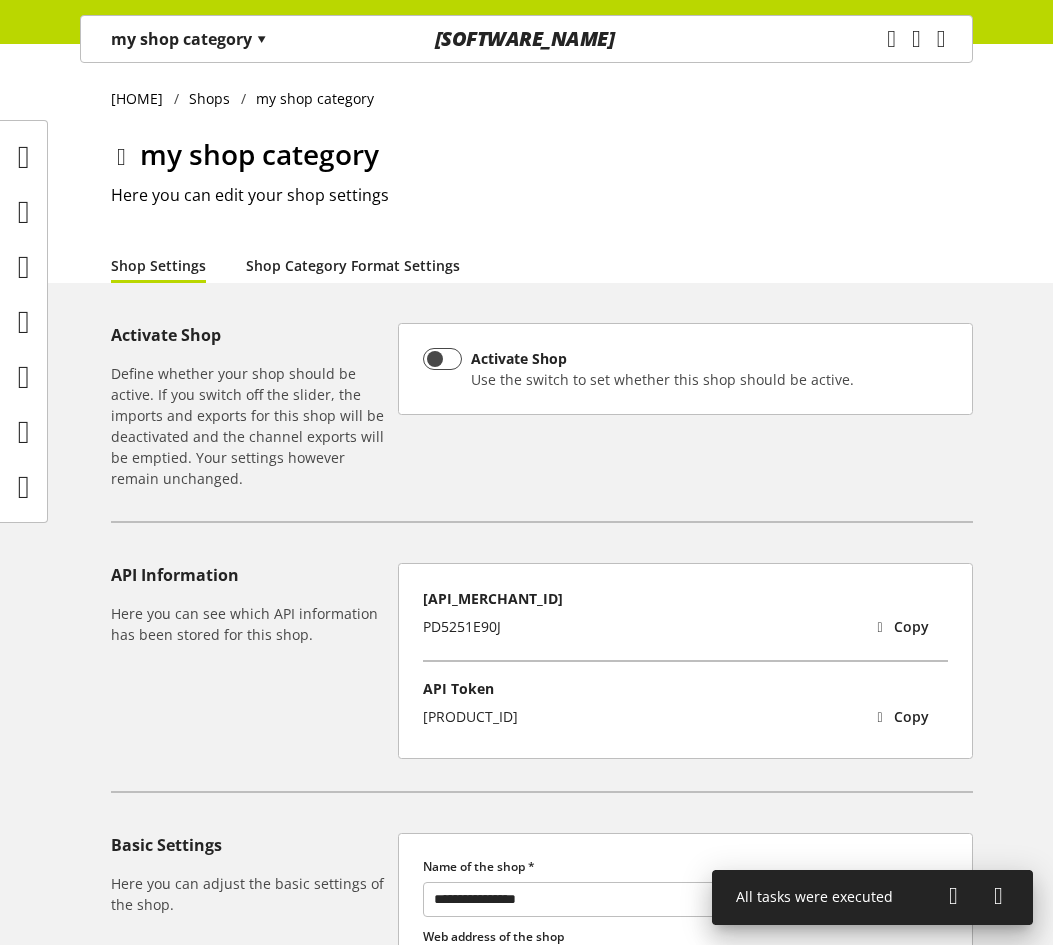 click on "Shop Category Format Settings" at bounding box center [353, 265] 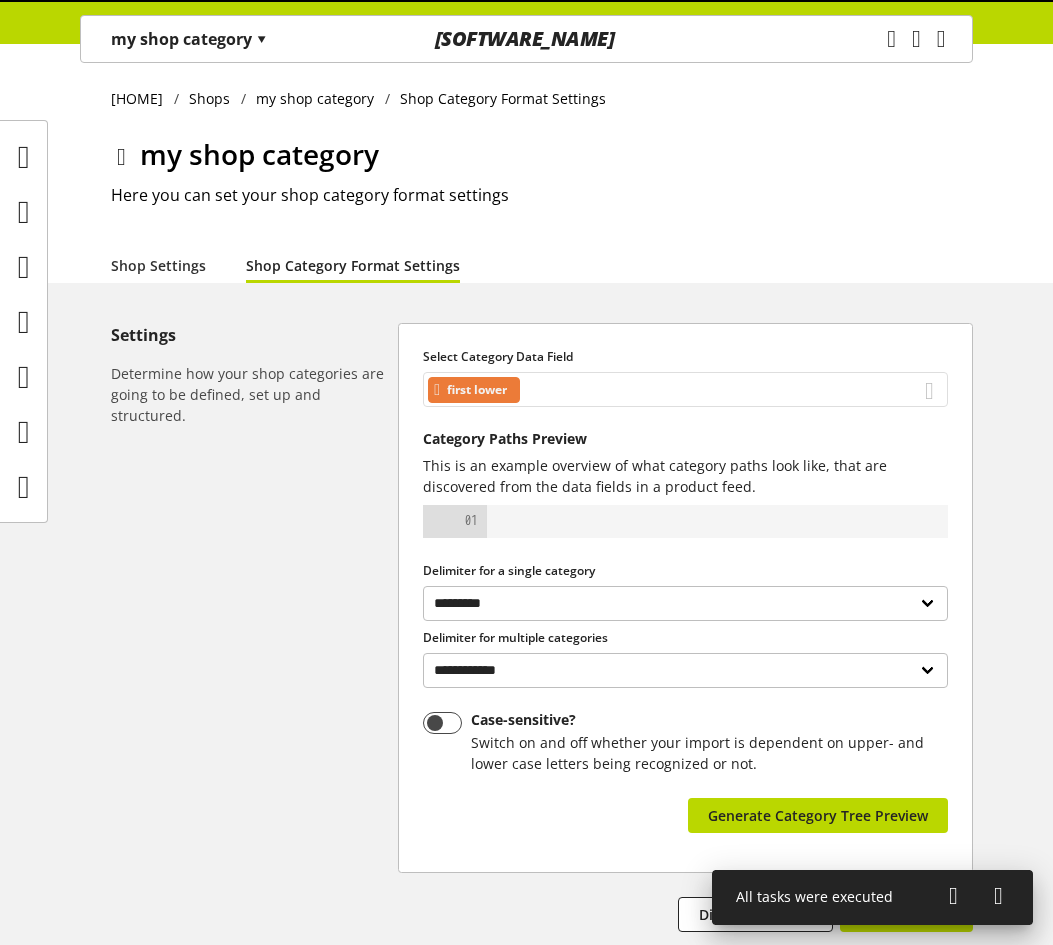 click on "first lower" at bounding box center (685, 389) 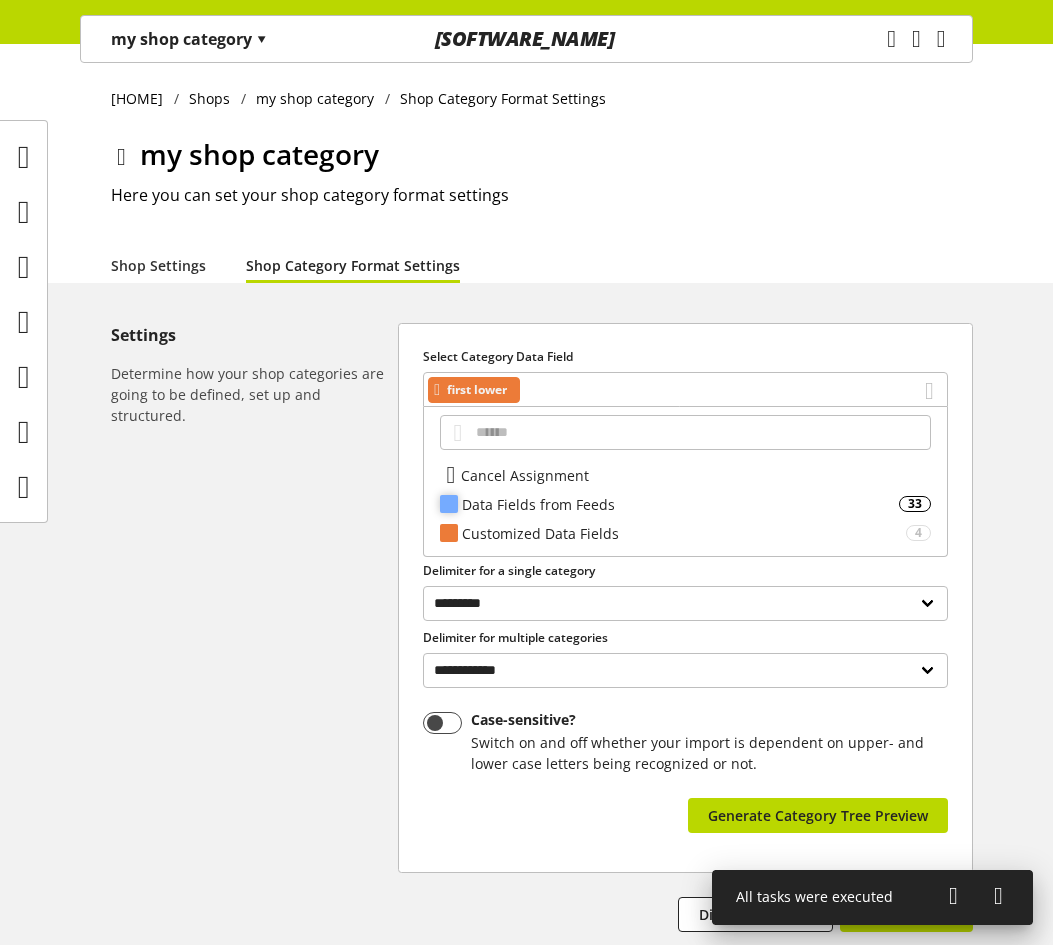 click on "Data Fields from Feeds" at bounding box center [680, 504] 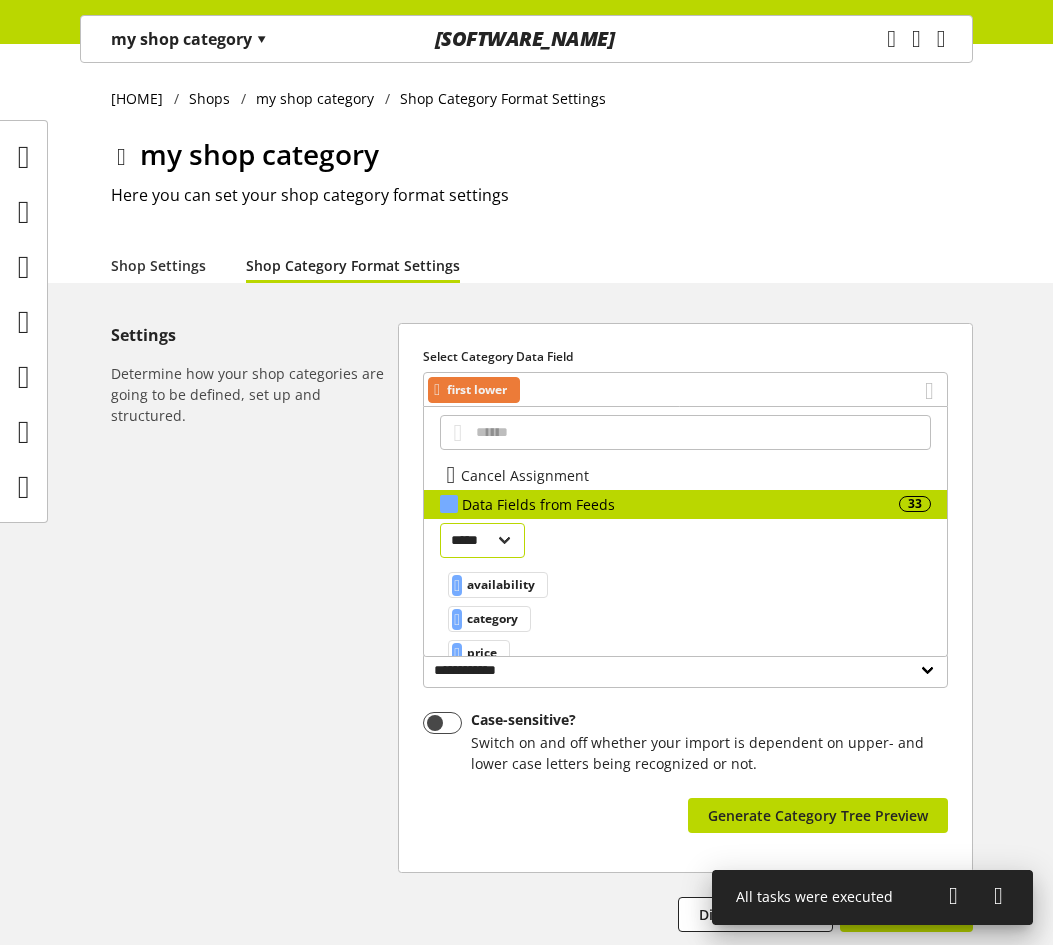click on "[MASKED_NAME]" at bounding box center (482, 540) 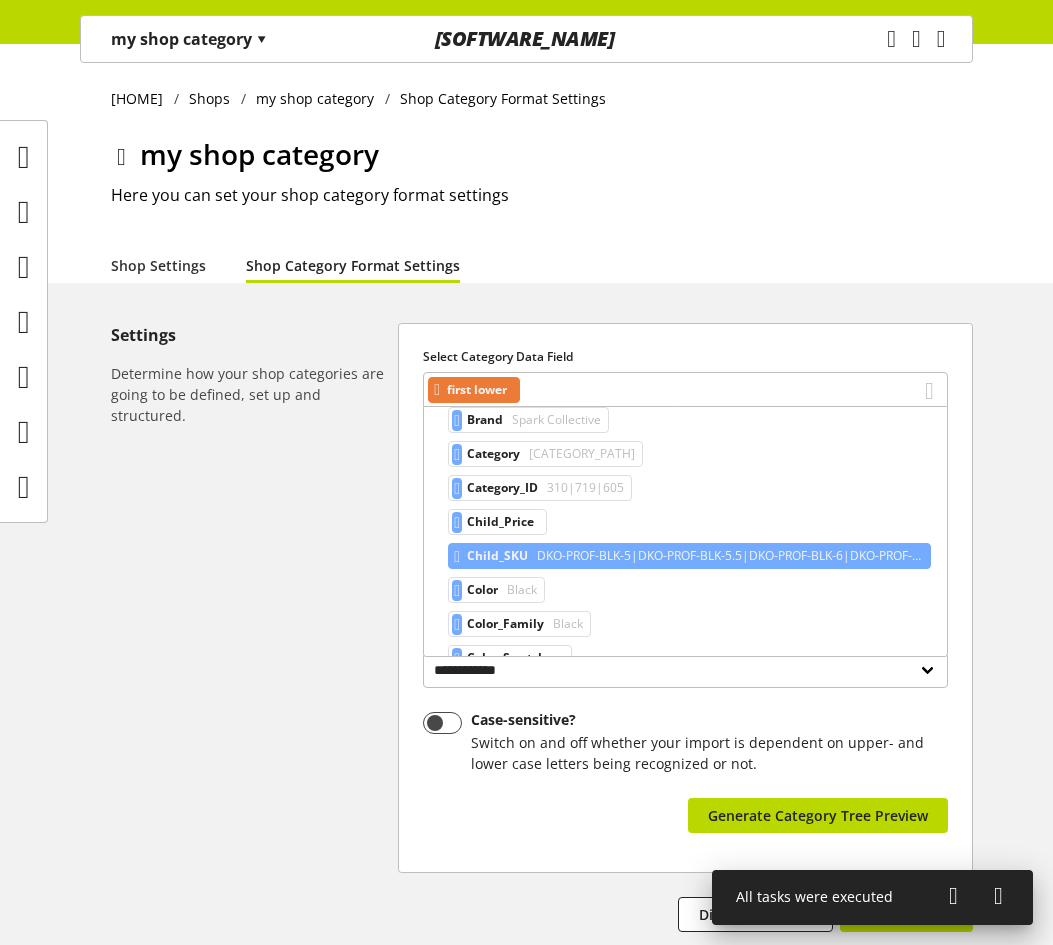 scroll, scrollTop: 200, scrollLeft: 0, axis: vertical 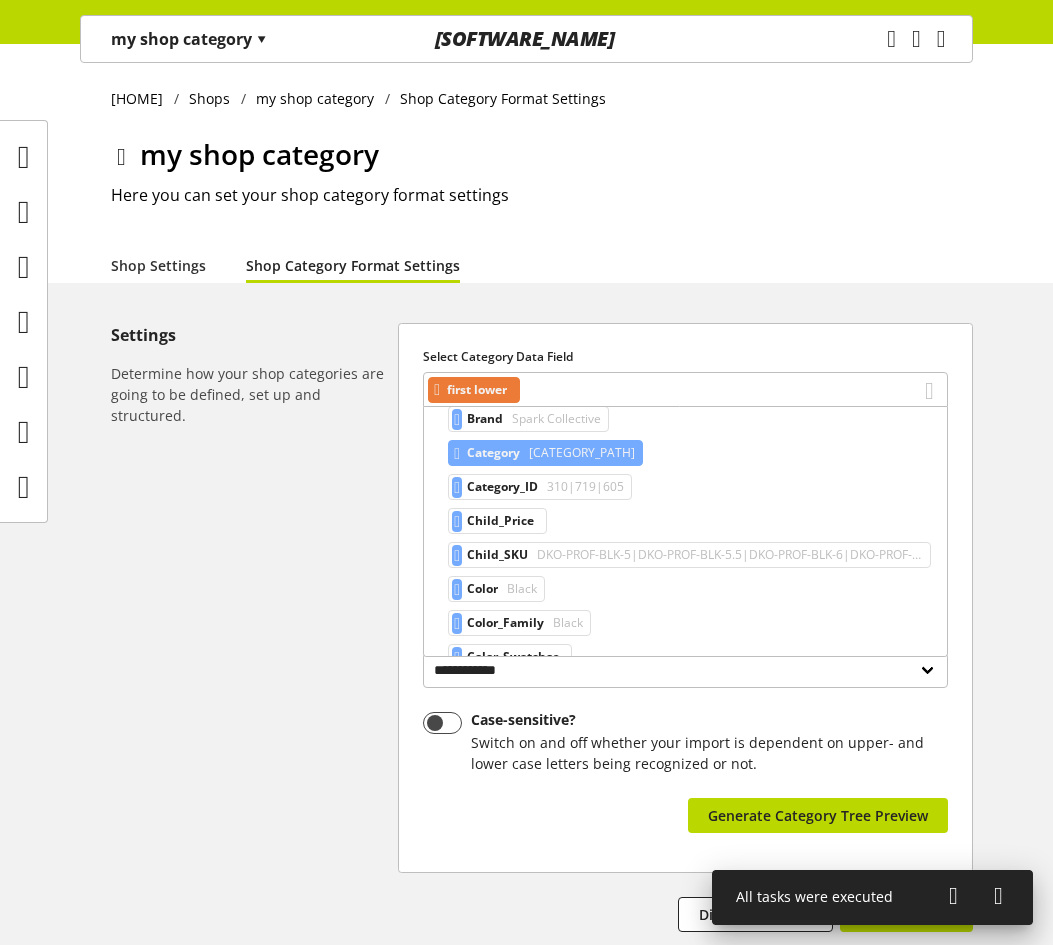 click on "Category" at bounding box center (488, 385) 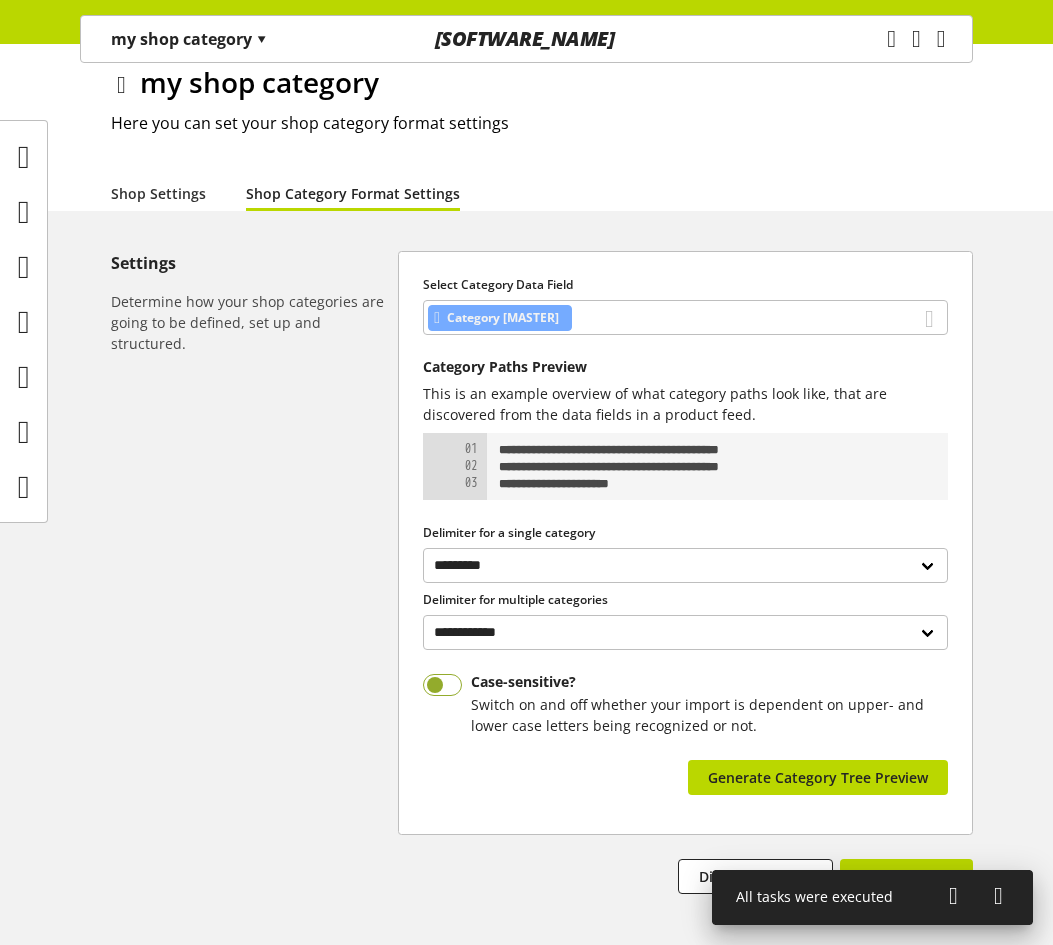 scroll, scrollTop: 168, scrollLeft: 0, axis: vertical 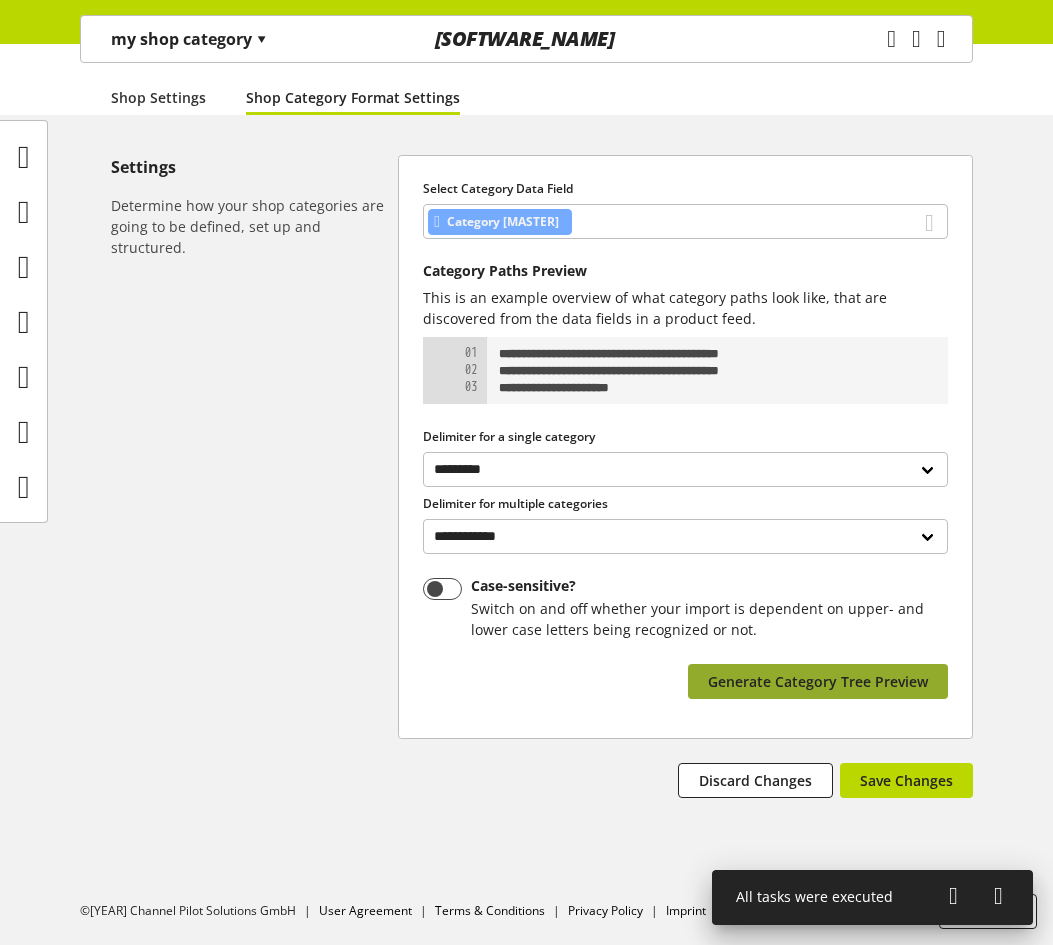 click on "Generate Category Tree Preview" at bounding box center (818, 681) 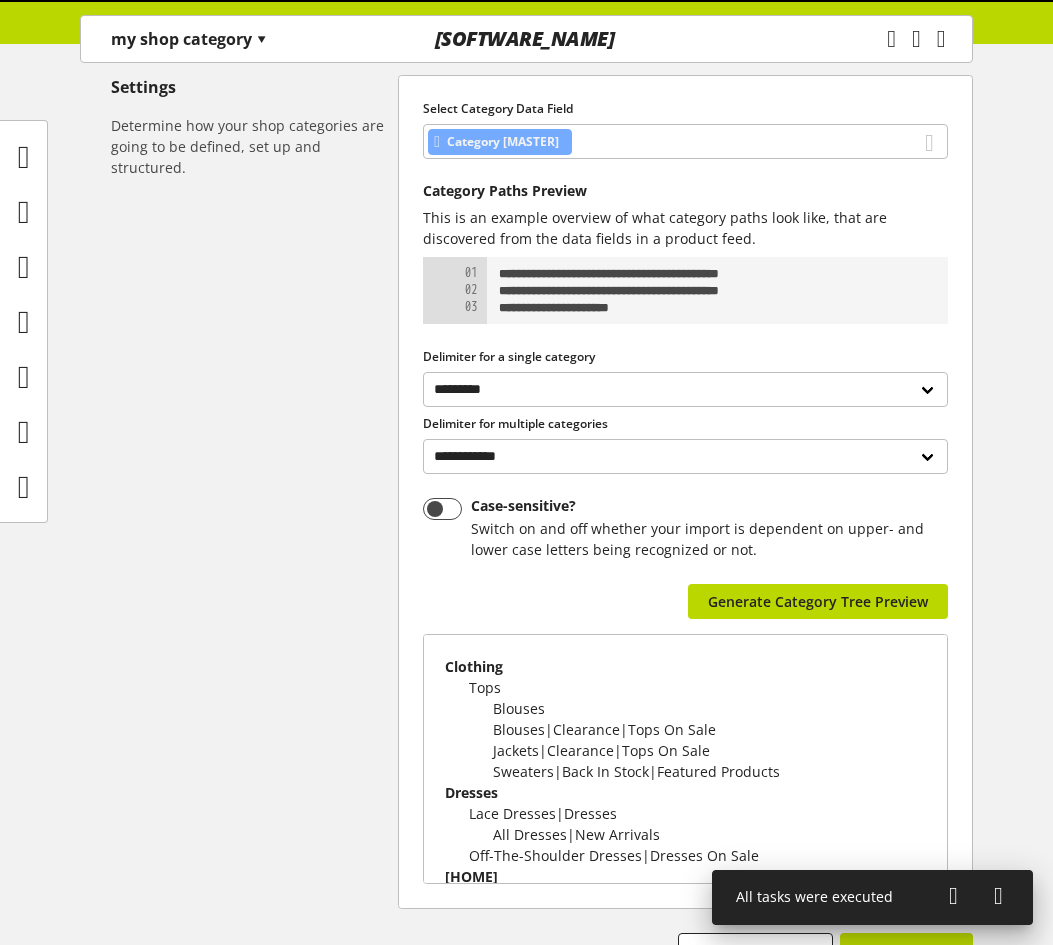 scroll, scrollTop: 418, scrollLeft: 0, axis: vertical 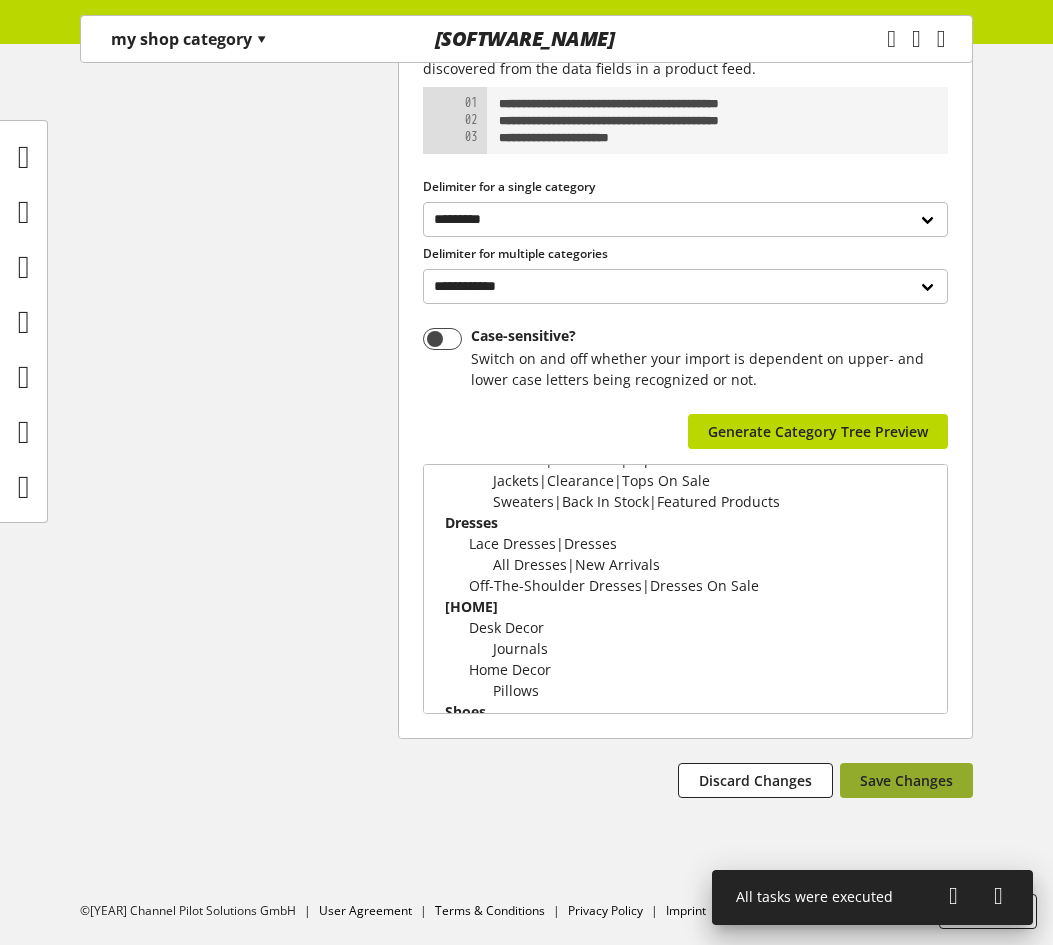 click on "Save Changes" at bounding box center (906, 780) 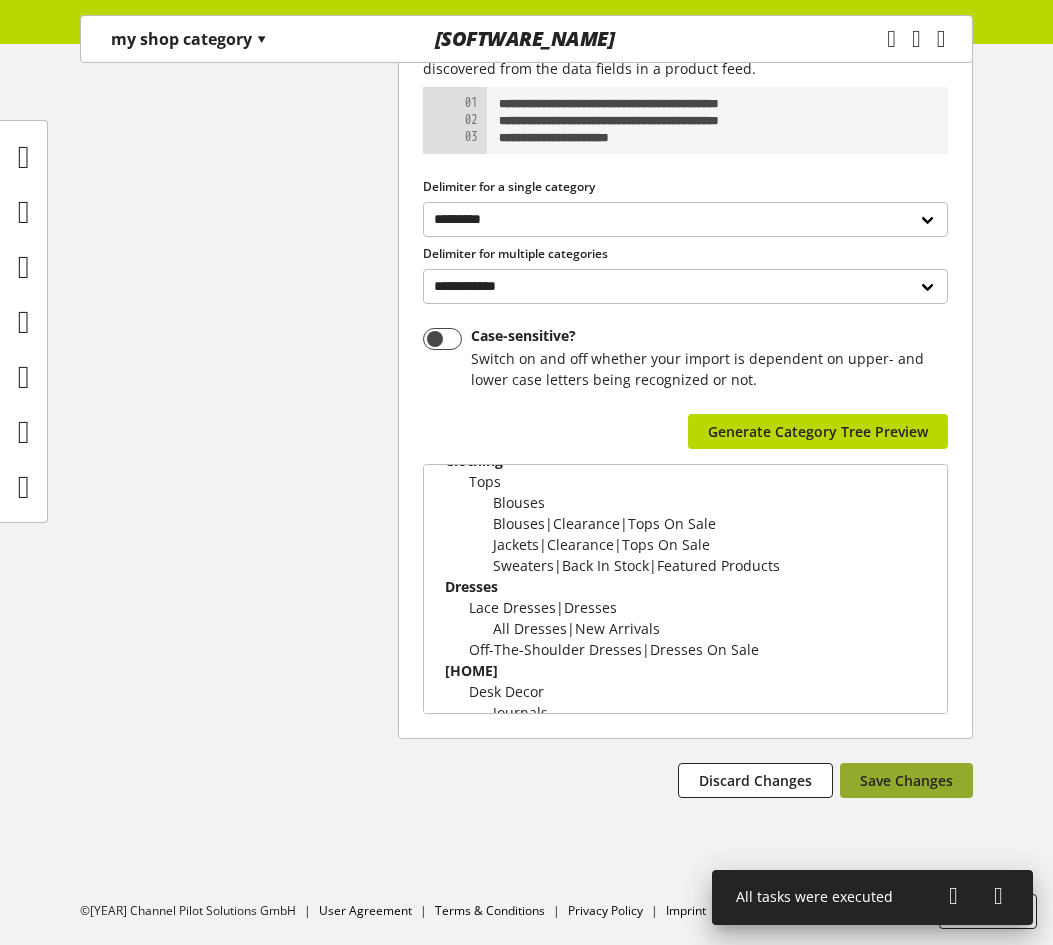 scroll, scrollTop: 0, scrollLeft: 0, axis: both 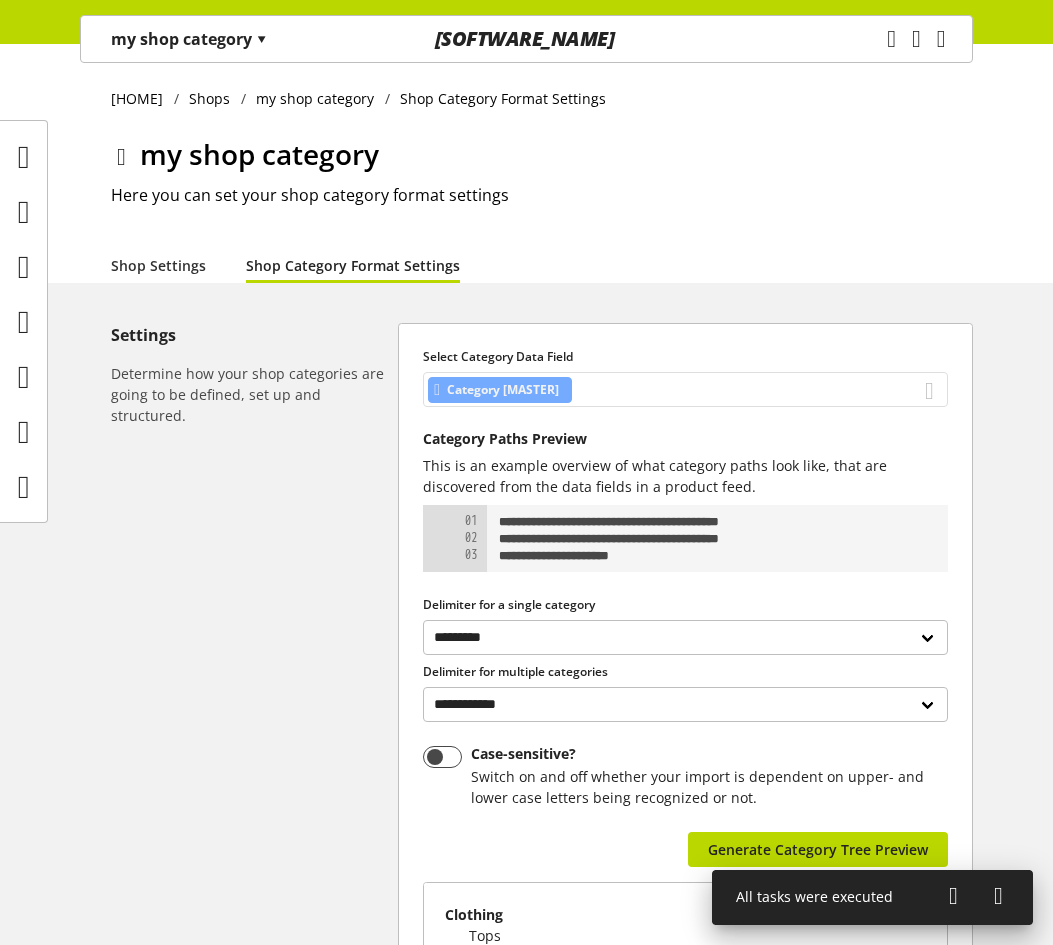 click on "Category [MASTER]" at bounding box center (685, 389) 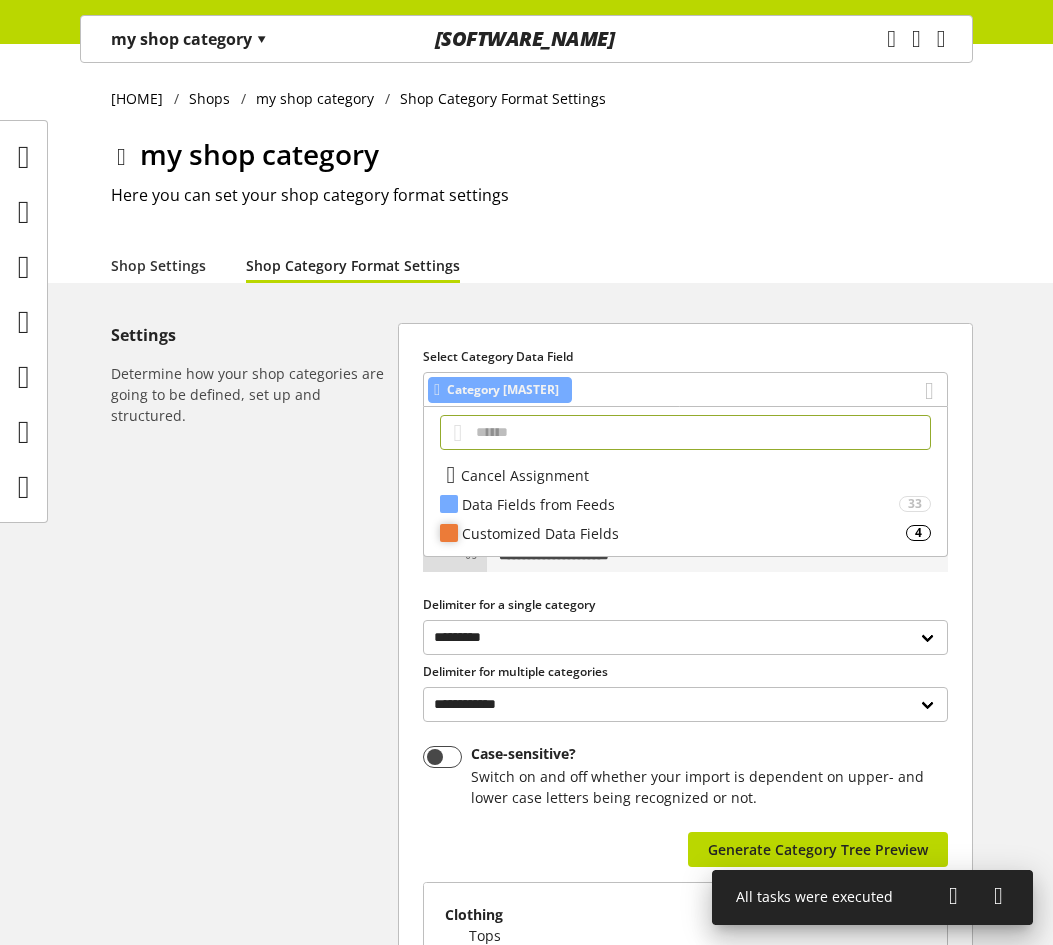 click on "Customized Data Fields" at bounding box center [680, 504] 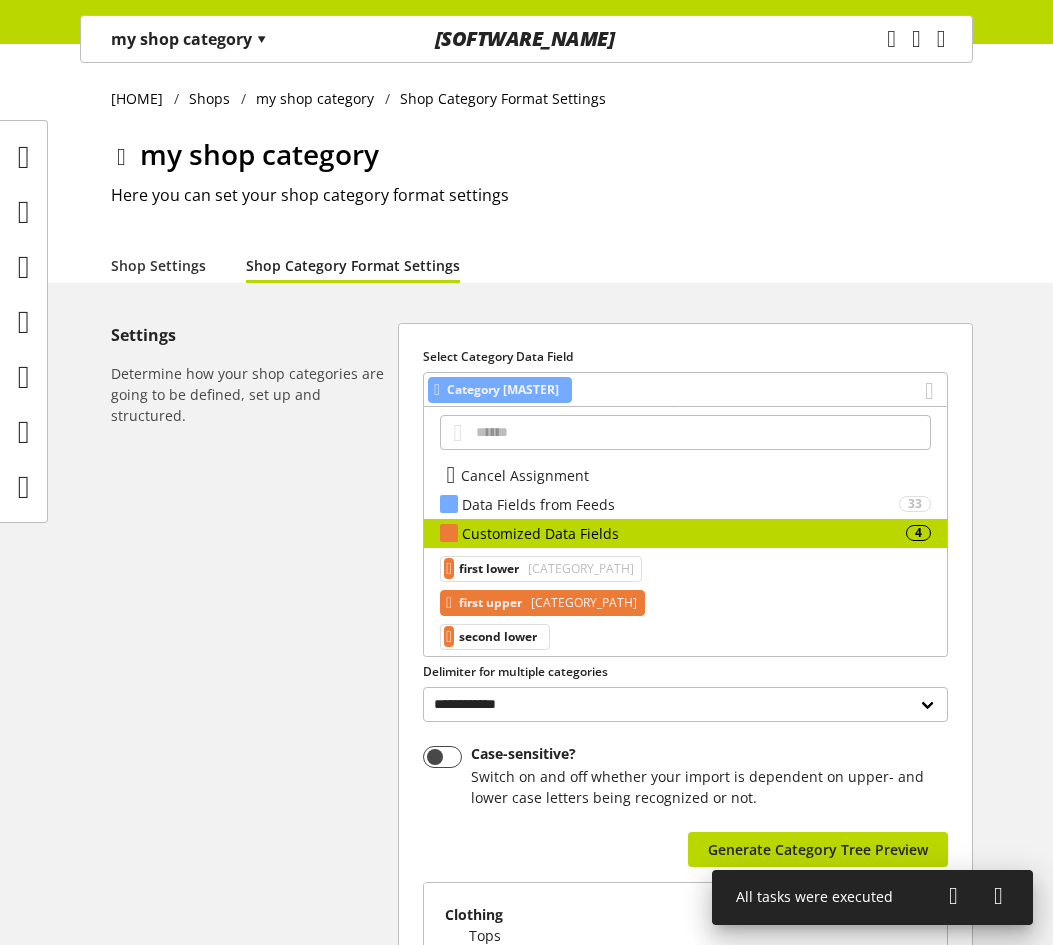 click on "[CATEGORY_PATH]" at bounding box center (579, 569) 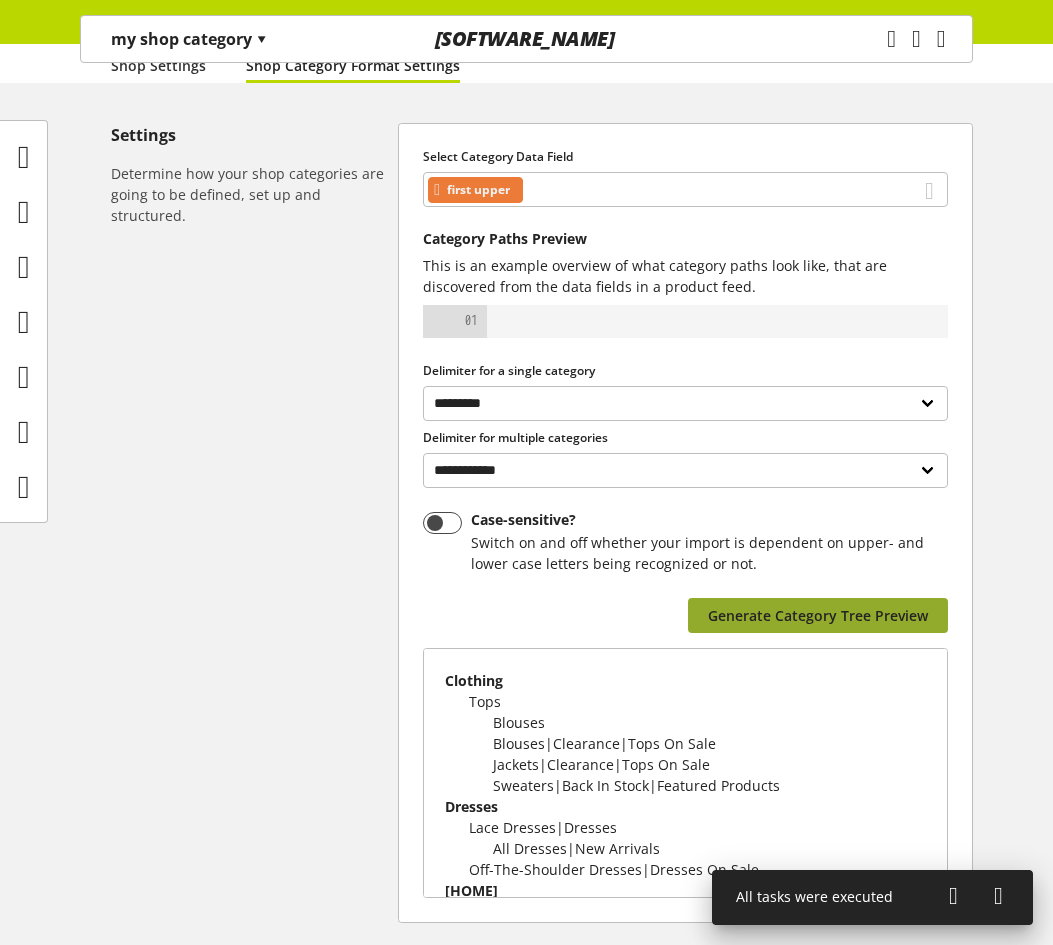click on "Generate Category Tree Preview" at bounding box center (818, 615) 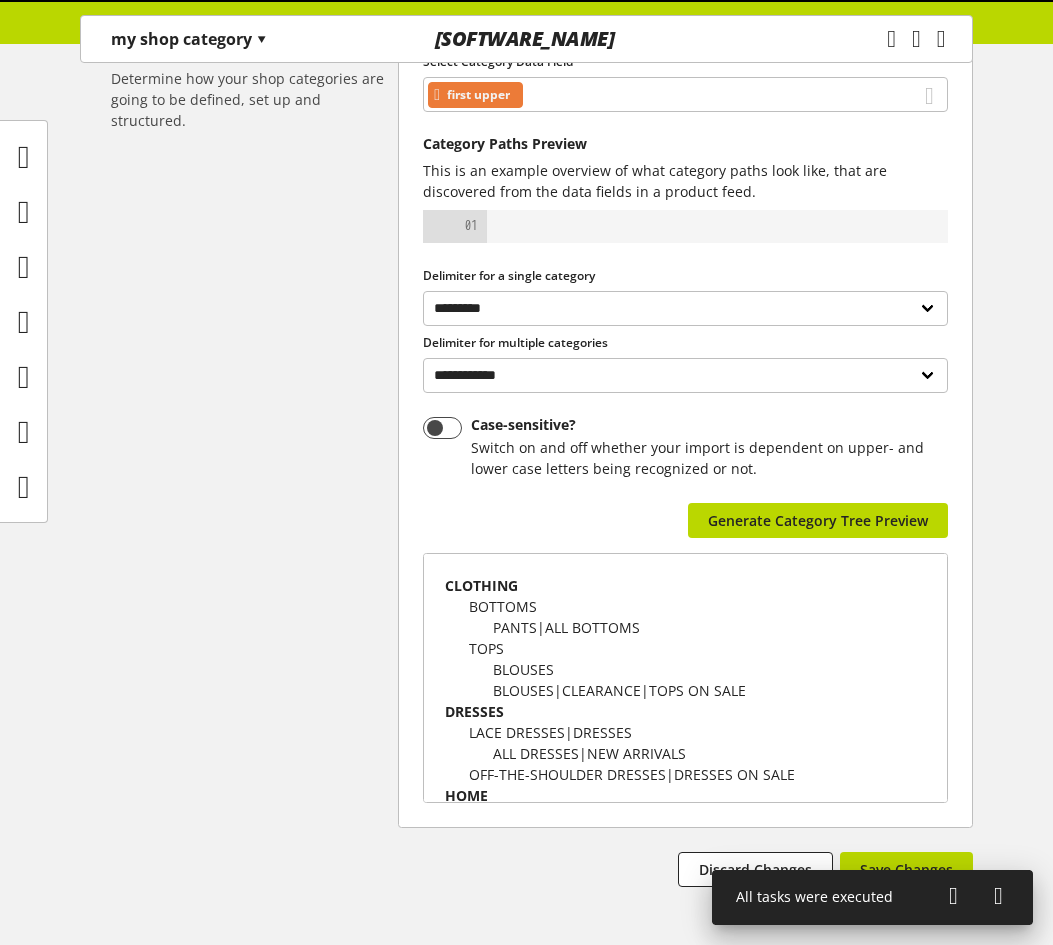 scroll, scrollTop: 384, scrollLeft: 0, axis: vertical 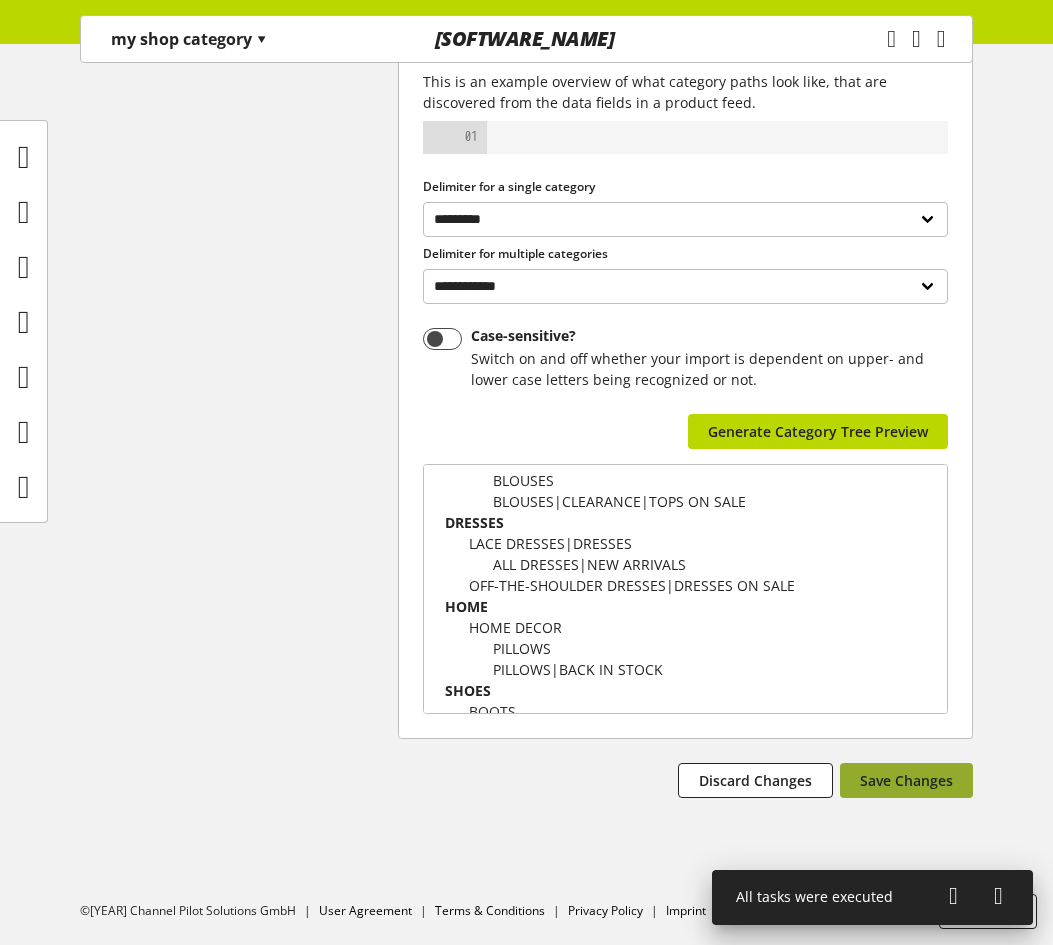 click on "Save Changes" at bounding box center (906, 780) 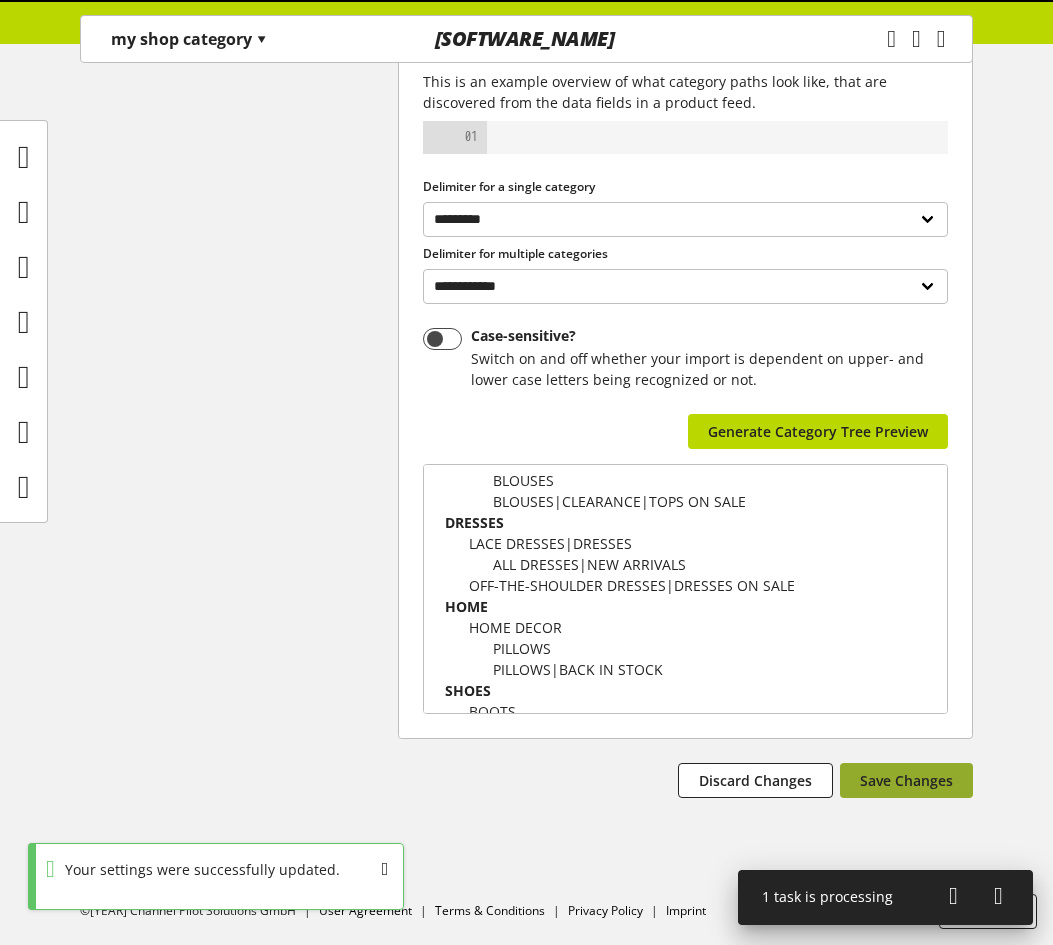 type 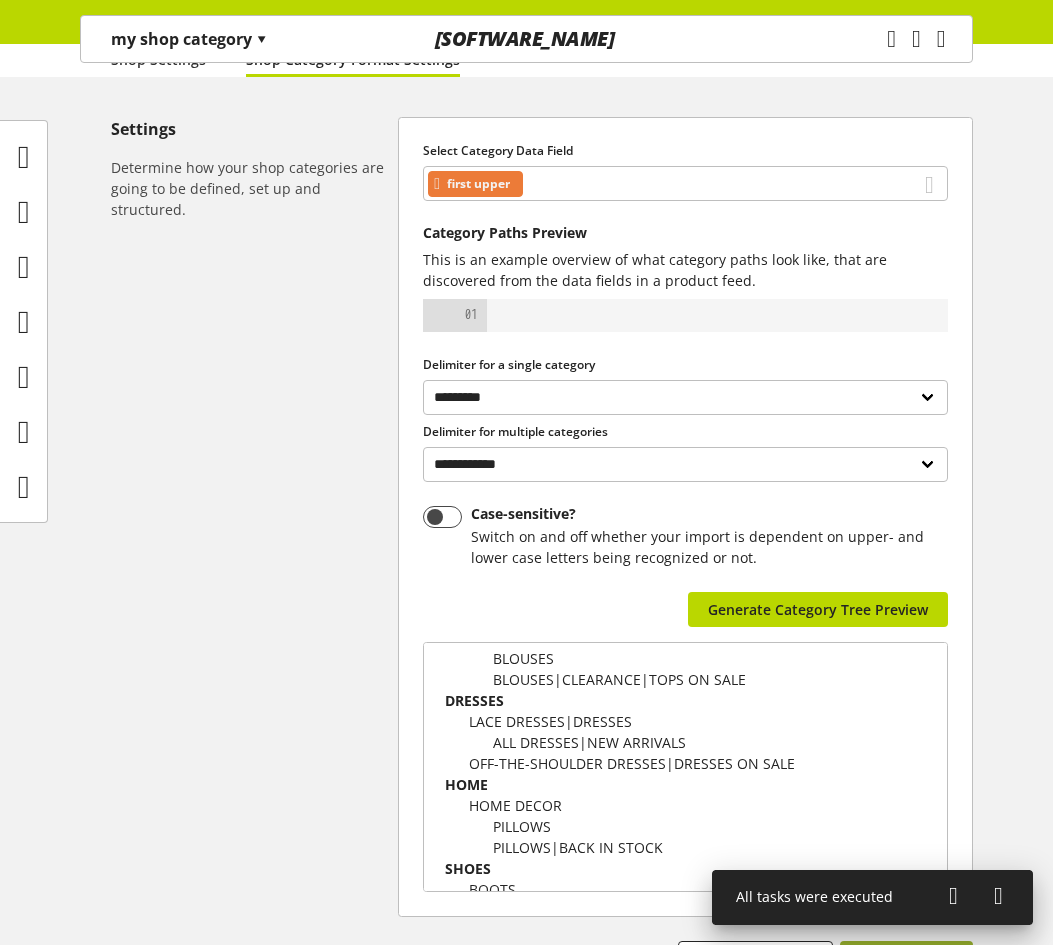 scroll, scrollTop: 0, scrollLeft: 0, axis: both 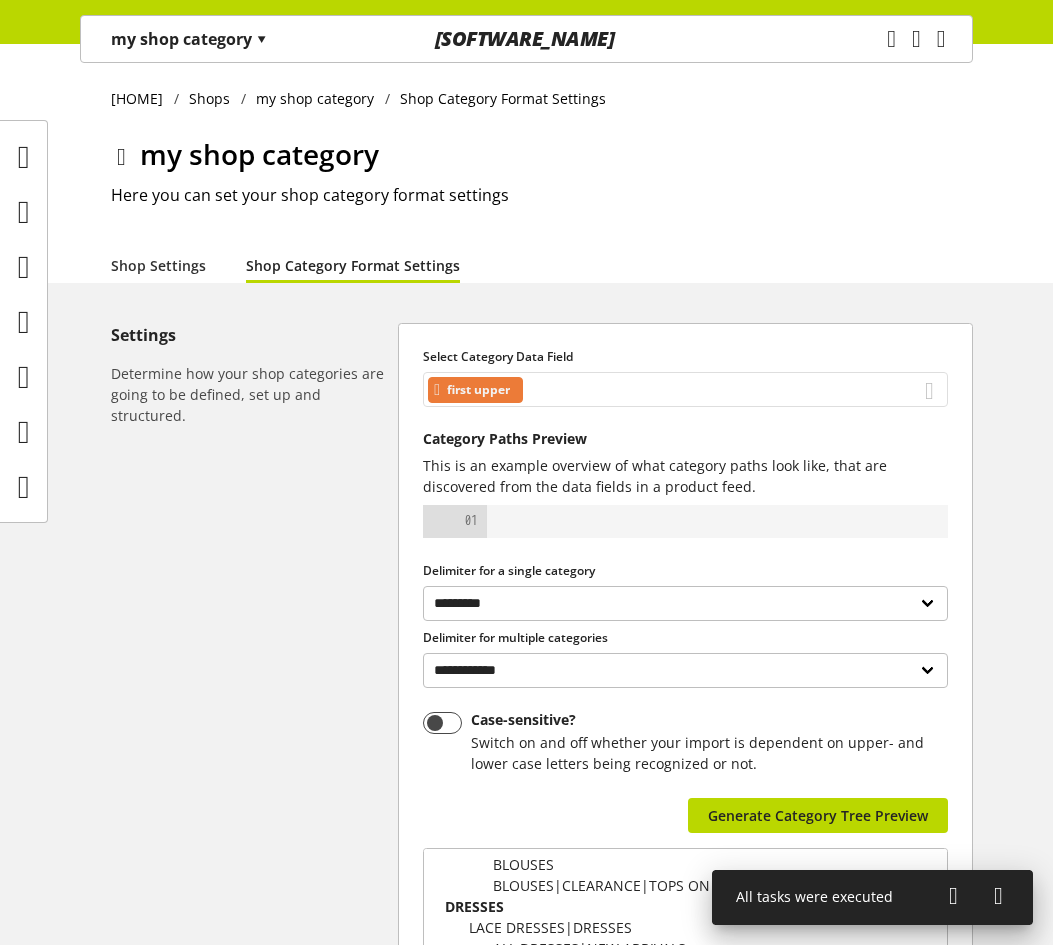 click on "first upper" at bounding box center [685, 389] 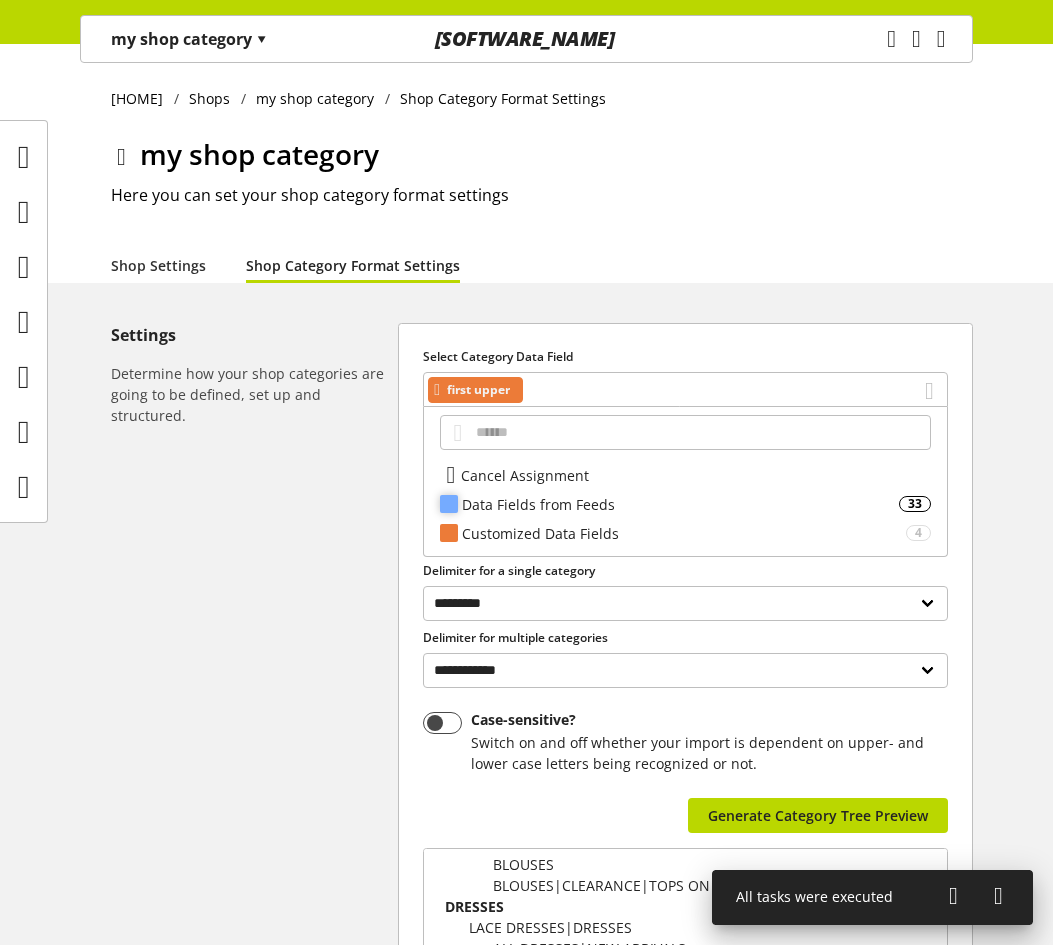 click on "Data Fields from Feeds" at bounding box center (680, 504) 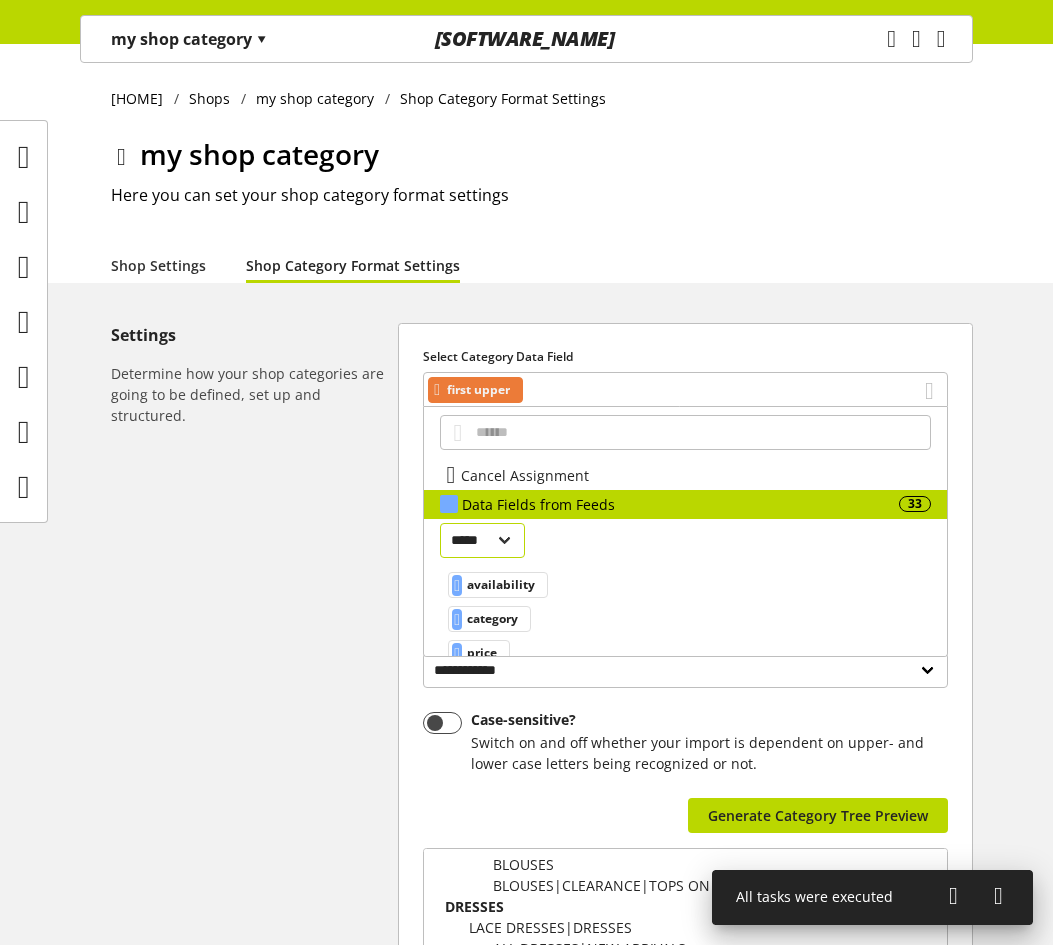 click on "[MASKED_NAME]" at bounding box center [482, 540] 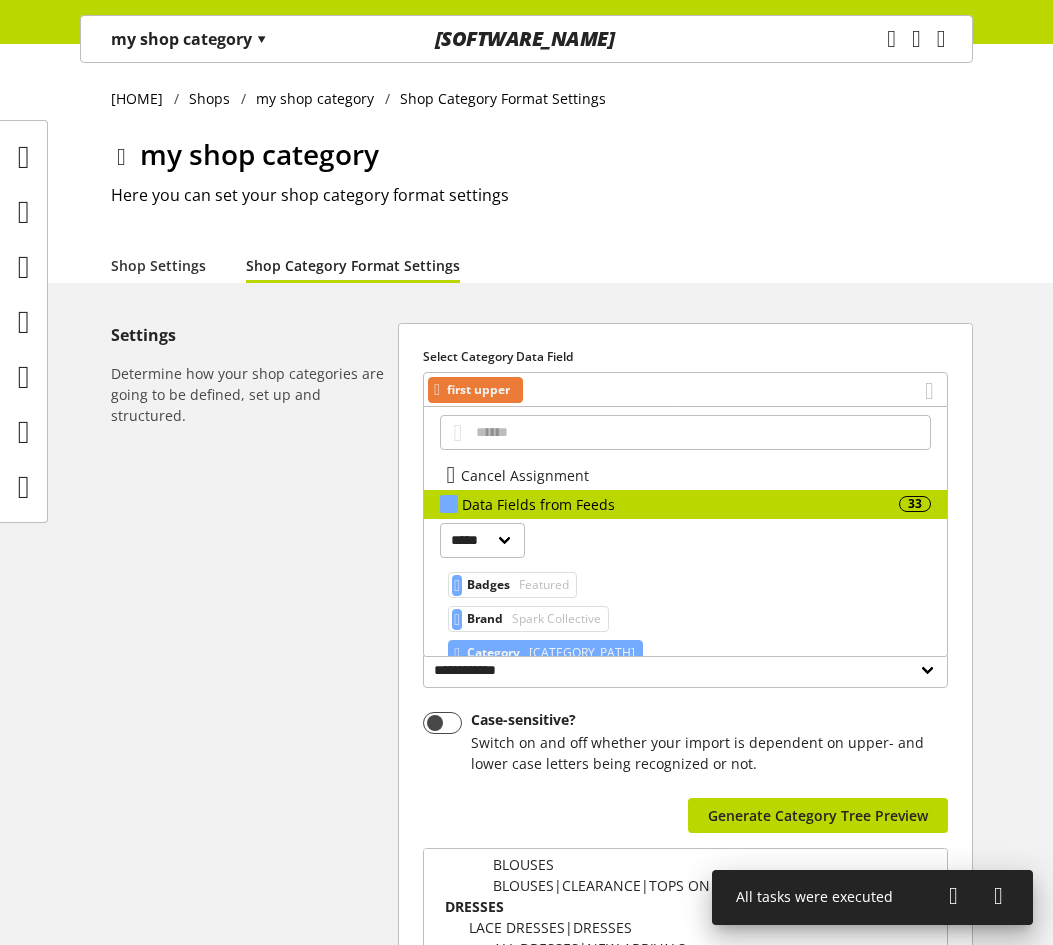 click on "Category" at bounding box center (488, 585) 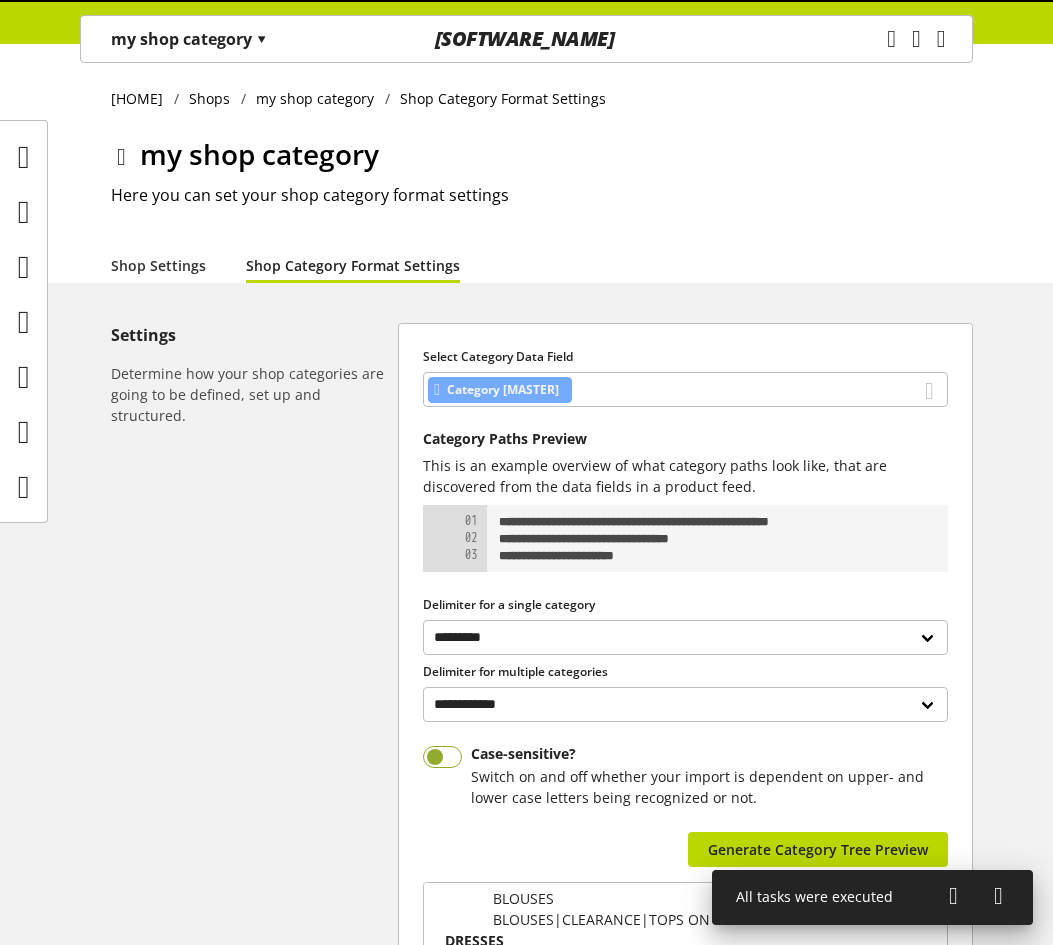 scroll, scrollTop: 300, scrollLeft: 0, axis: vertical 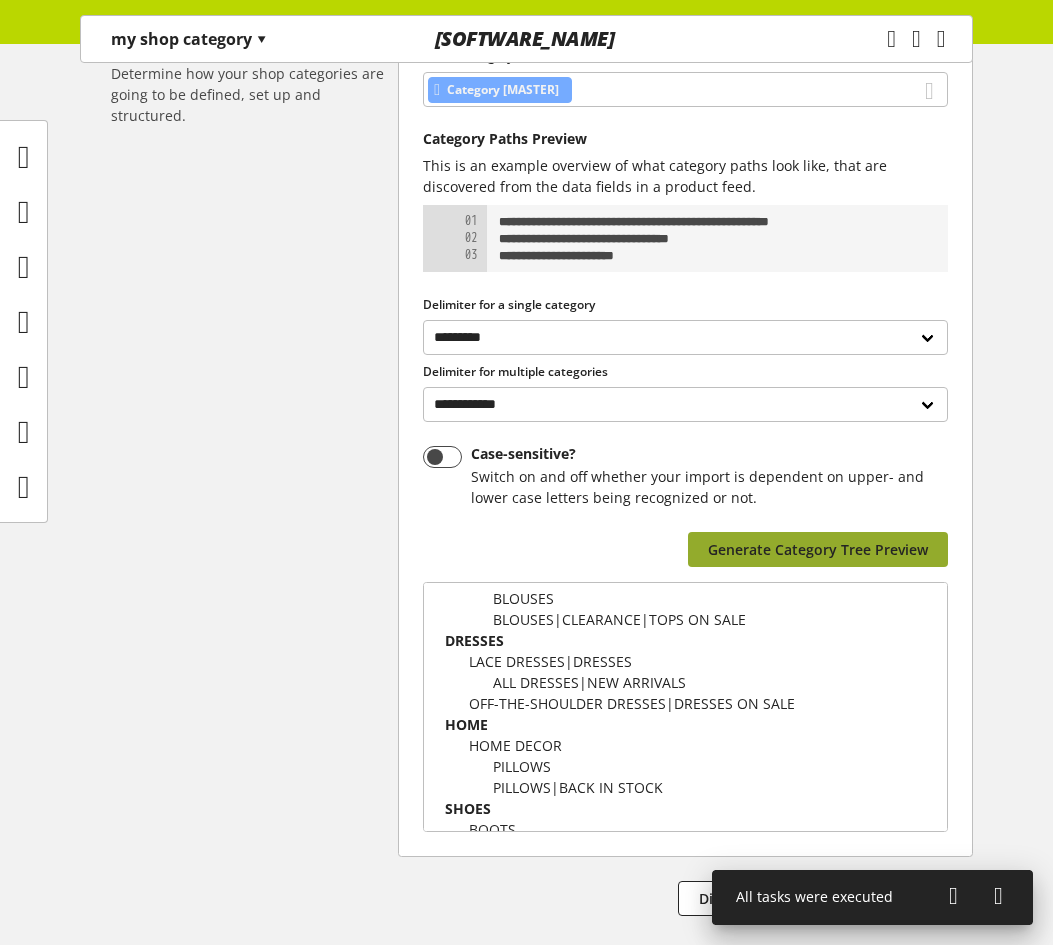 click on "Generate Category Tree Preview" at bounding box center (818, 549) 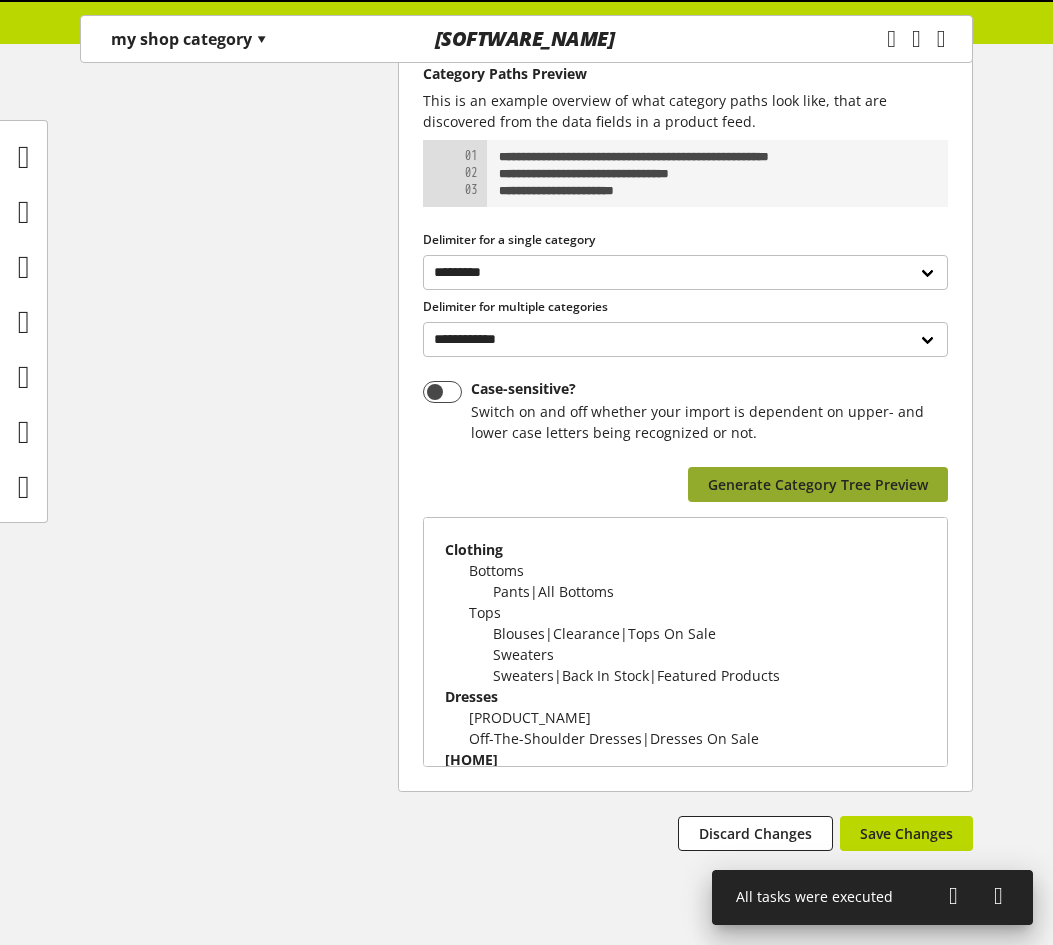 scroll, scrollTop: 418, scrollLeft: 0, axis: vertical 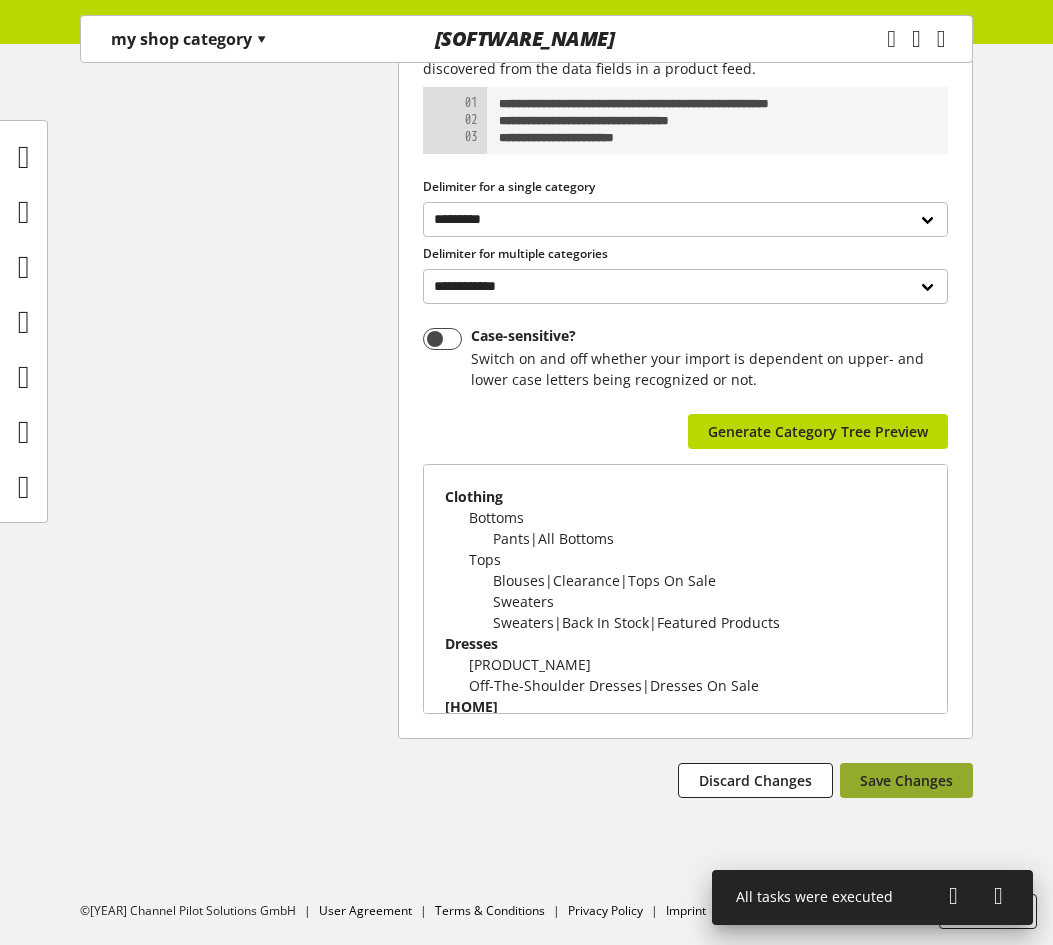click on "Save Changes" at bounding box center [906, 780] 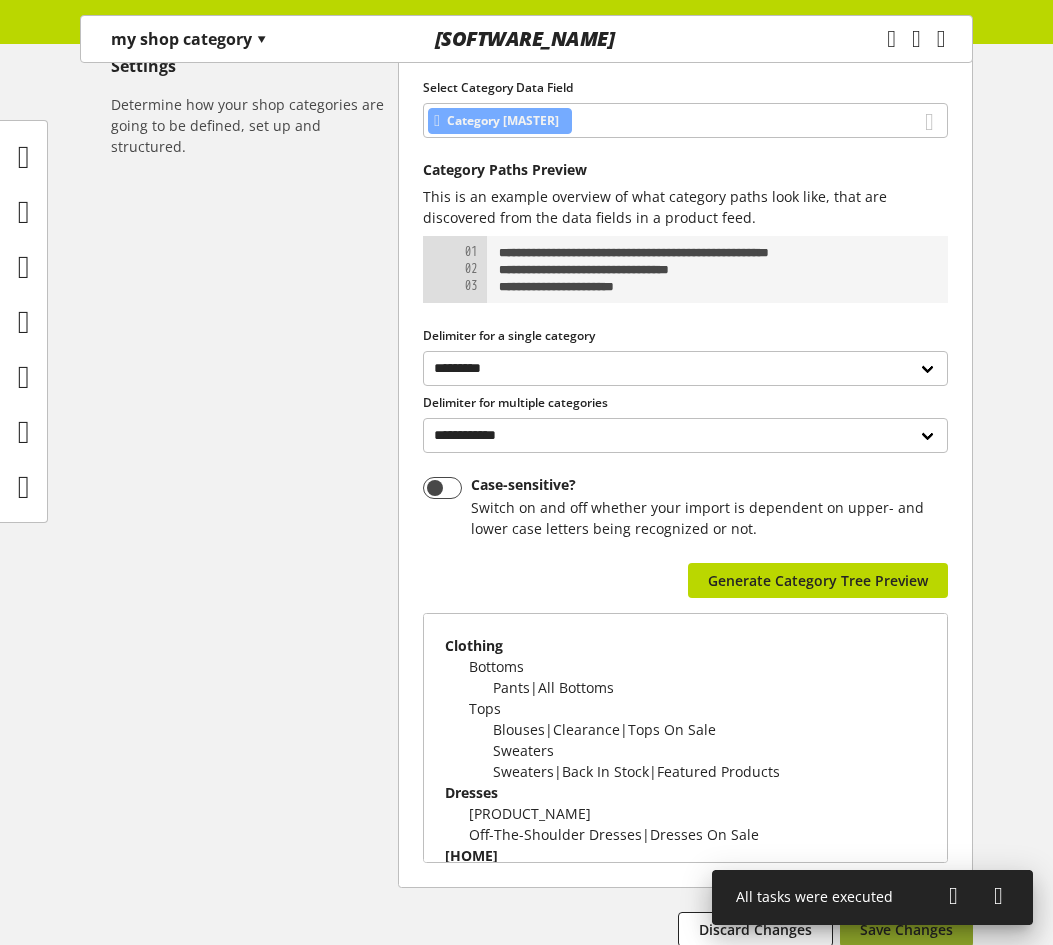 scroll, scrollTop: 18, scrollLeft: 0, axis: vertical 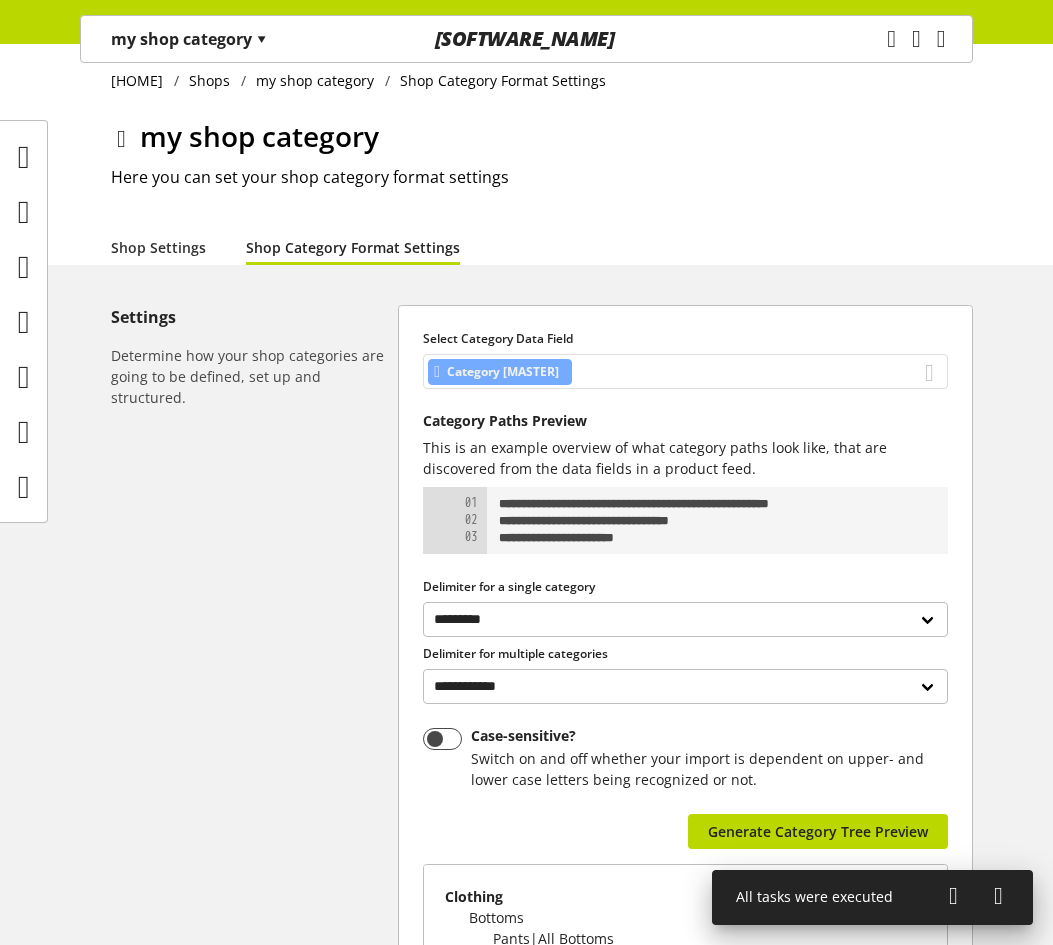 click on "Category [MASTER]" at bounding box center [685, 371] 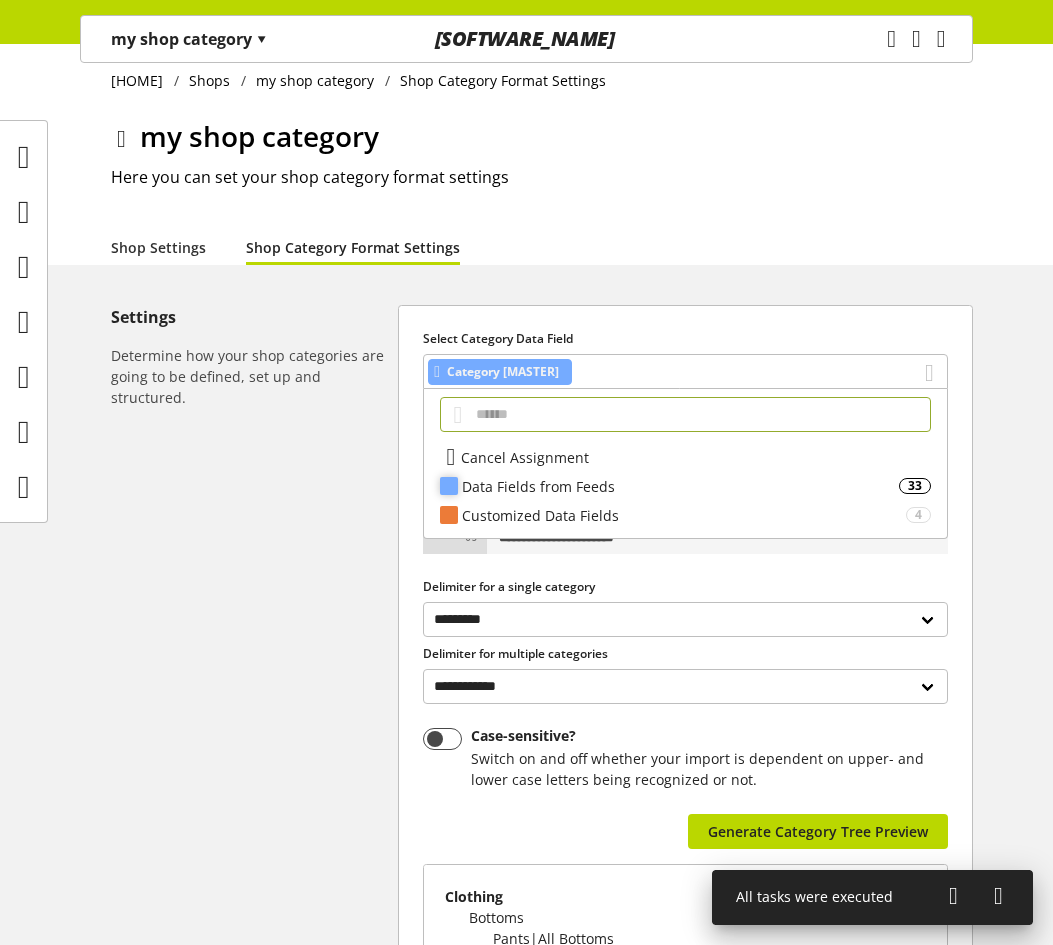 click on "Data Fields from Feeds" at bounding box center (680, 486) 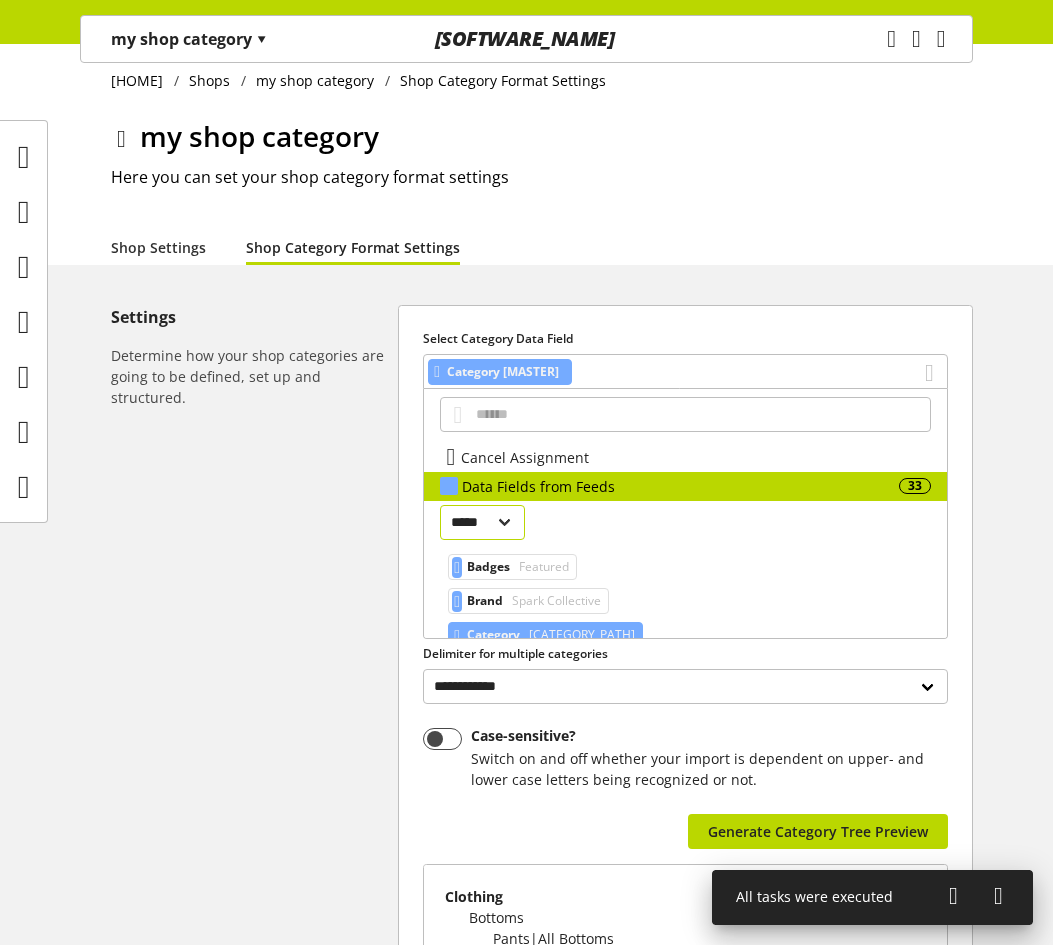 click on "[MASKED_NAME]" at bounding box center (482, 522) 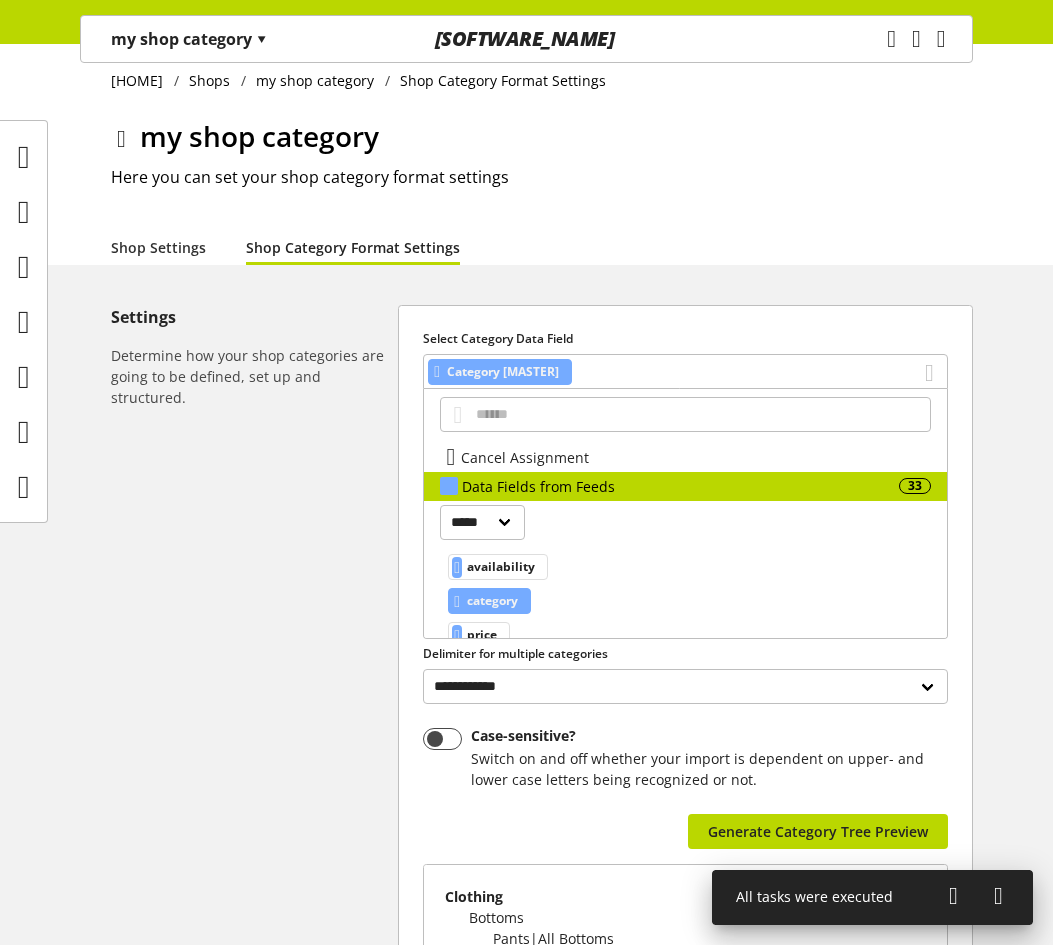 click on "category" at bounding box center (501, 567) 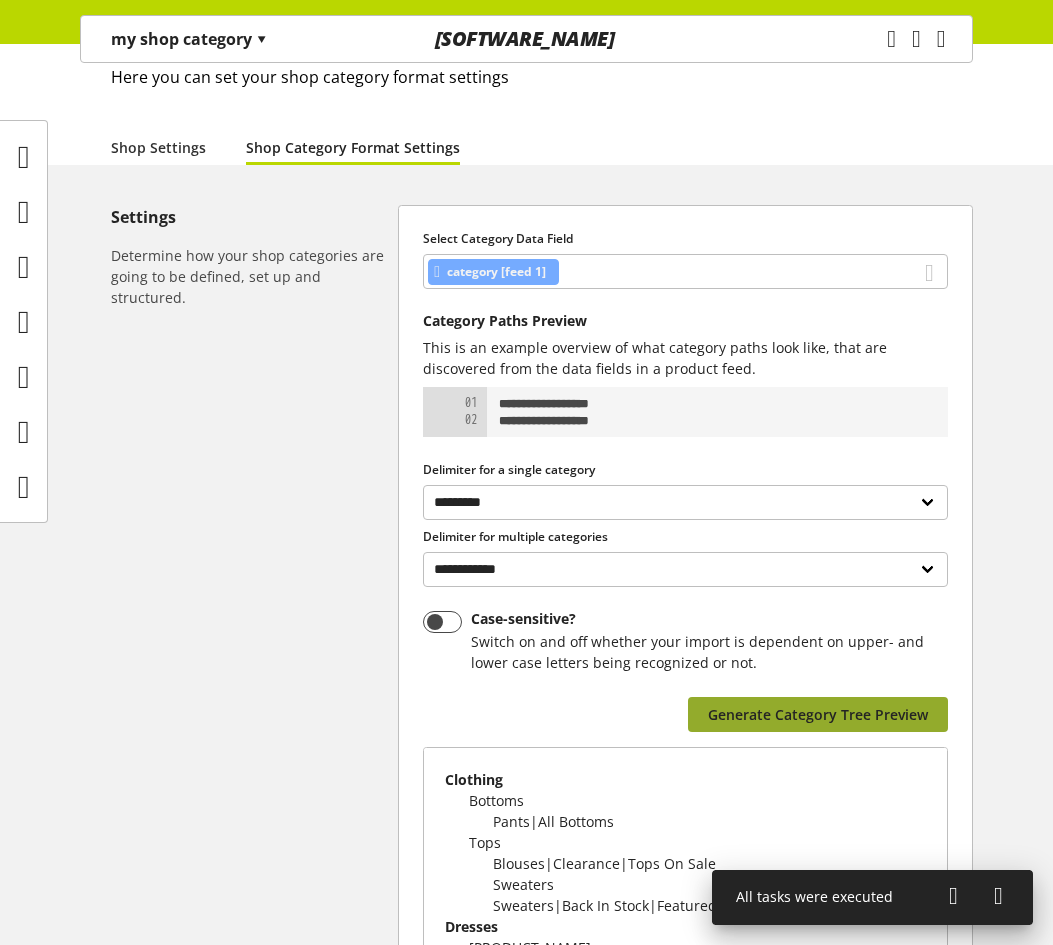 click on "Generate Category Tree Preview" at bounding box center [818, 714] 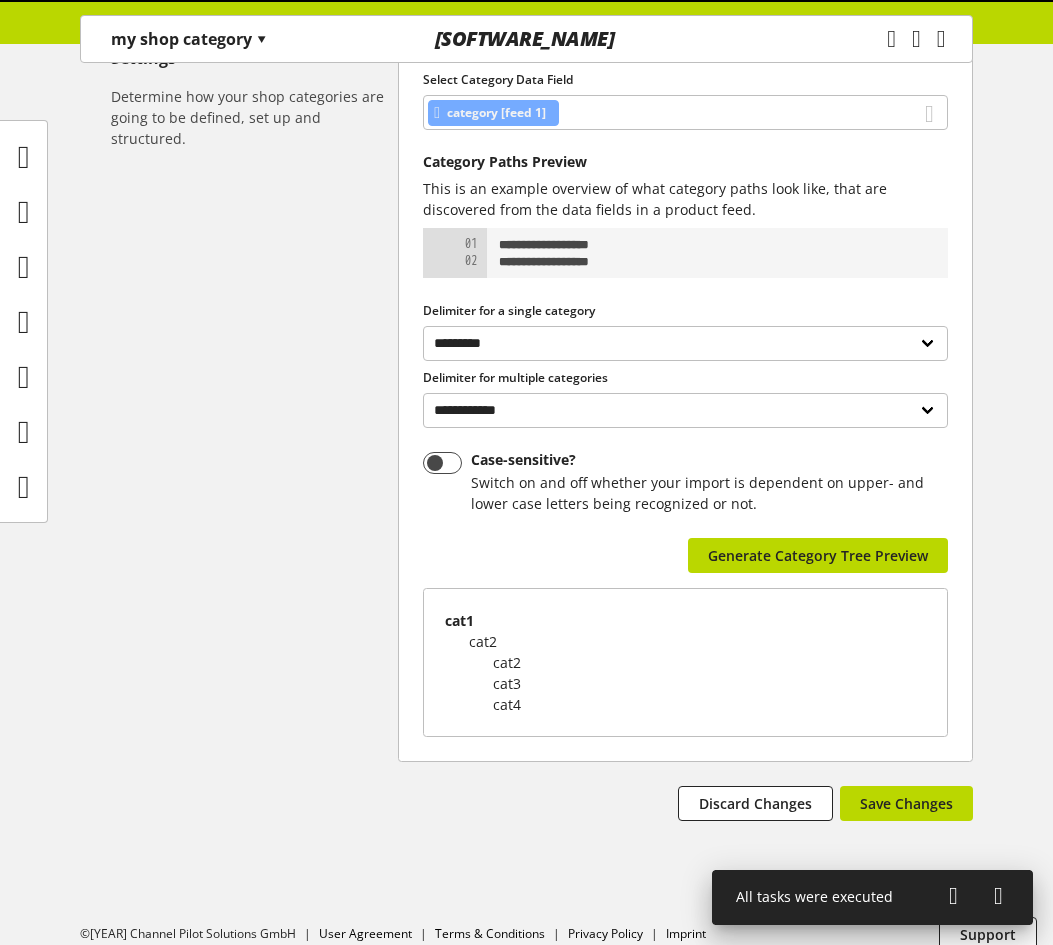 scroll, scrollTop: 300, scrollLeft: 0, axis: vertical 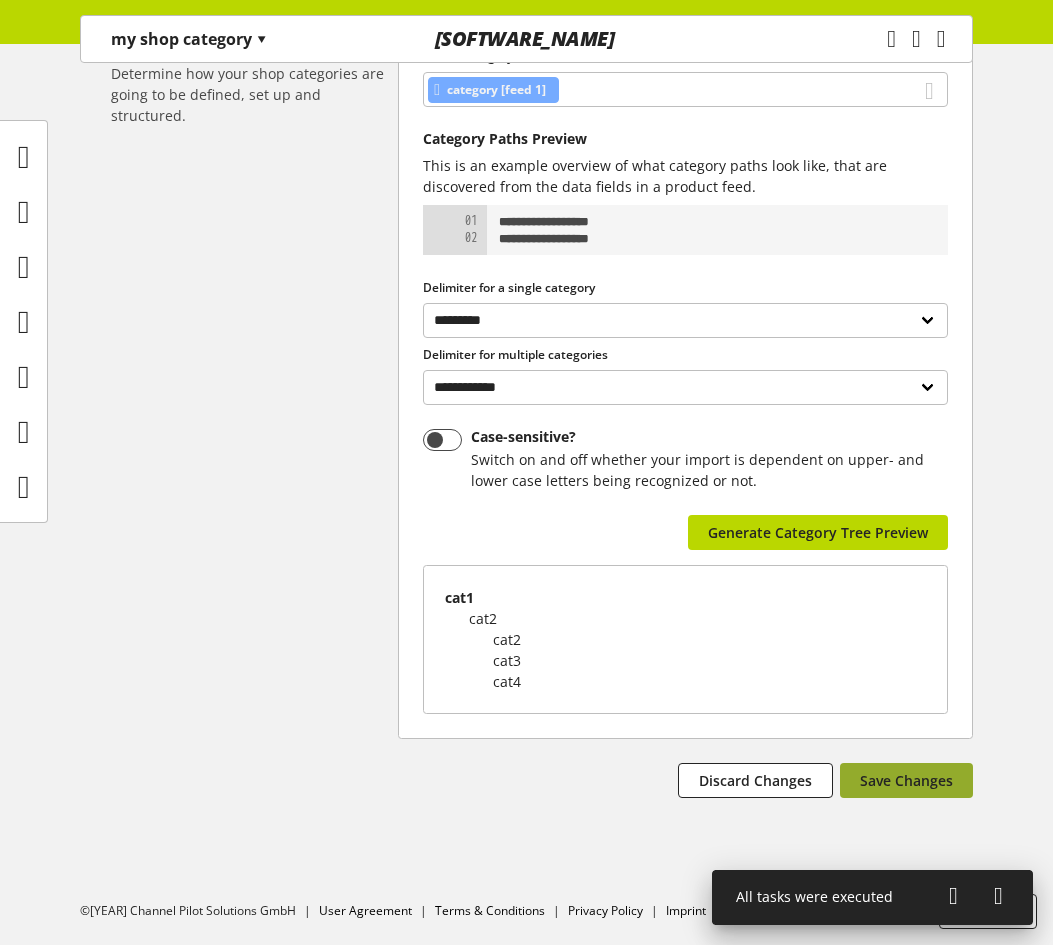 click on "Save Changes" at bounding box center [906, 780] 